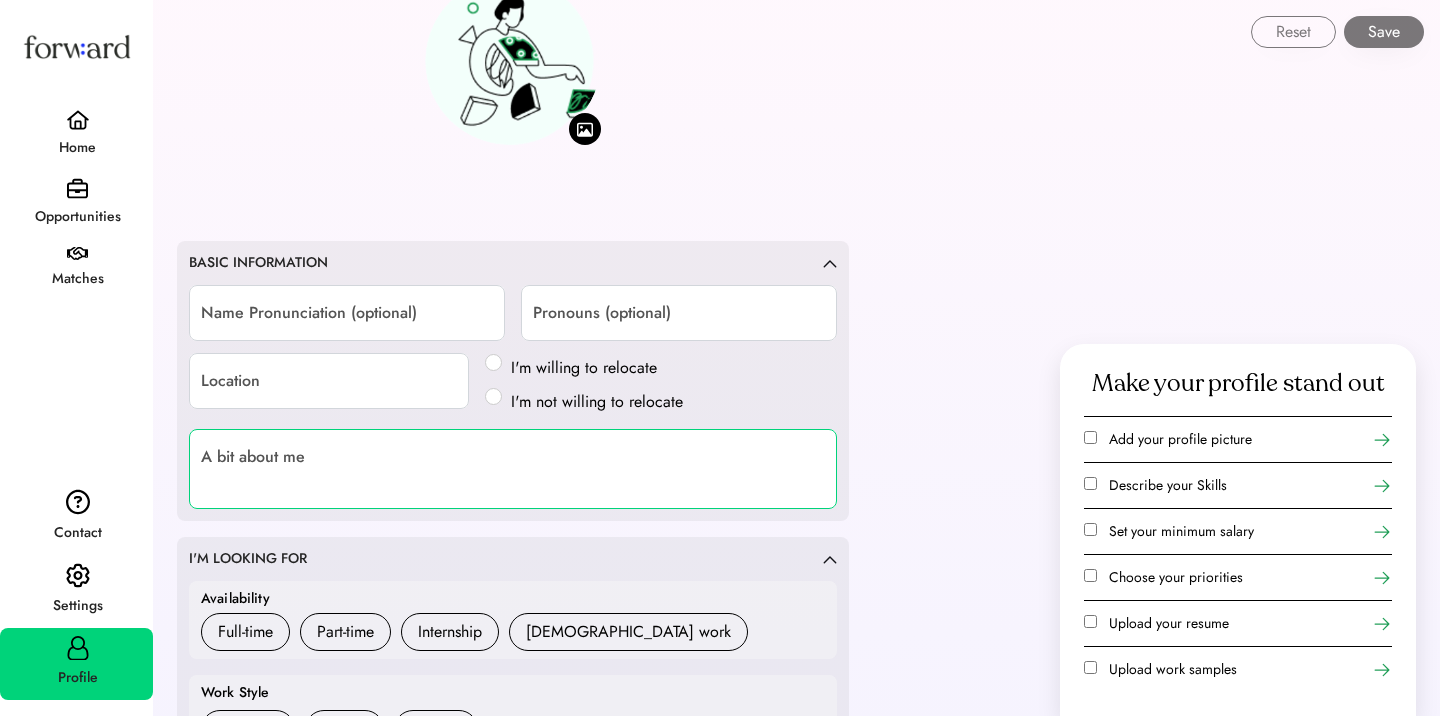 scroll, scrollTop: 59, scrollLeft: 0, axis: vertical 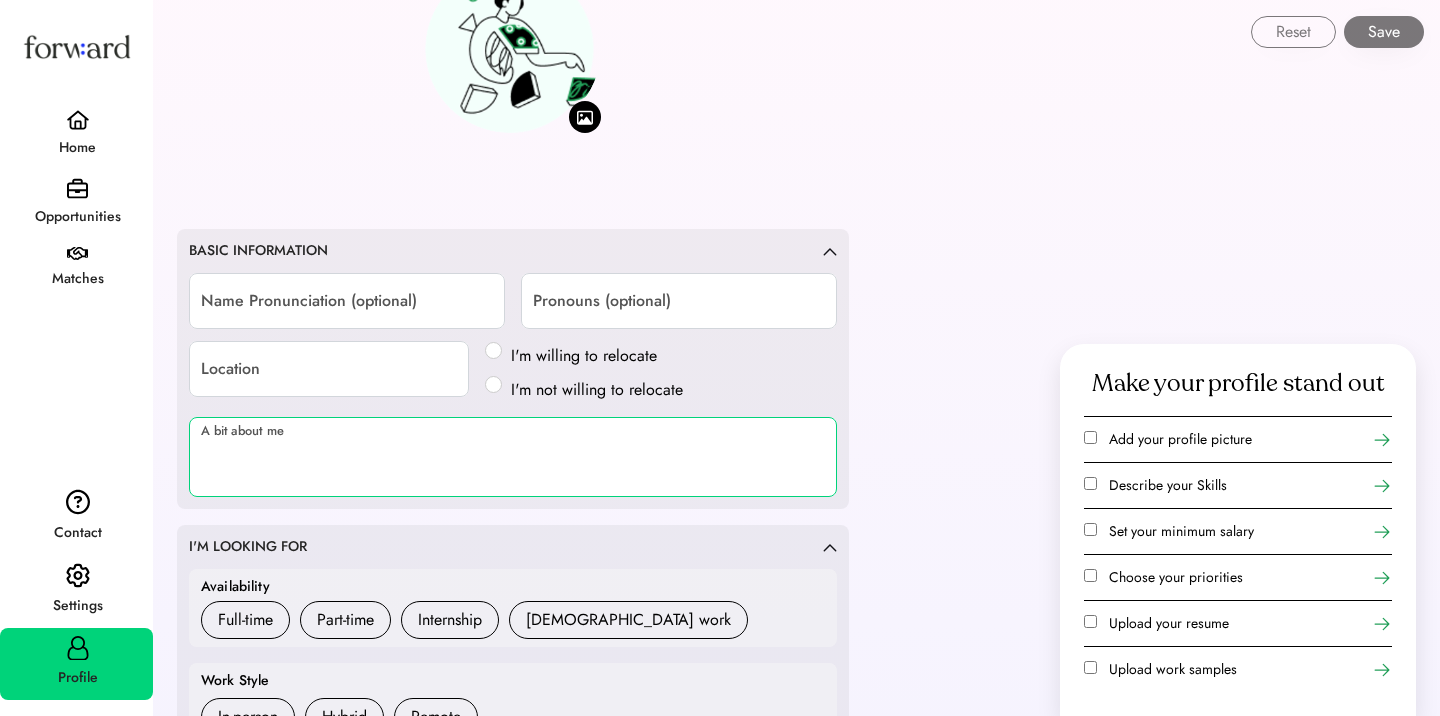 paste on "**********" 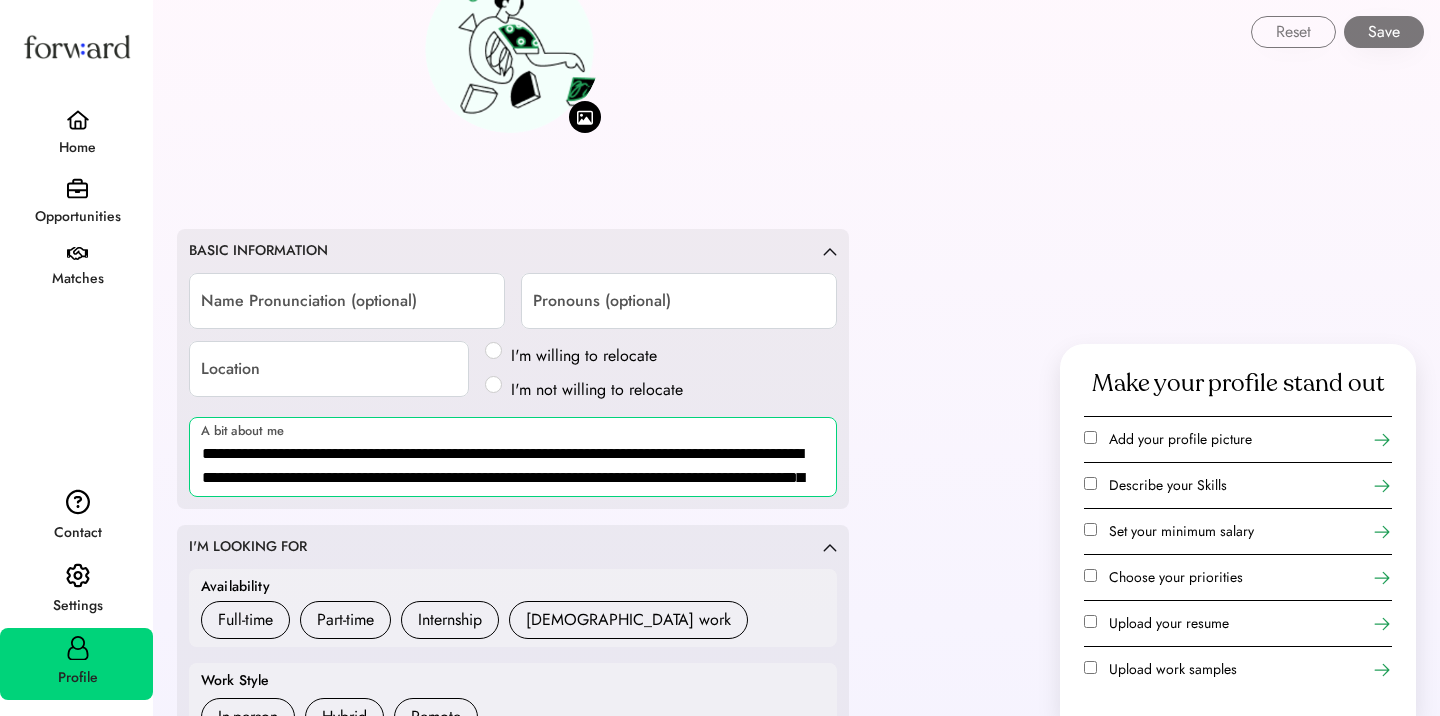 scroll, scrollTop: 2, scrollLeft: 0, axis: vertical 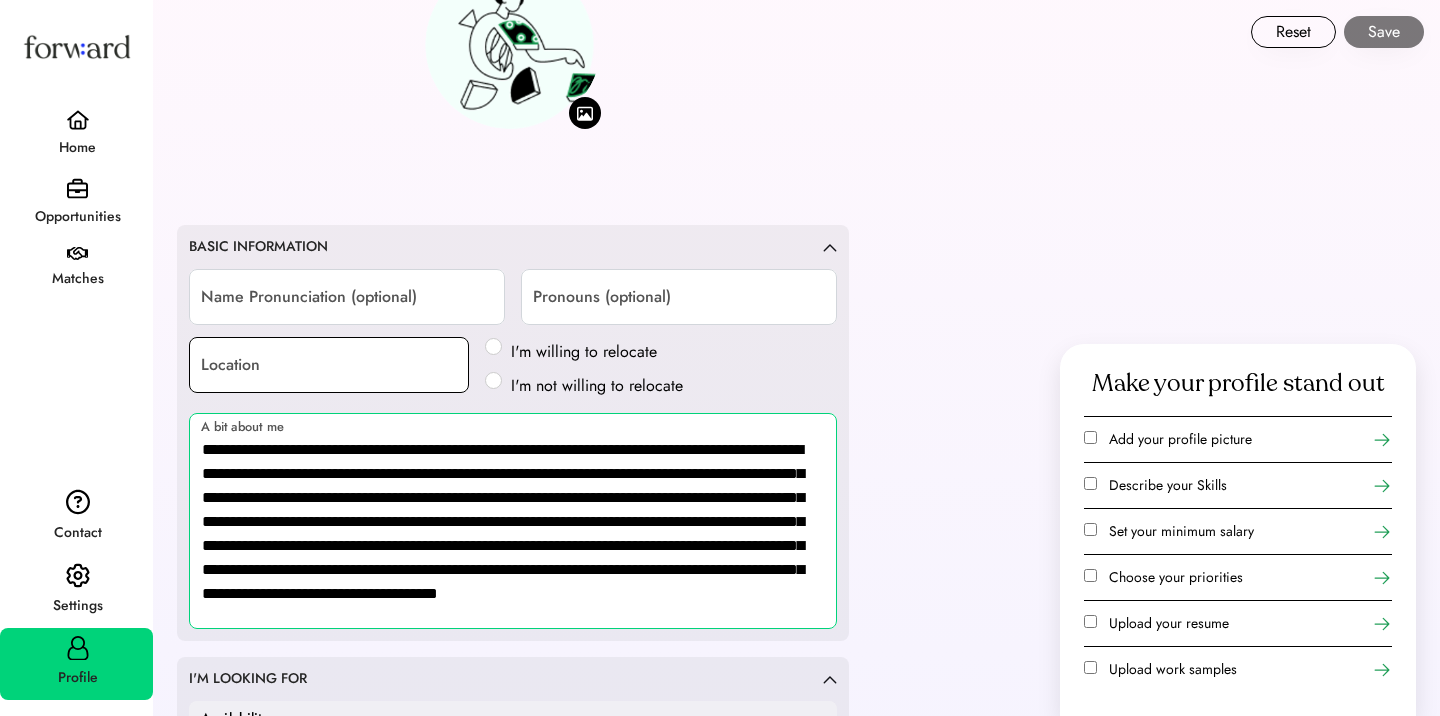 type on "**********" 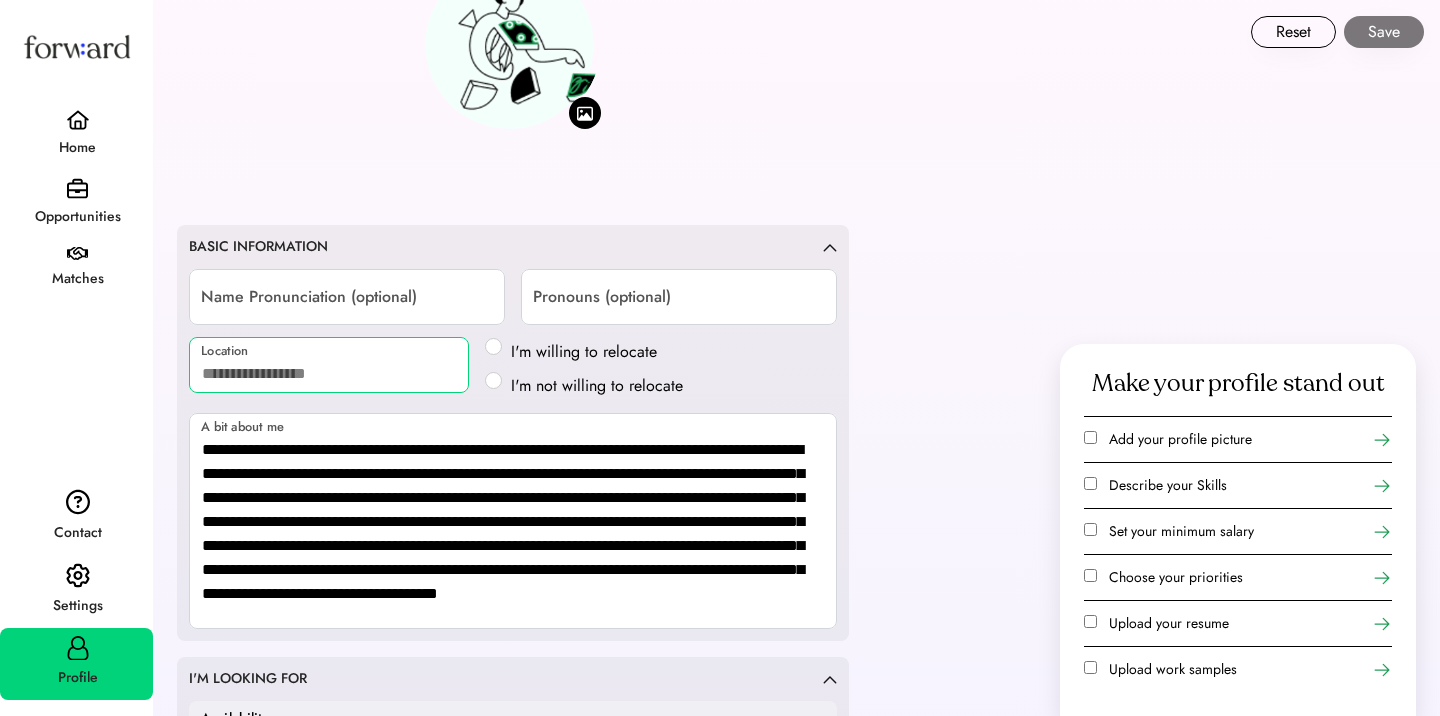 click at bounding box center [329, 365] 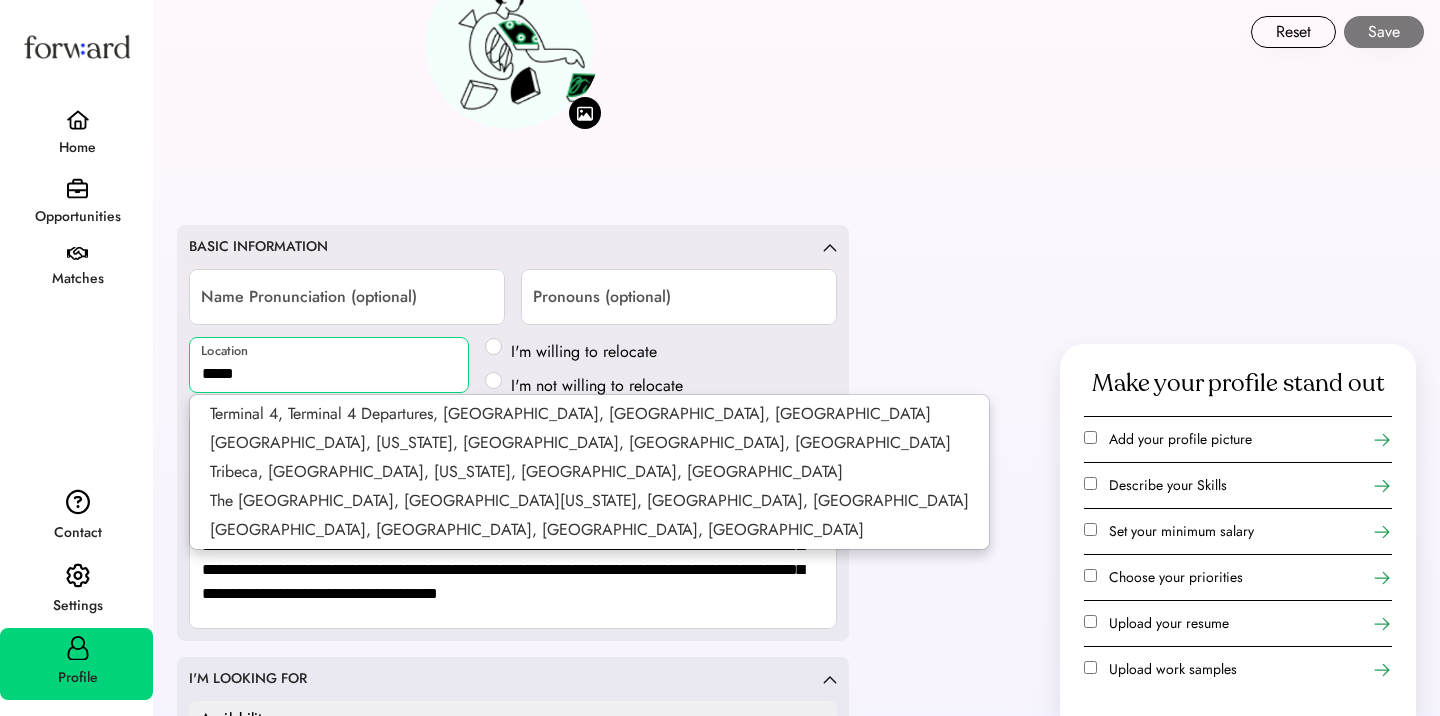 type on "***" 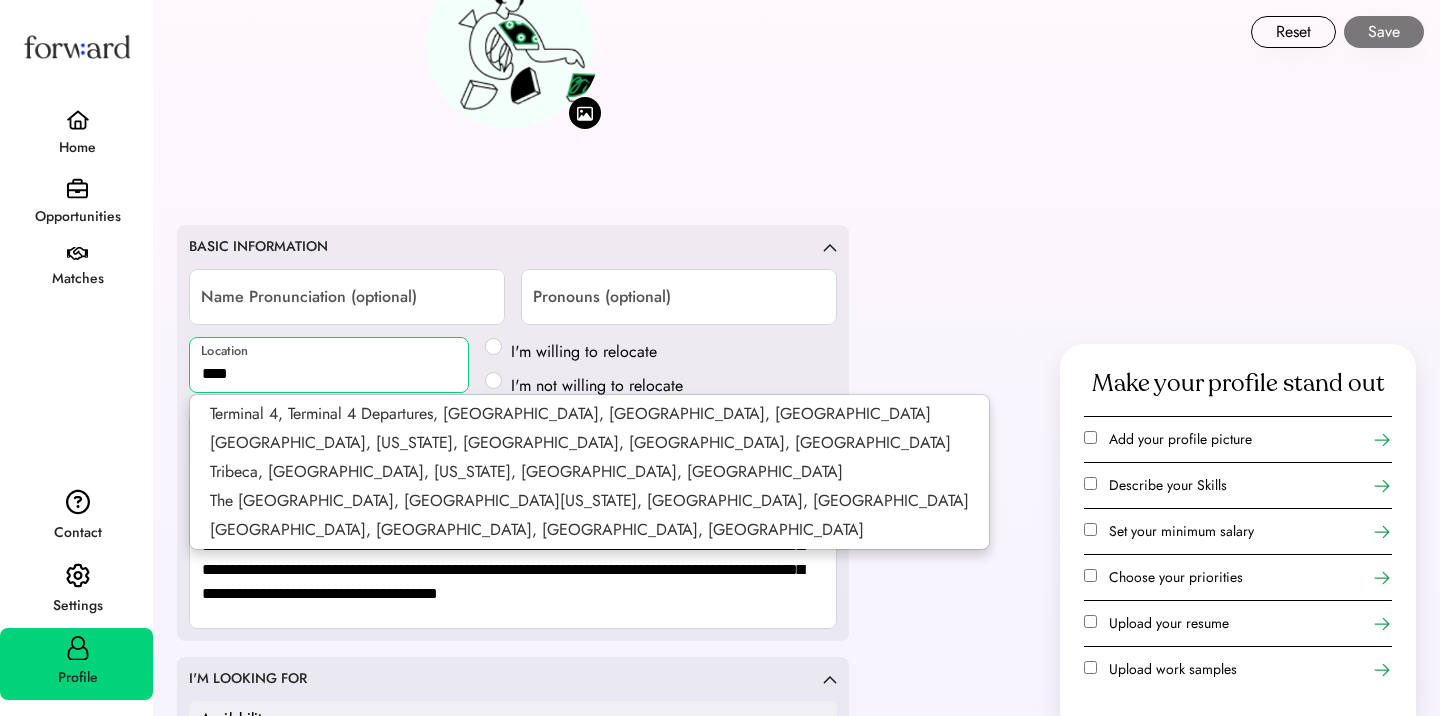 type on "**********" 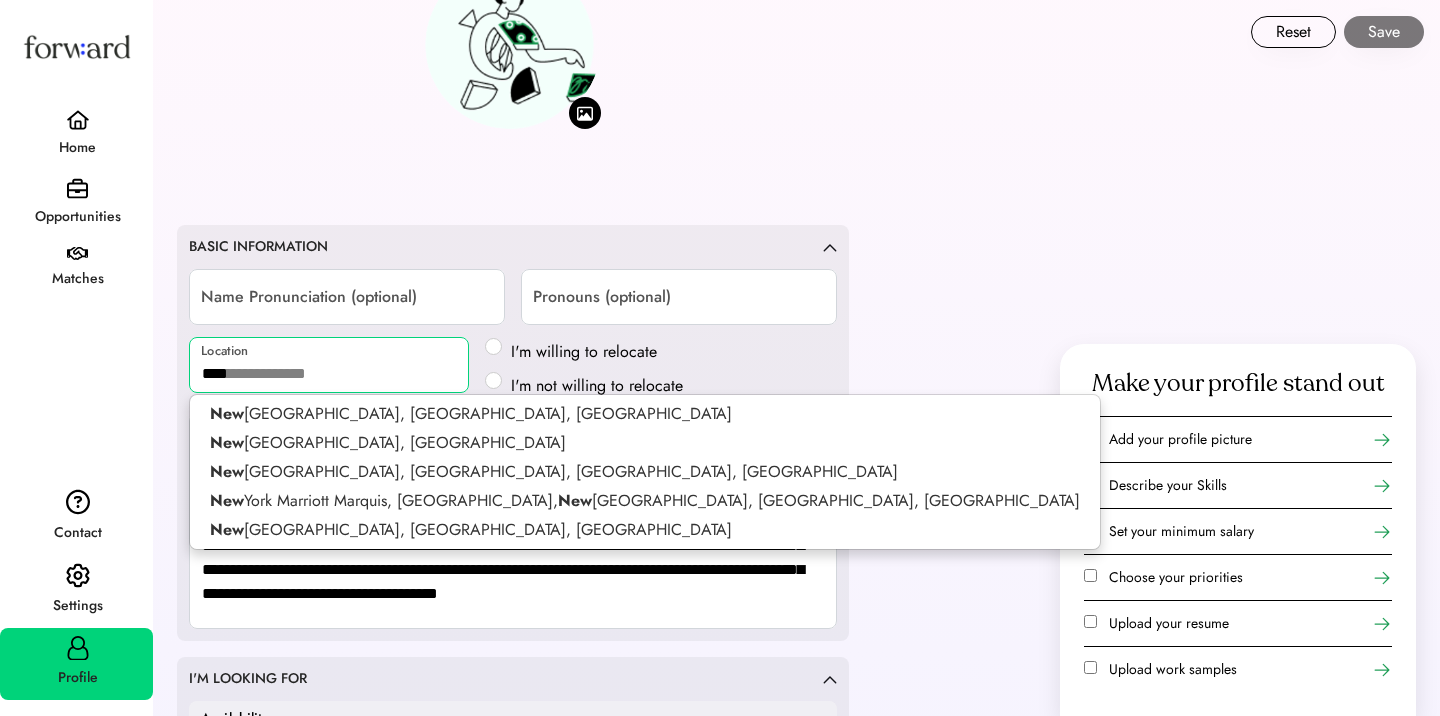 type 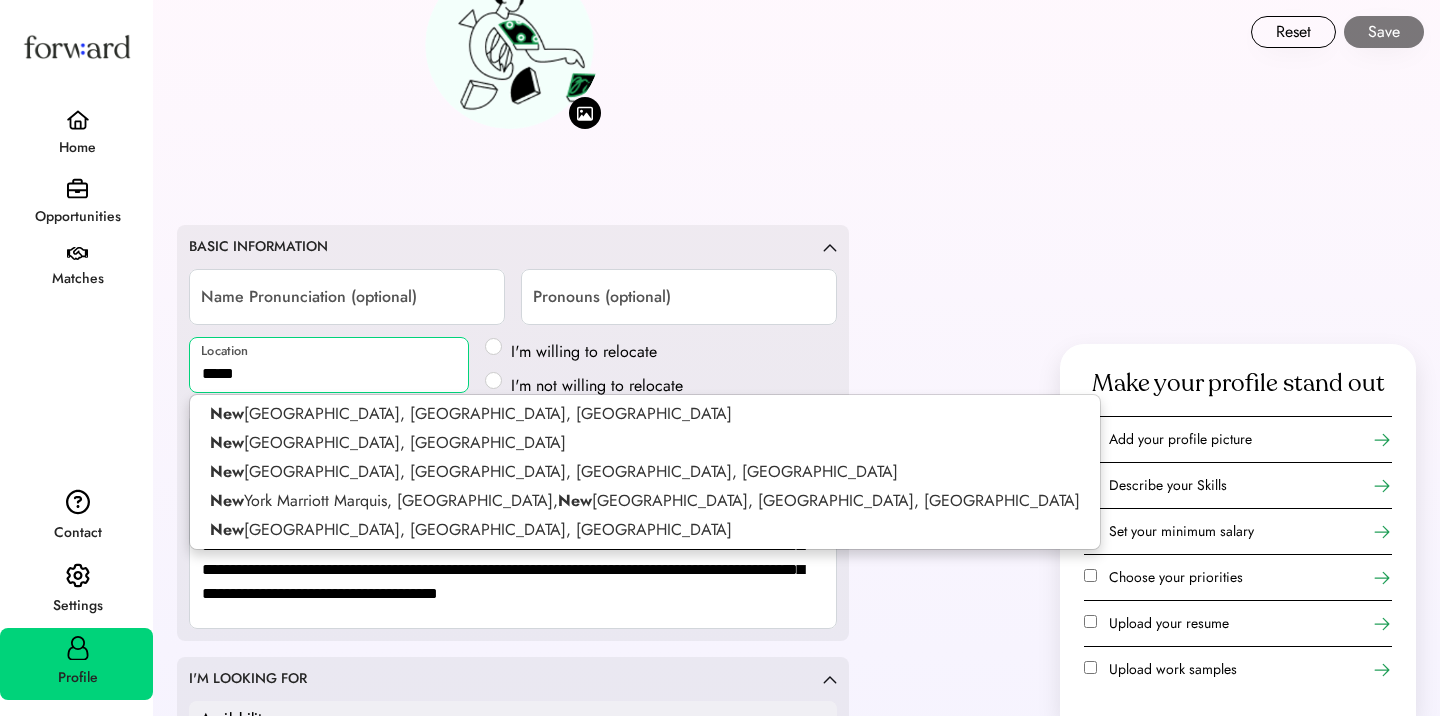 type on "***" 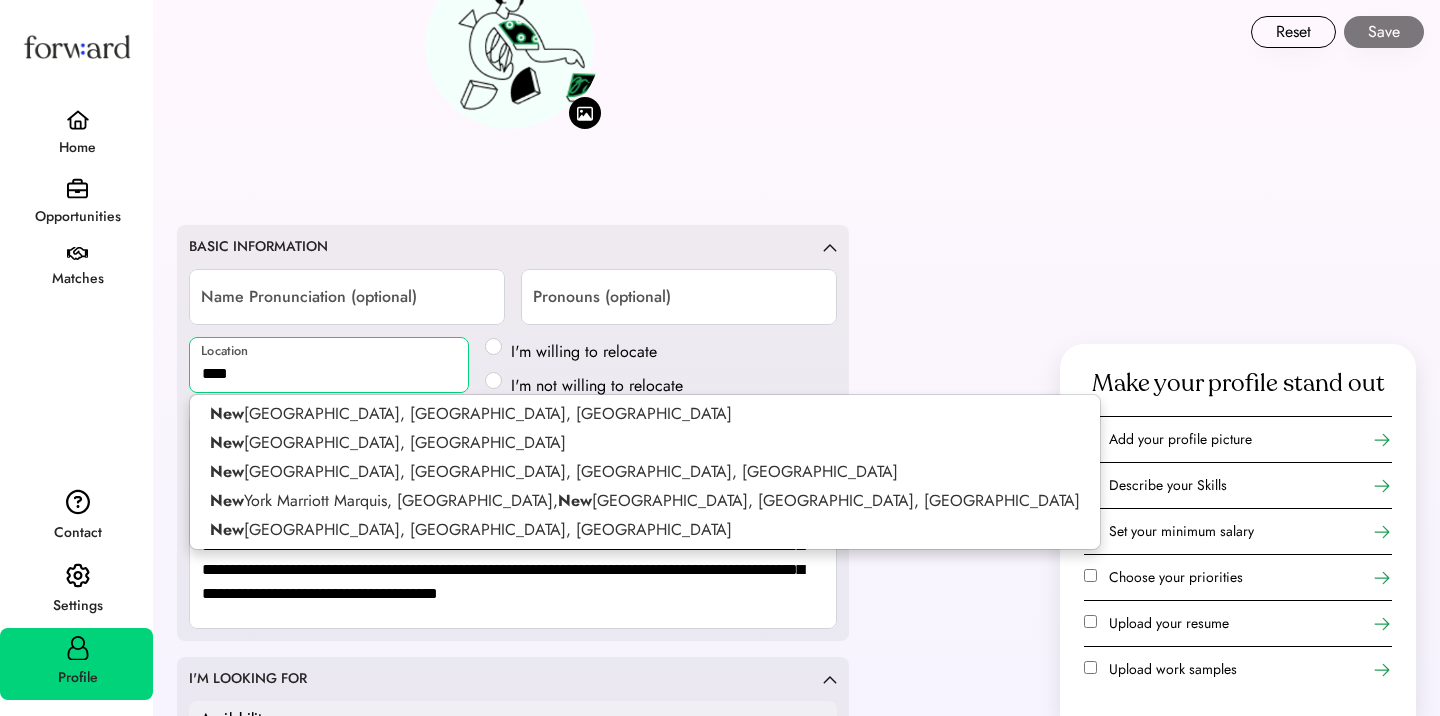 type on "**********" 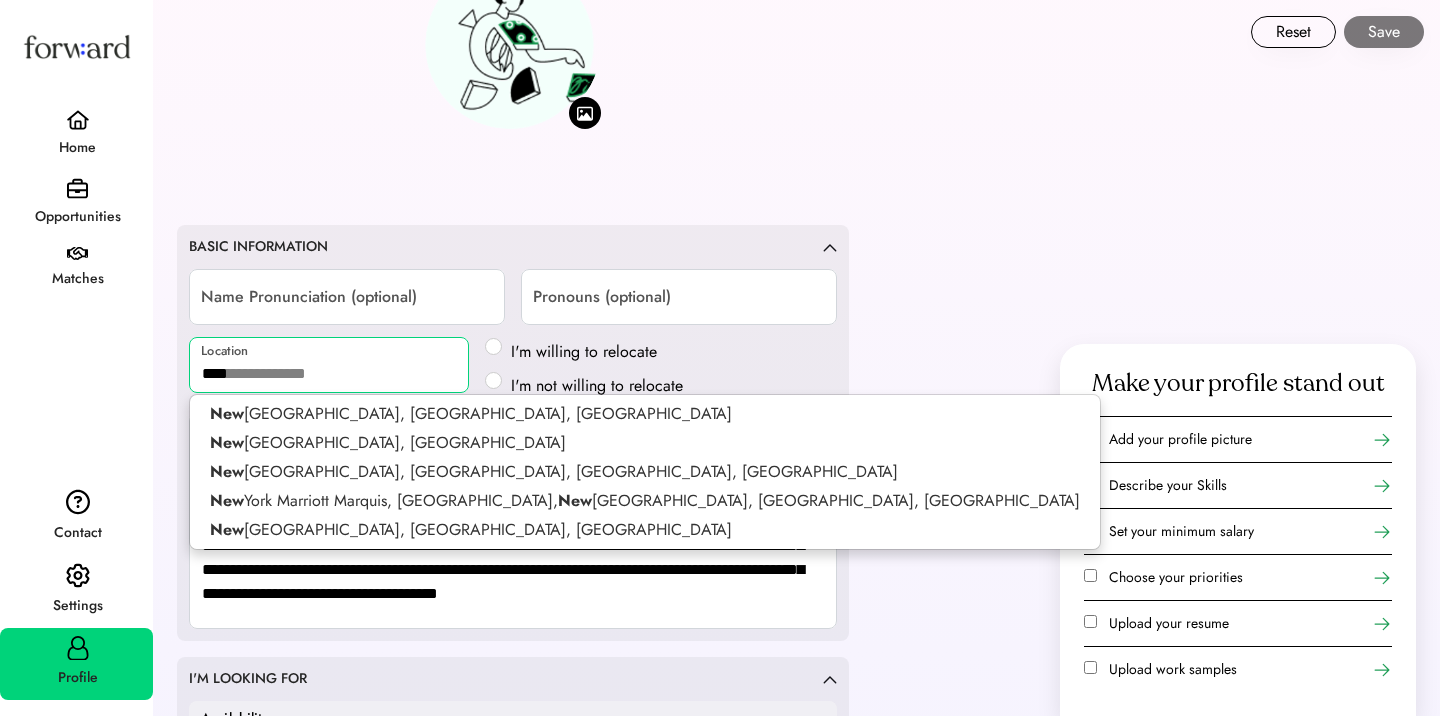 type on "*****" 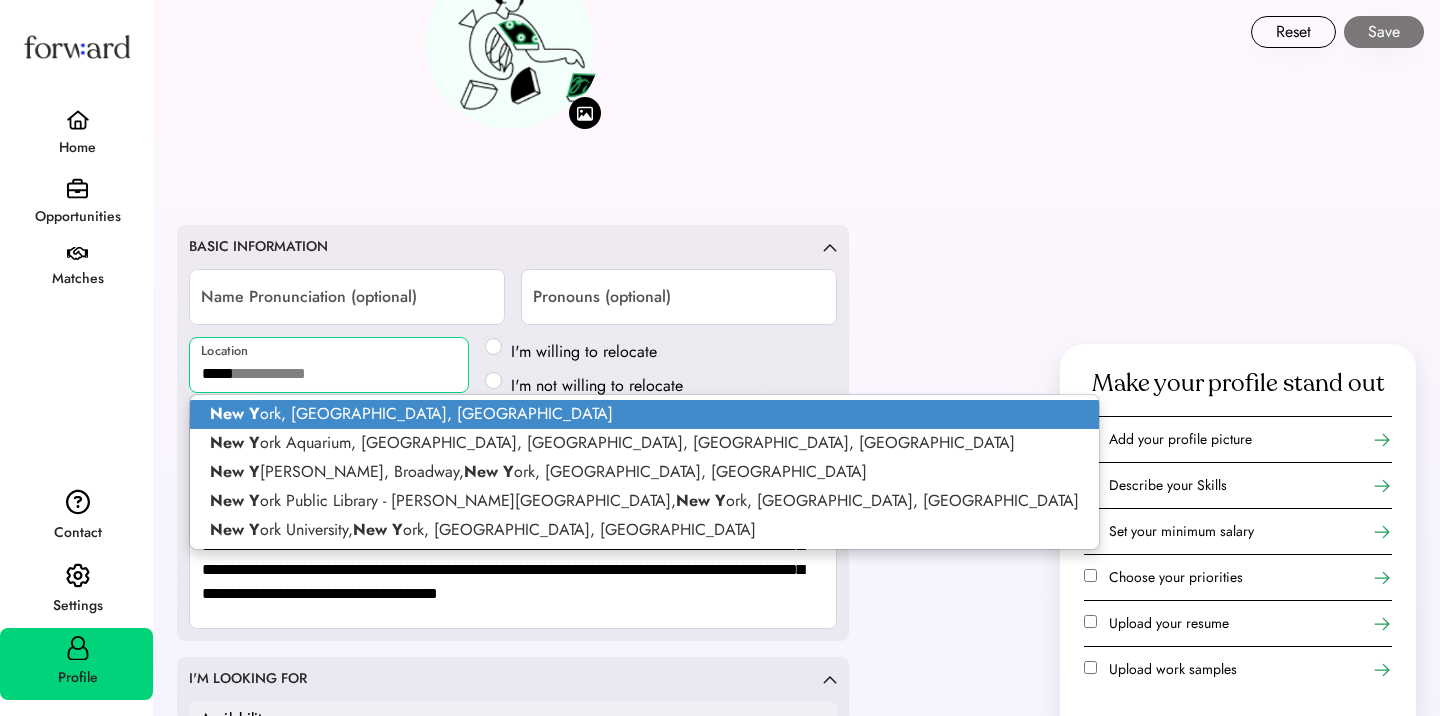 click on "New Y ork, NY, USA" at bounding box center [644, 414] 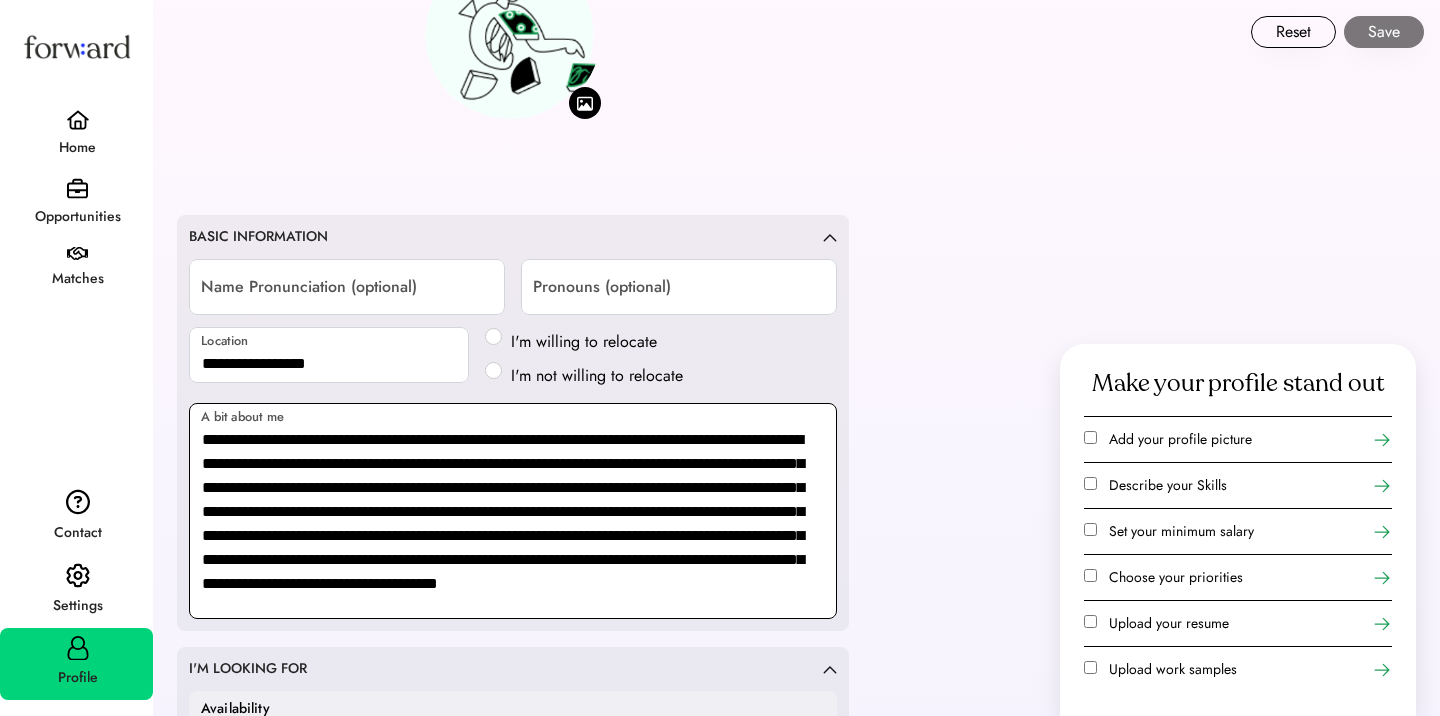 scroll, scrollTop: 74, scrollLeft: 0, axis: vertical 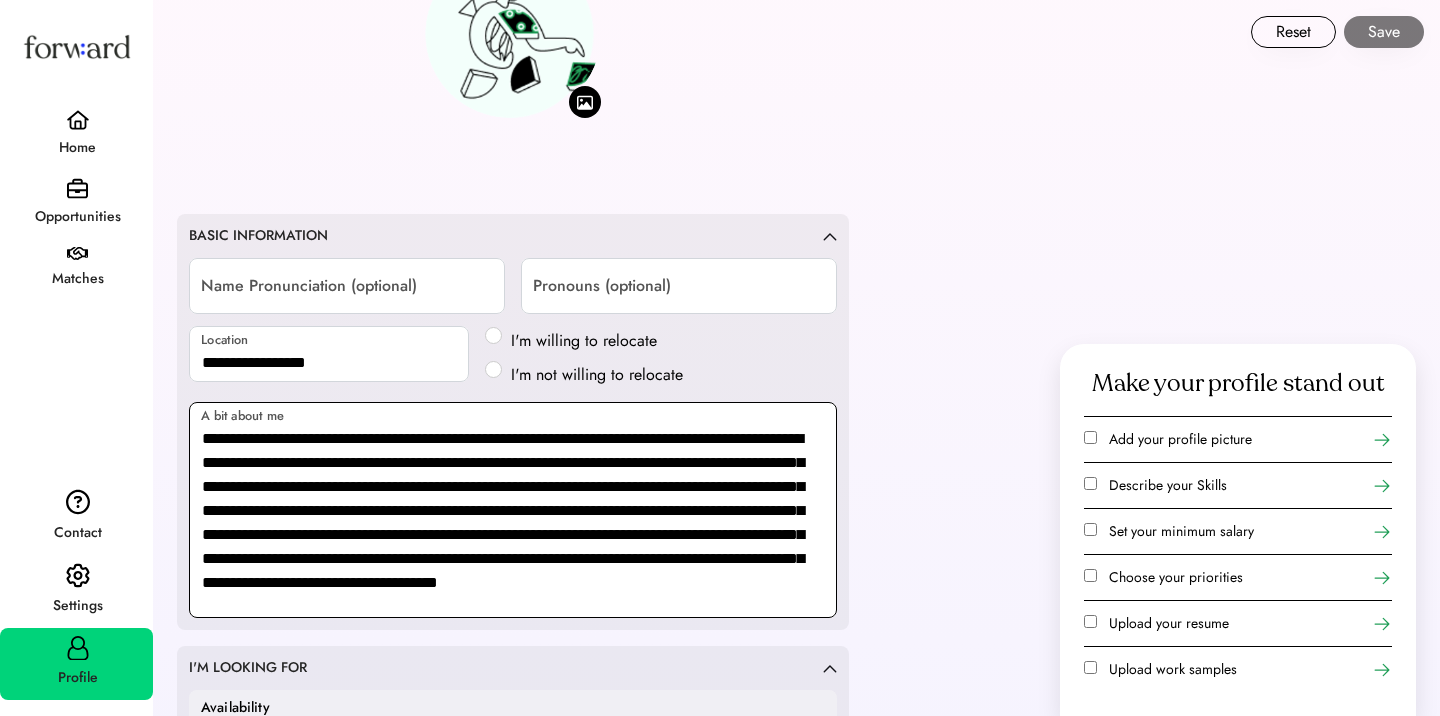 type on "**********" 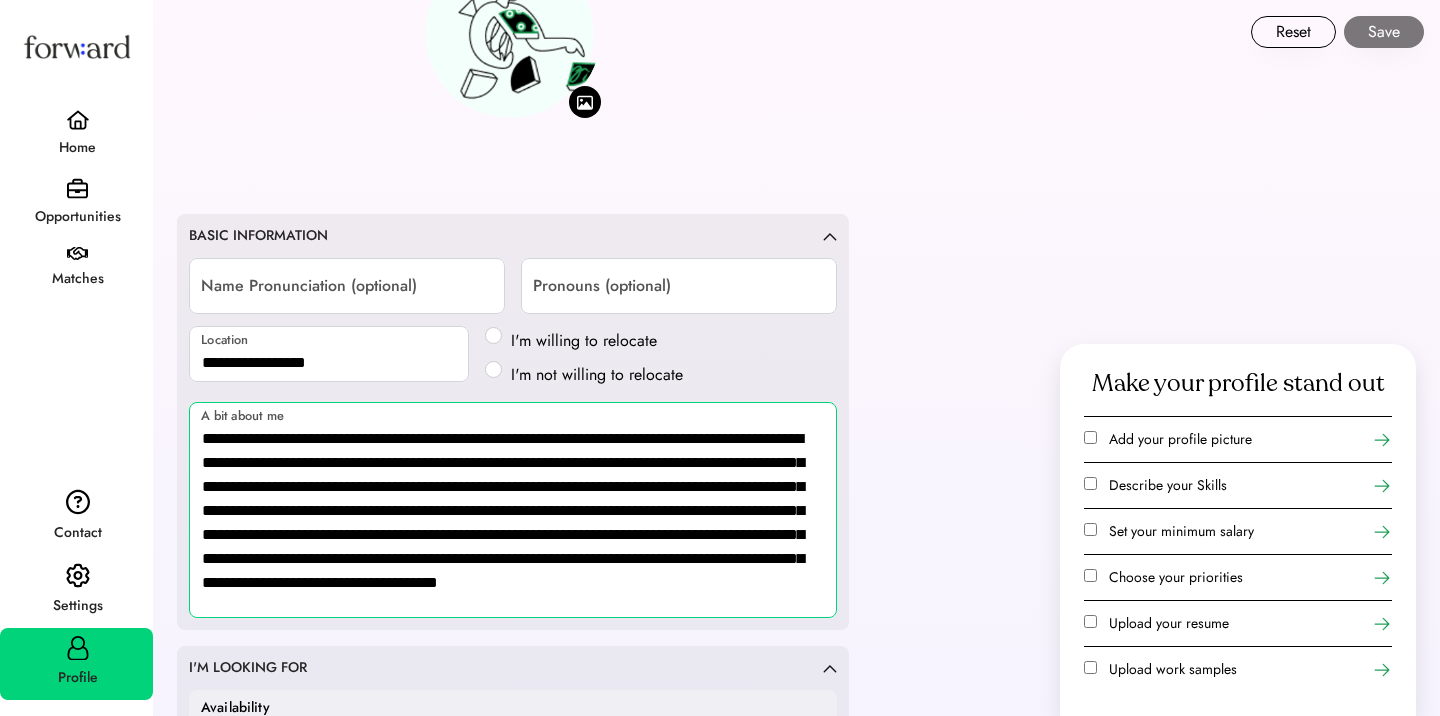 click on "**********" at bounding box center (513, 510) 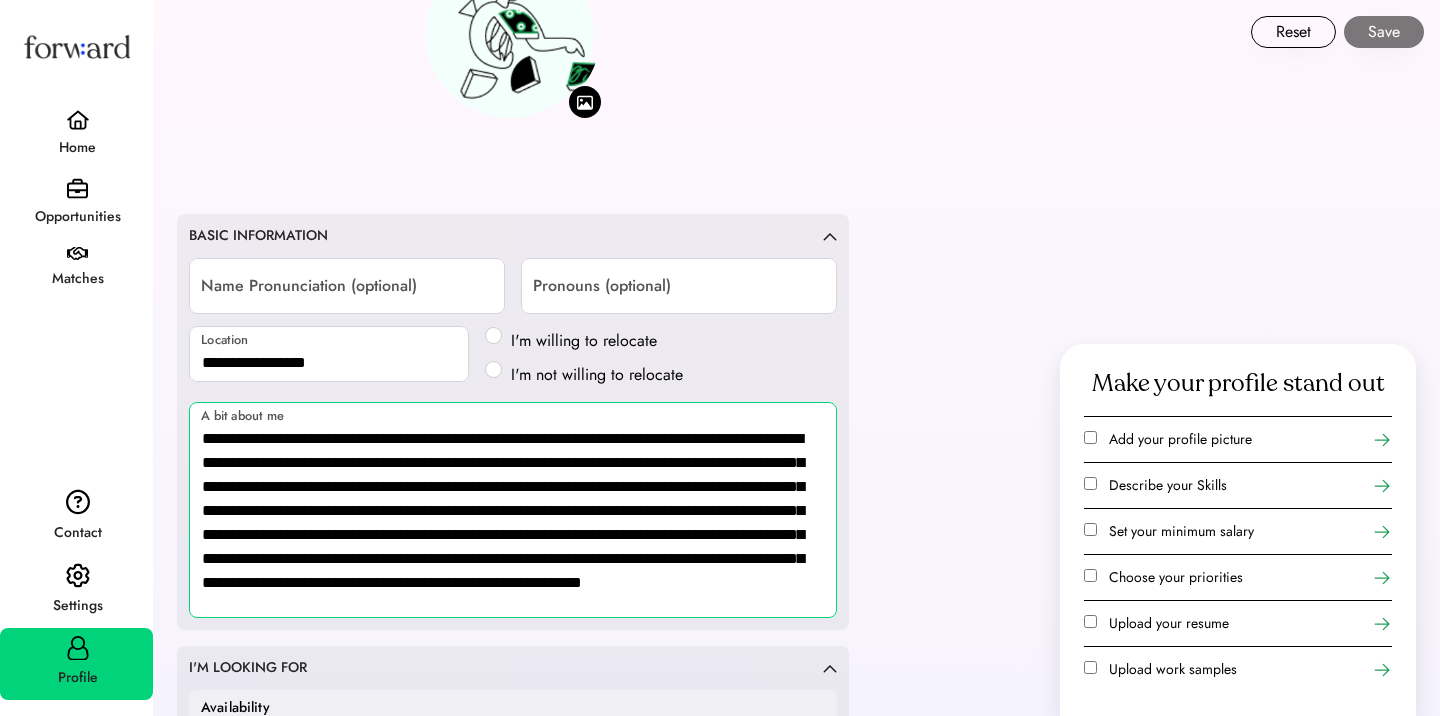 drag, startPoint x: 597, startPoint y: 507, endPoint x: 205, endPoint y: 504, distance: 392.01147 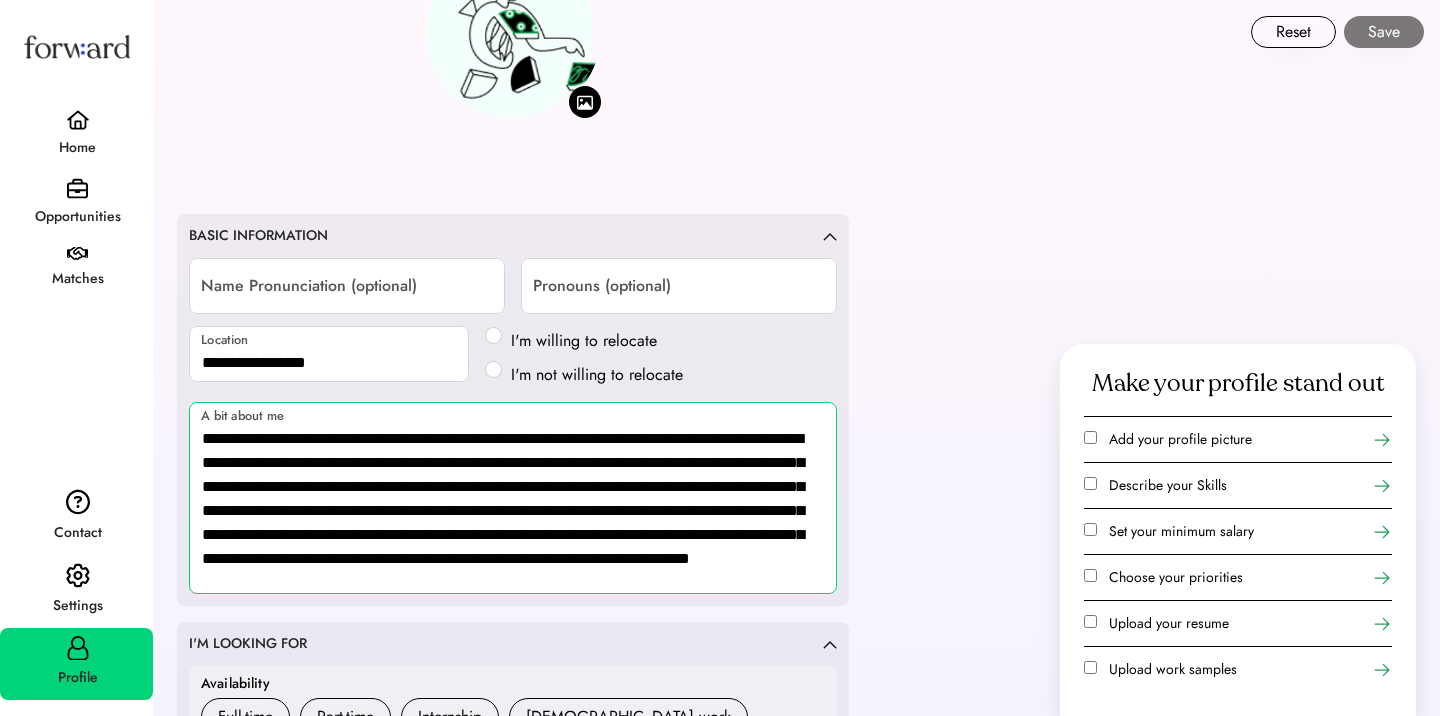 scroll, scrollTop: 0, scrollLeft: 0, axis: both 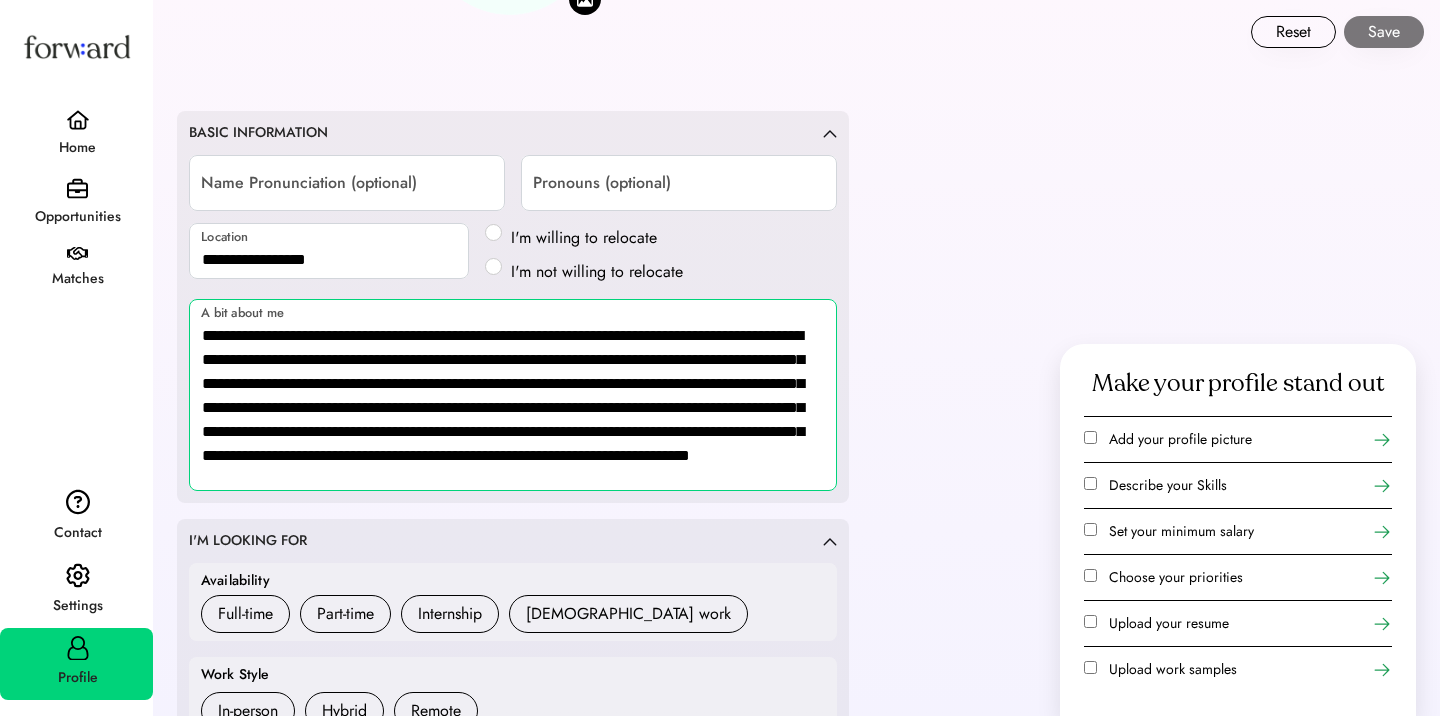 type on "**********" 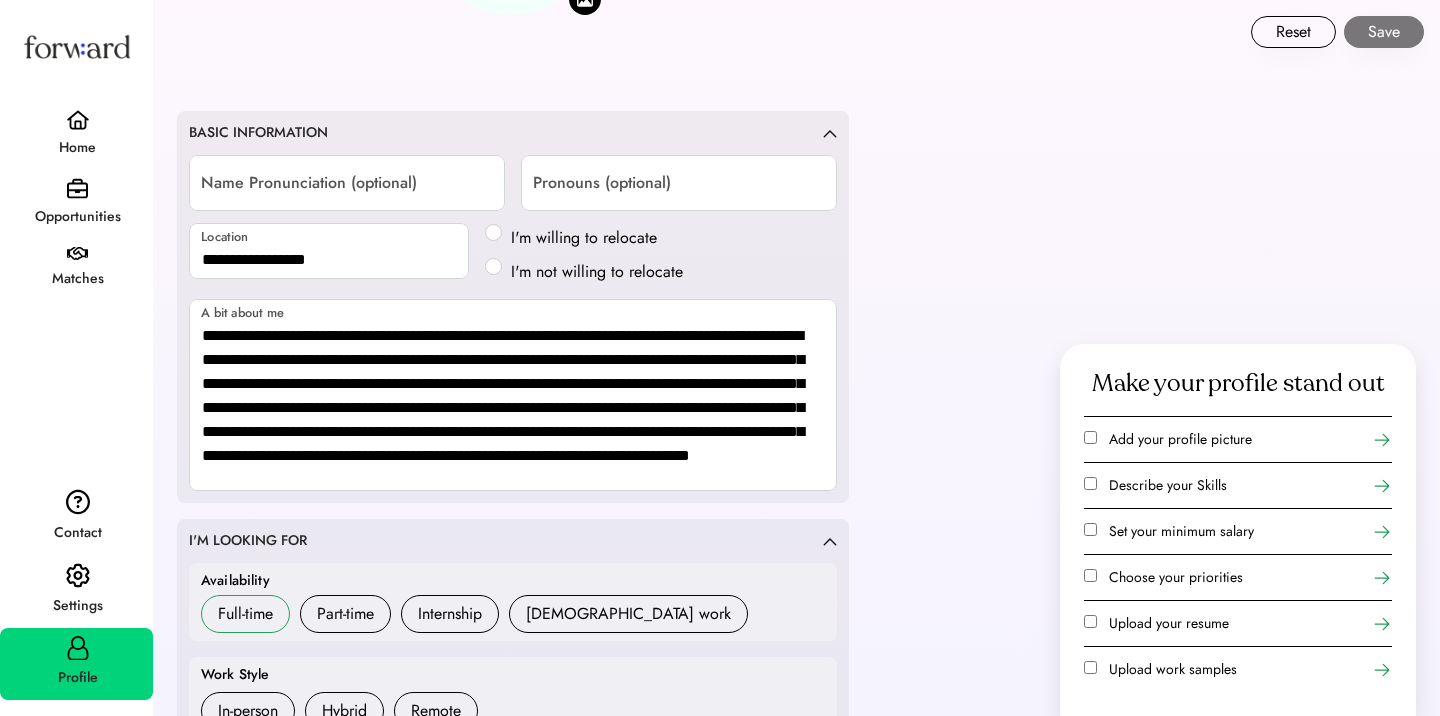 click on "Full-time" at bounding box center (245, 614) 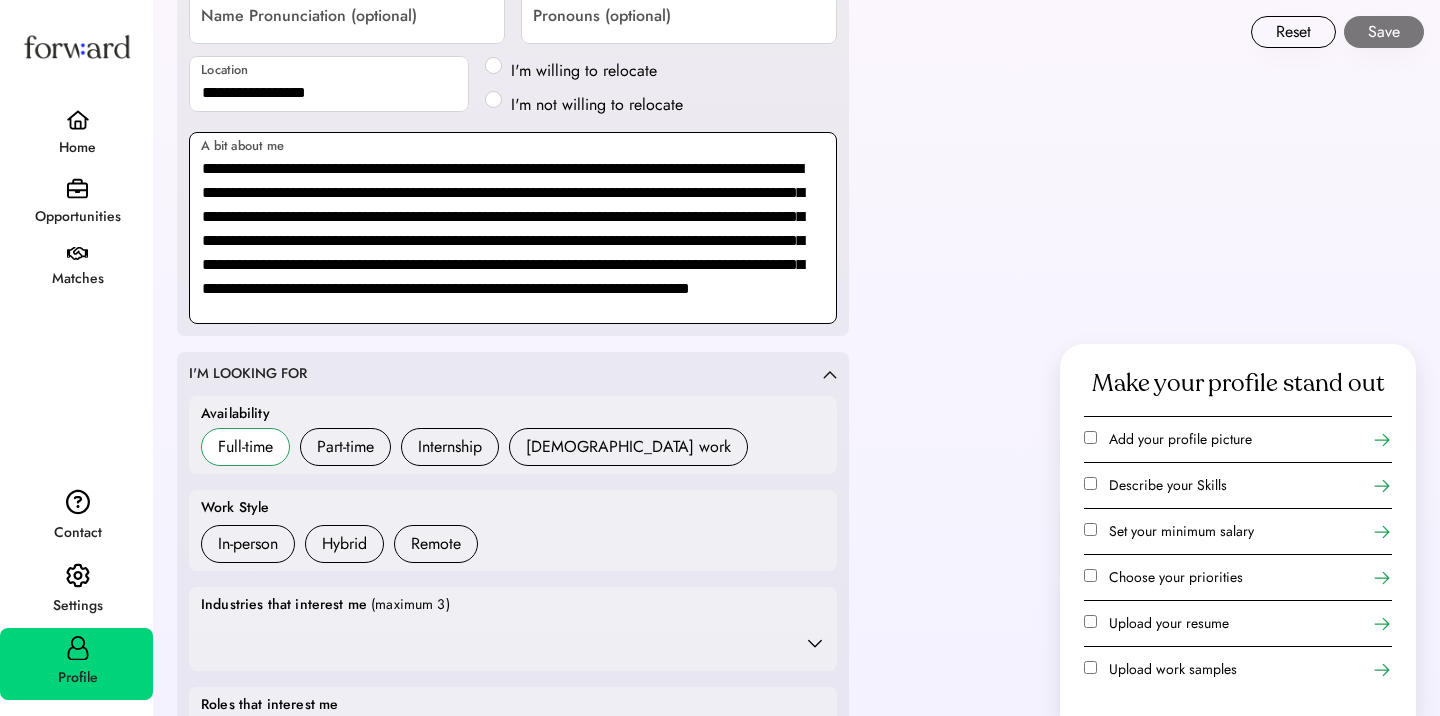 scroll, scrollTop: 363, scrollLeft: 0, axis: vertical 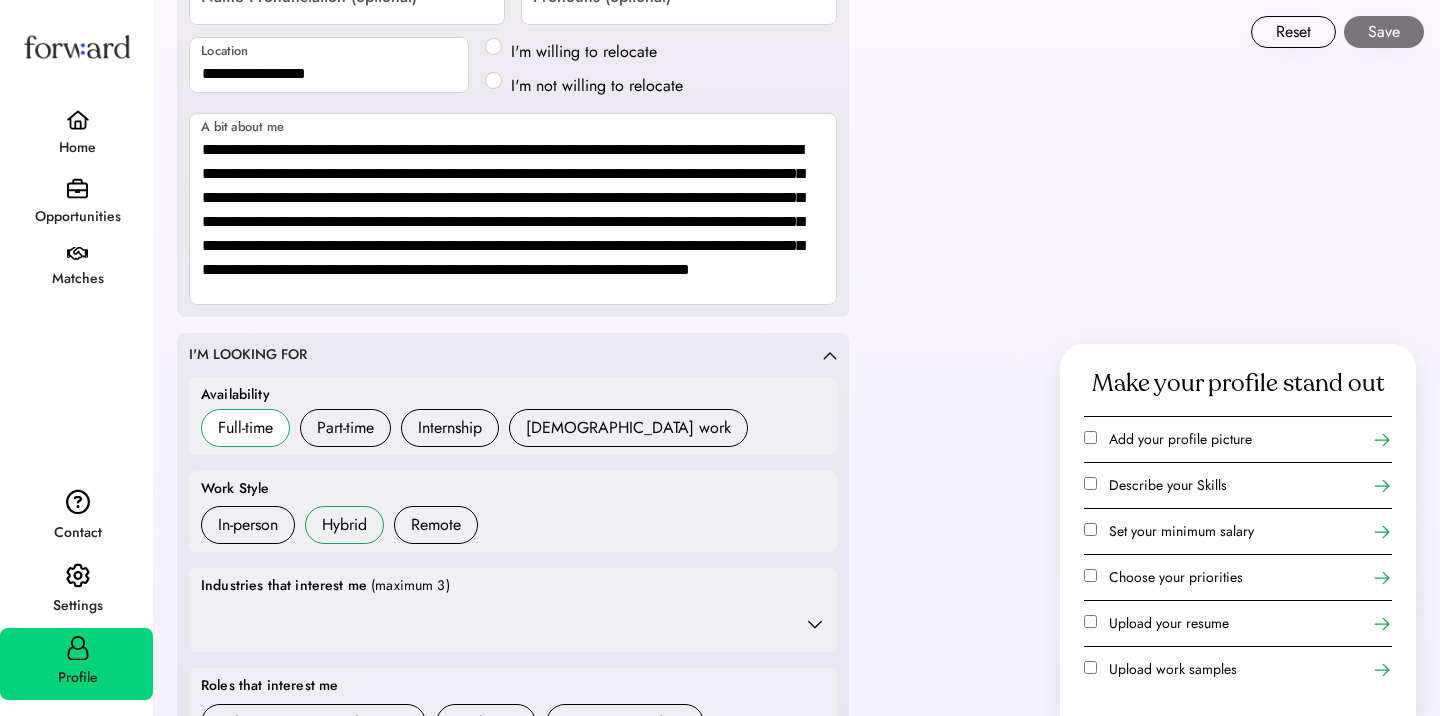 click on "Hybrid" at bounding box center [344, 525] 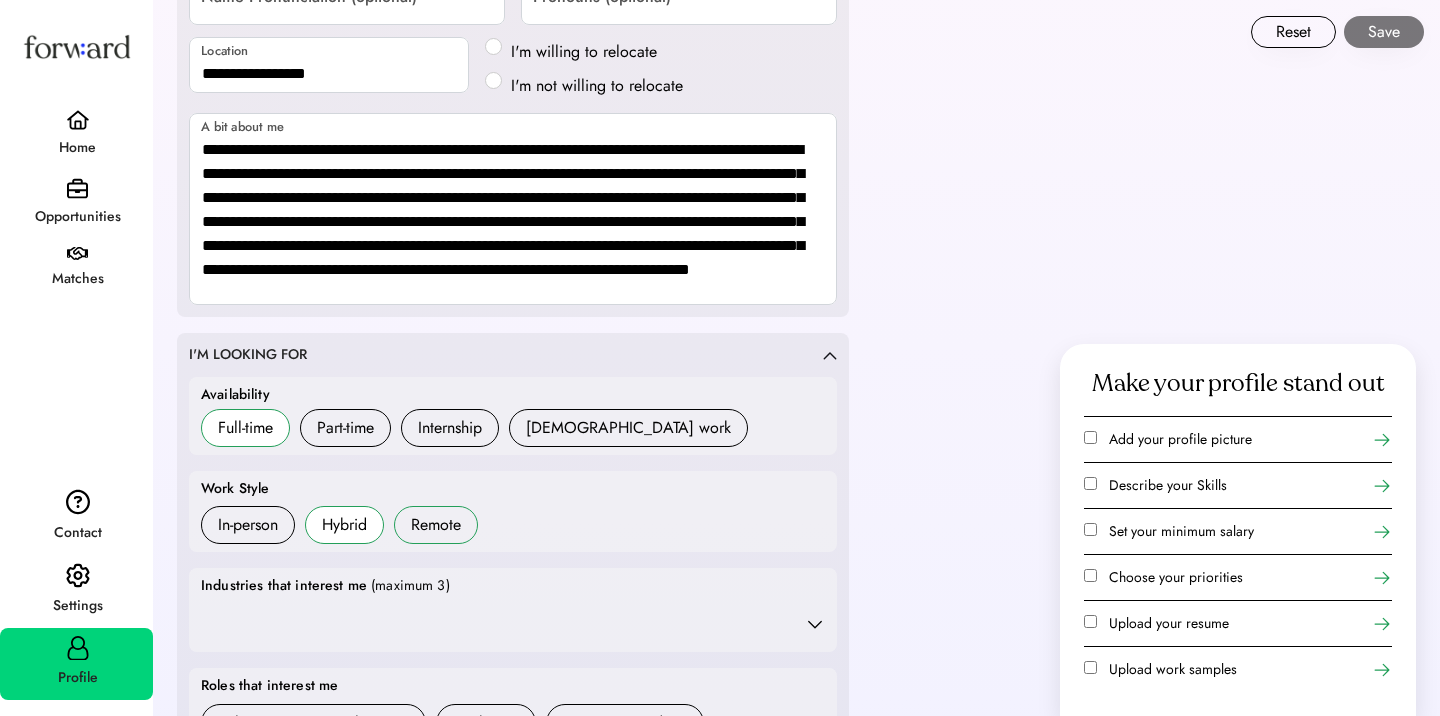 click on "Remote" at bounding box center (436, 525) 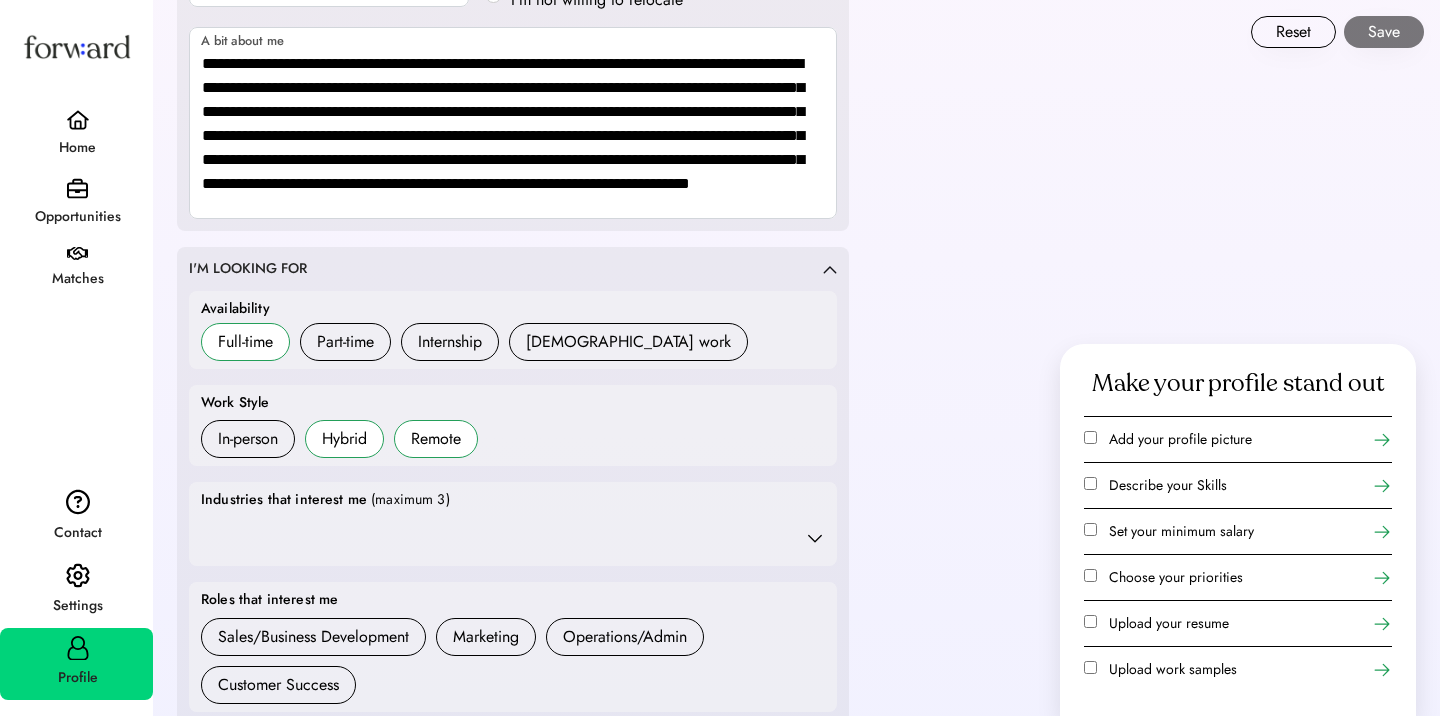 scroll, scrollTop: 477, scrollLeft: 0, axis: vertical 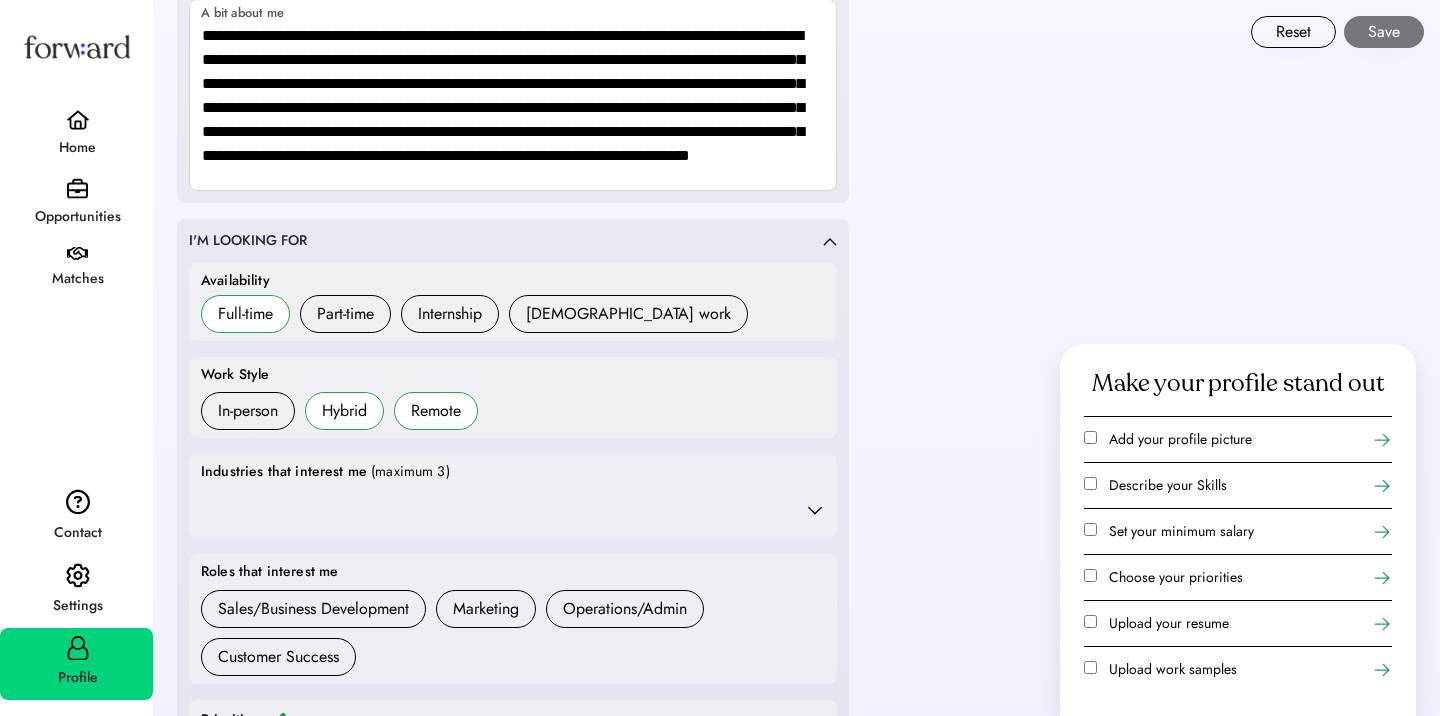 click at bounding box center (513, 510) 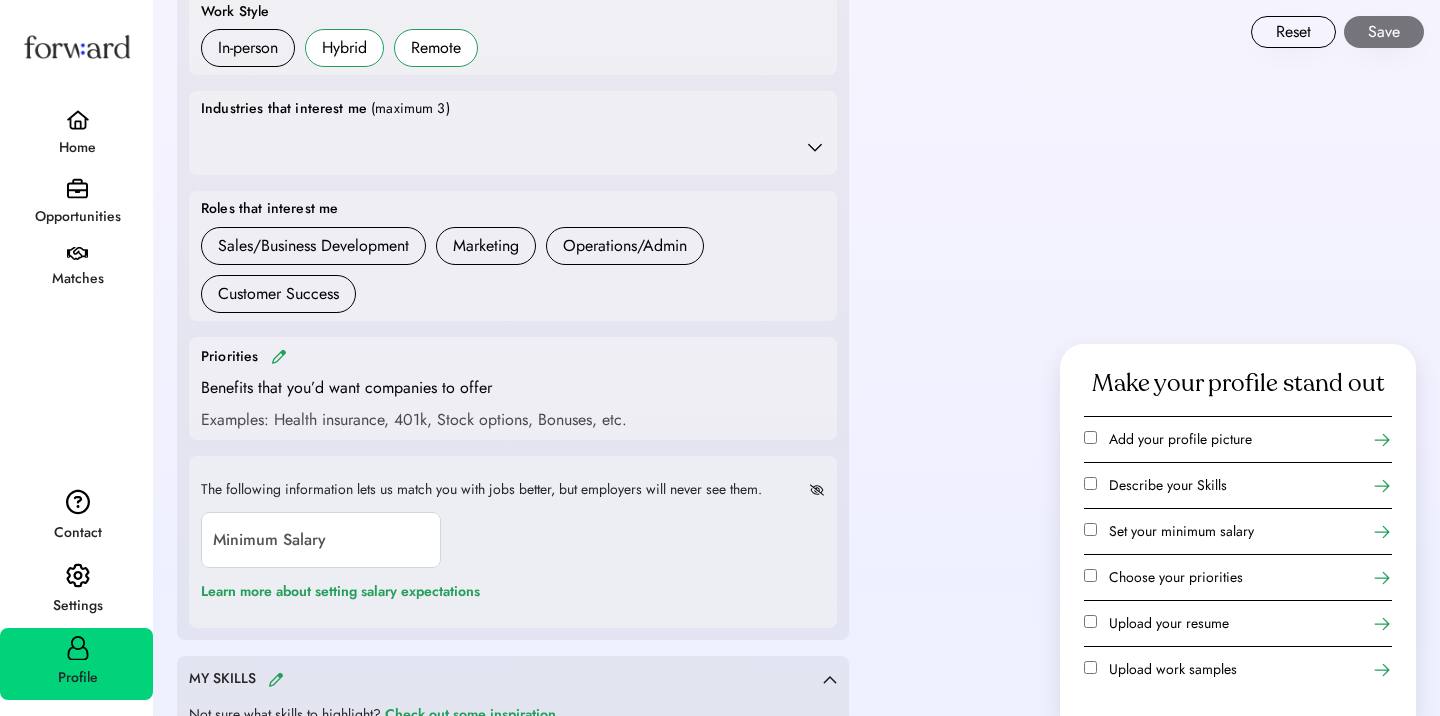 scroll, scrollTop: 837, scrollLeft: 0, axis: vertical 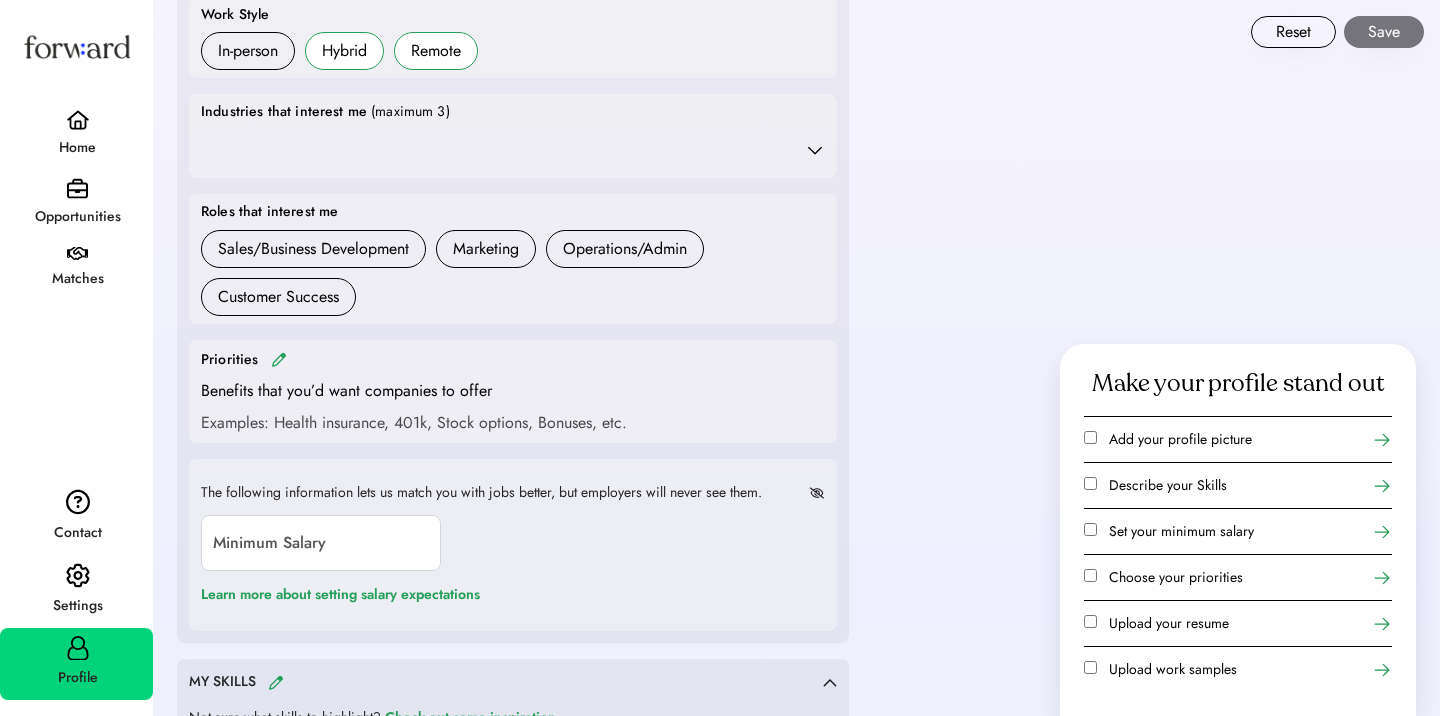 click 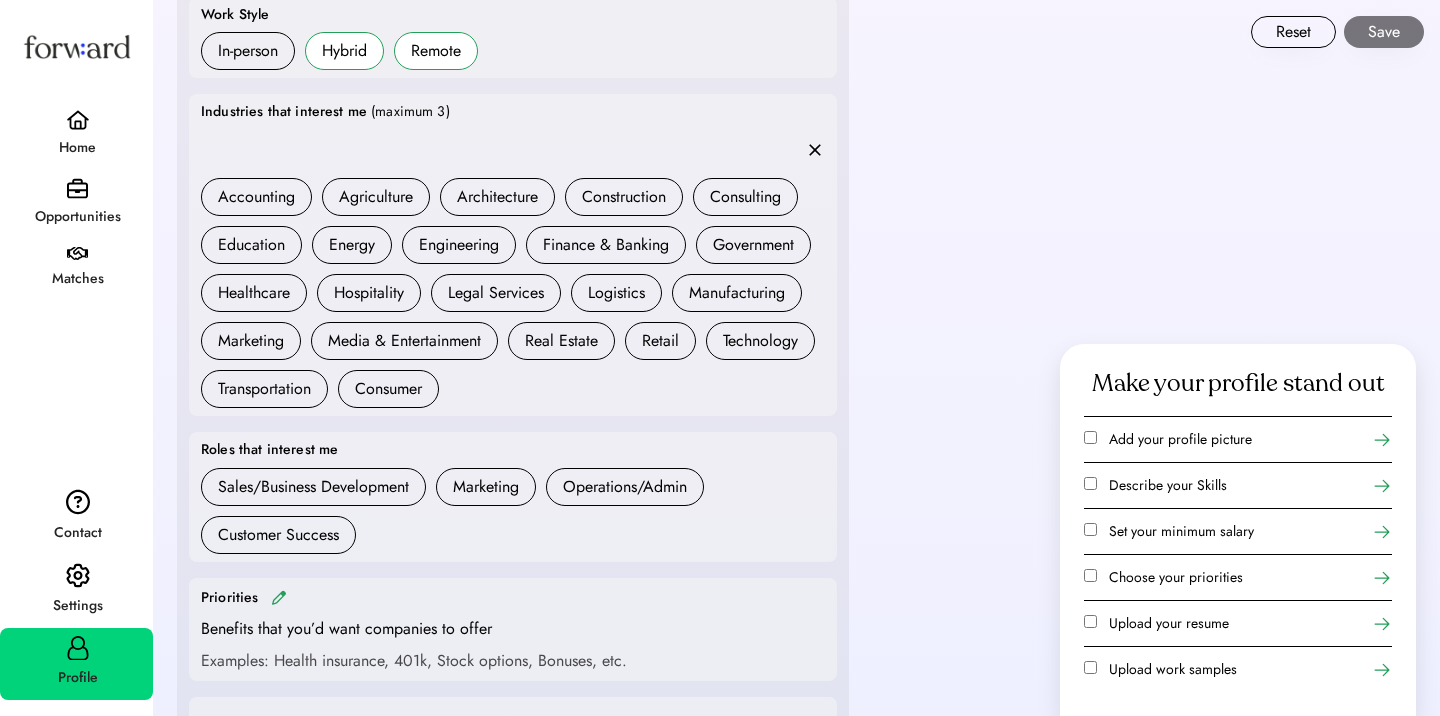 click 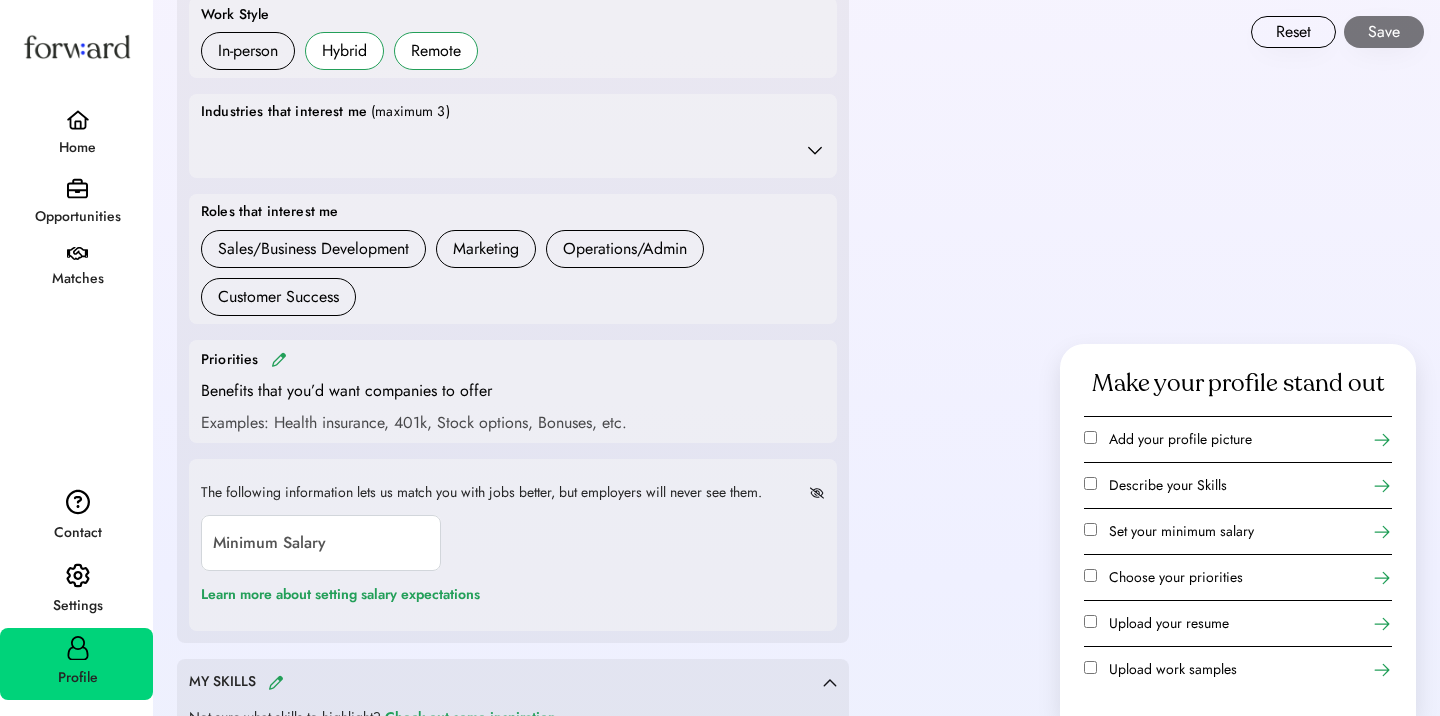 click 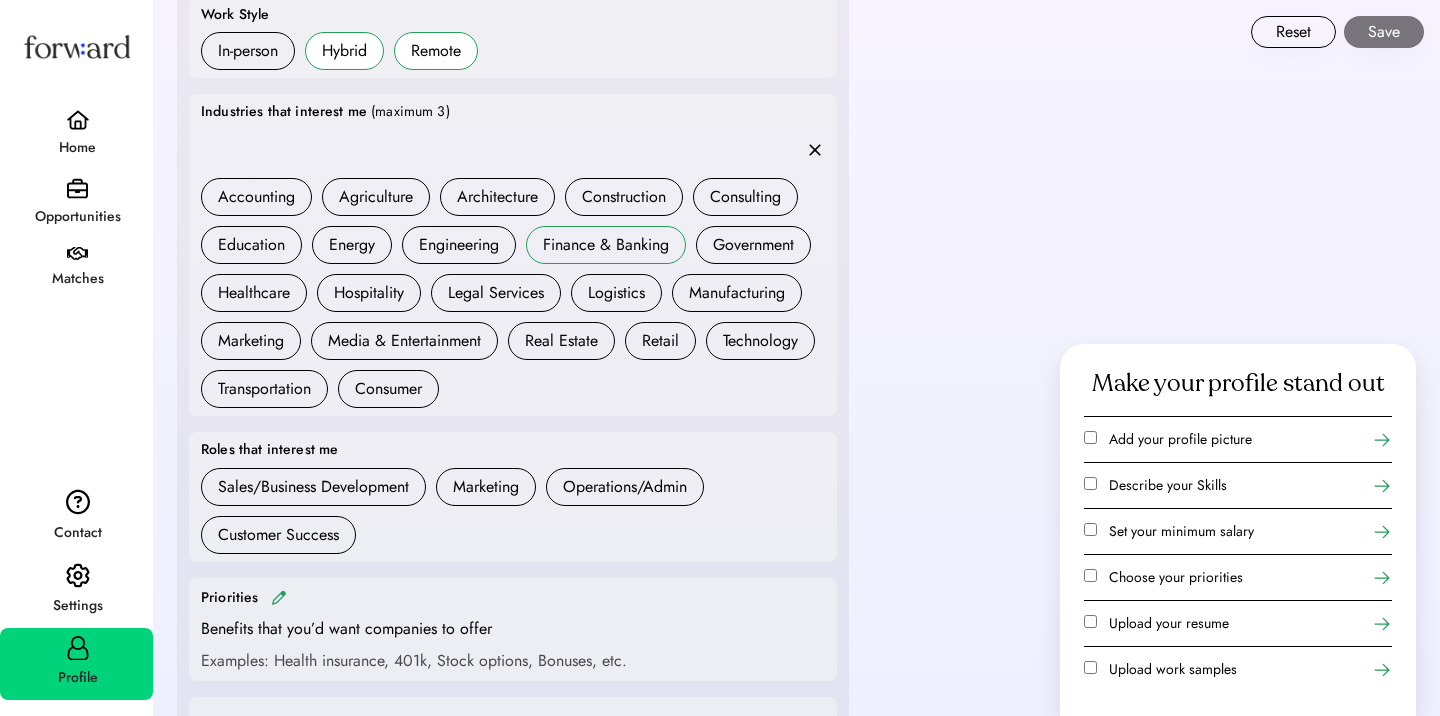click on "Finance & Banking" at bounding box center (606, 245) 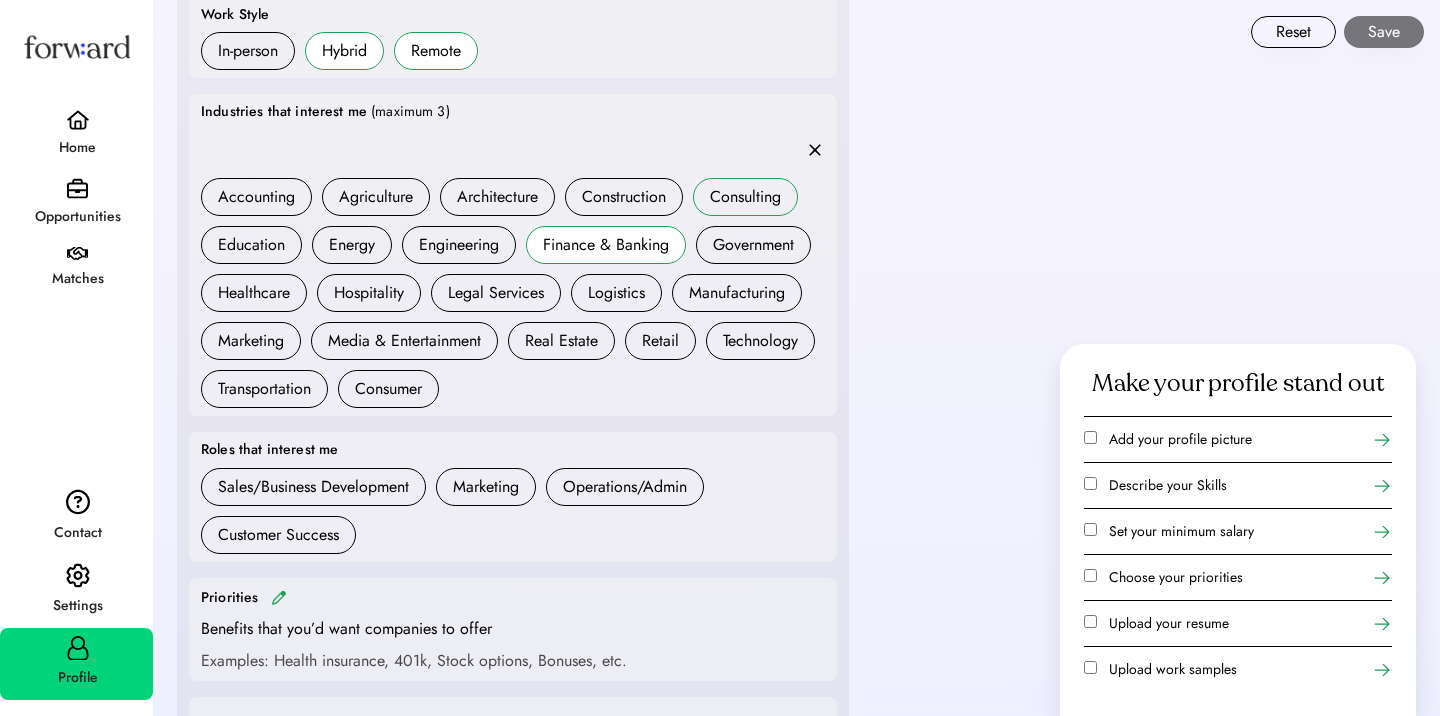click on "Consulting" at bounding box center (745, 197) 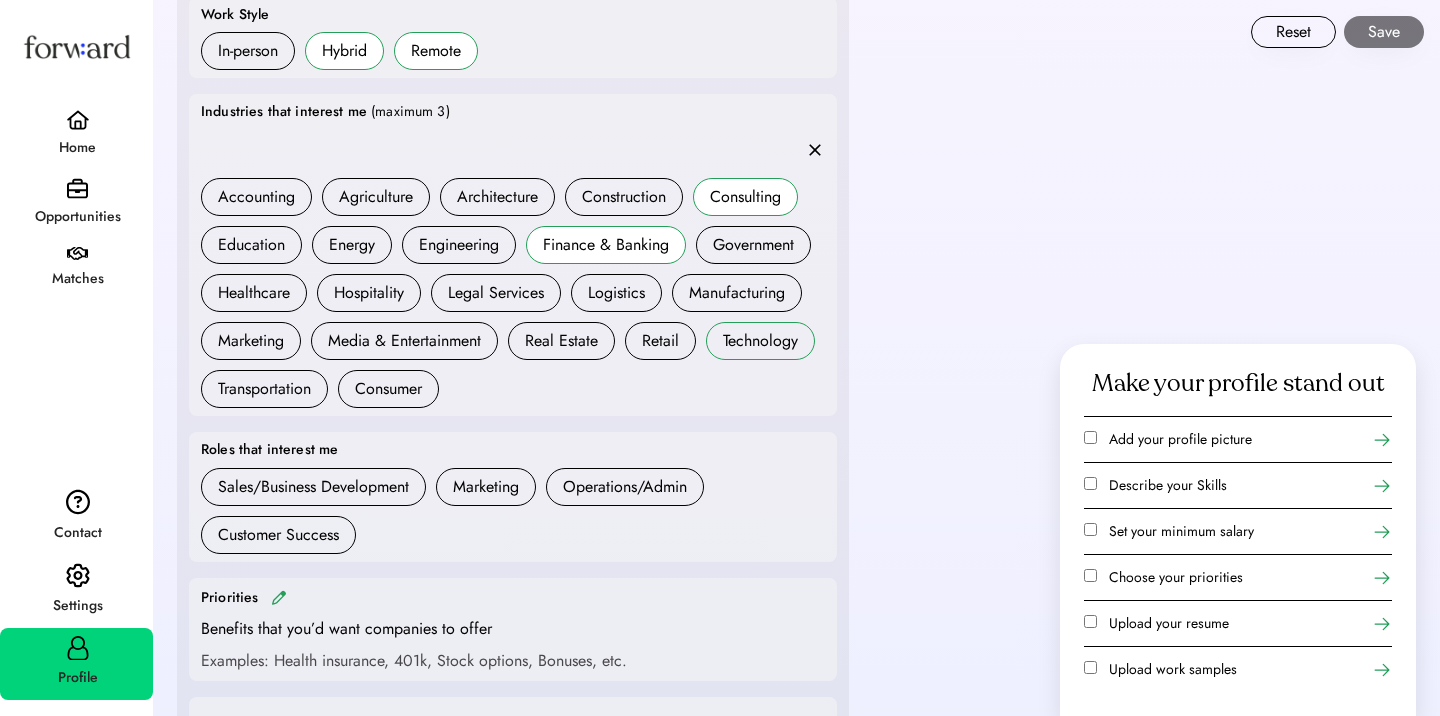 click on "Technology" at bounding box center [760, 341] 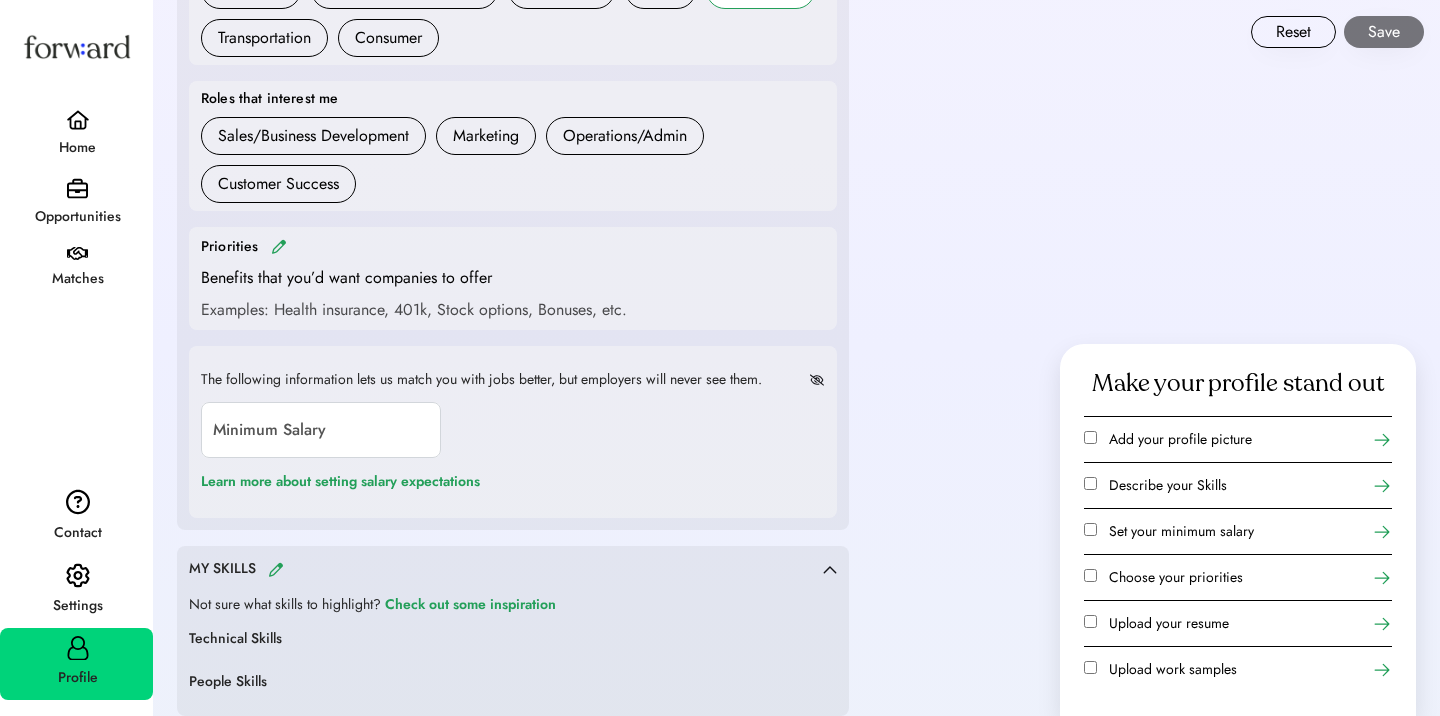 scroll, scrollTop: 1251, scrollLeft: 0, axis: vertical 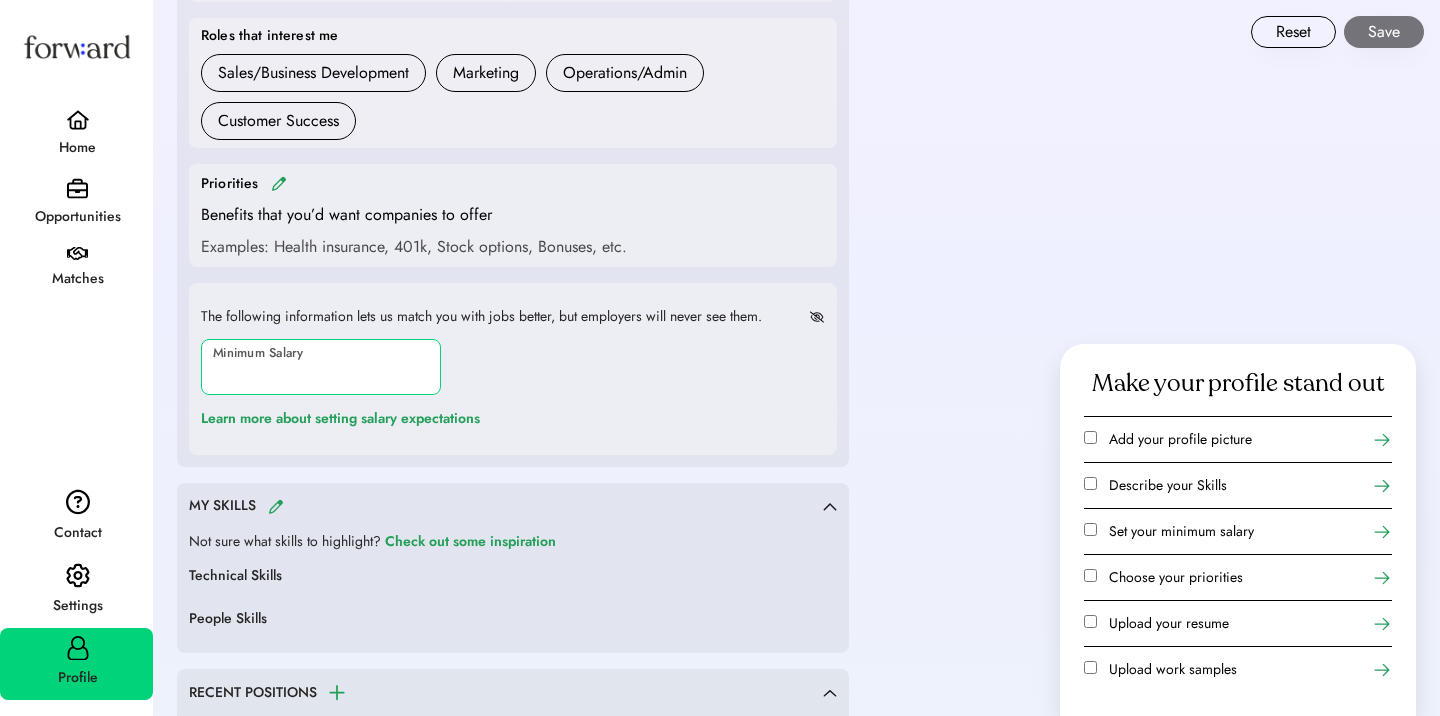 click at bounding box center (321, 367) 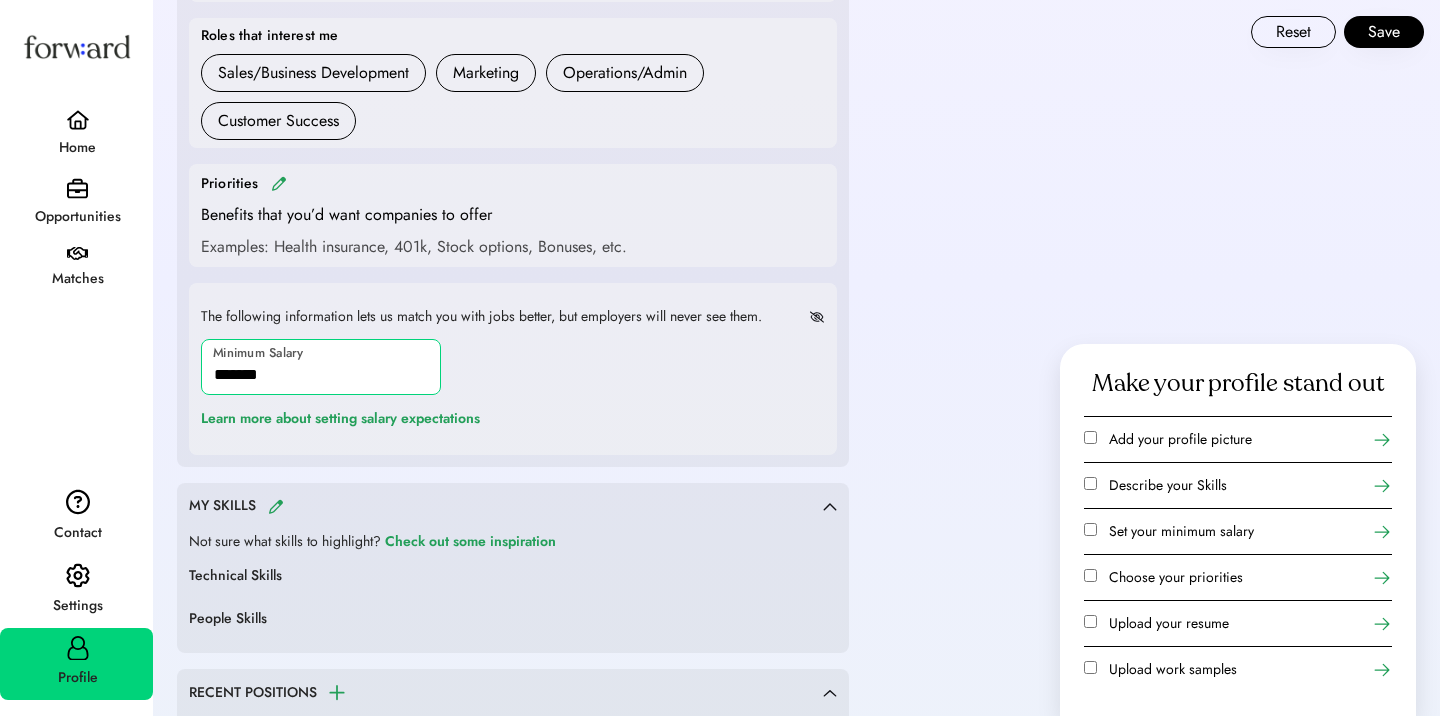 type on "*******" 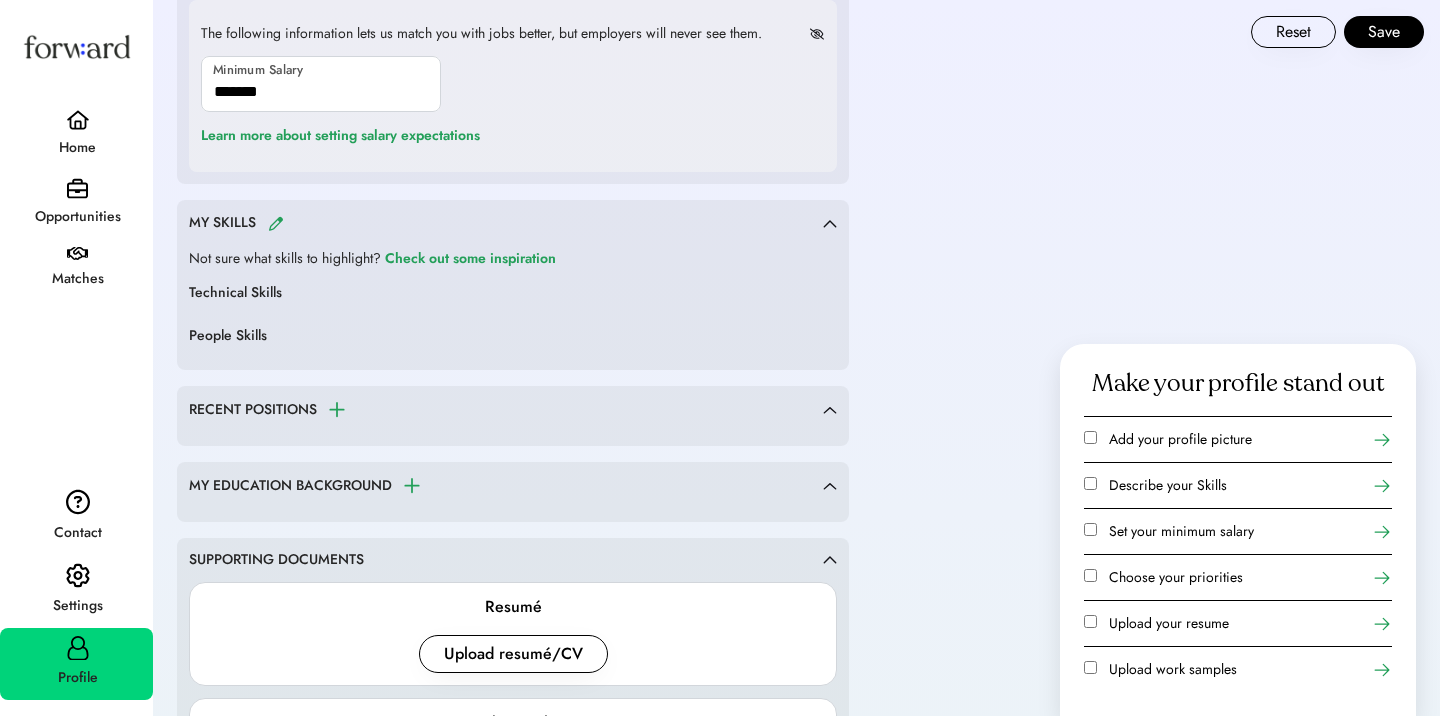 scroll, scrollTop: 1568, scrollLeft: 0, axis: vertical 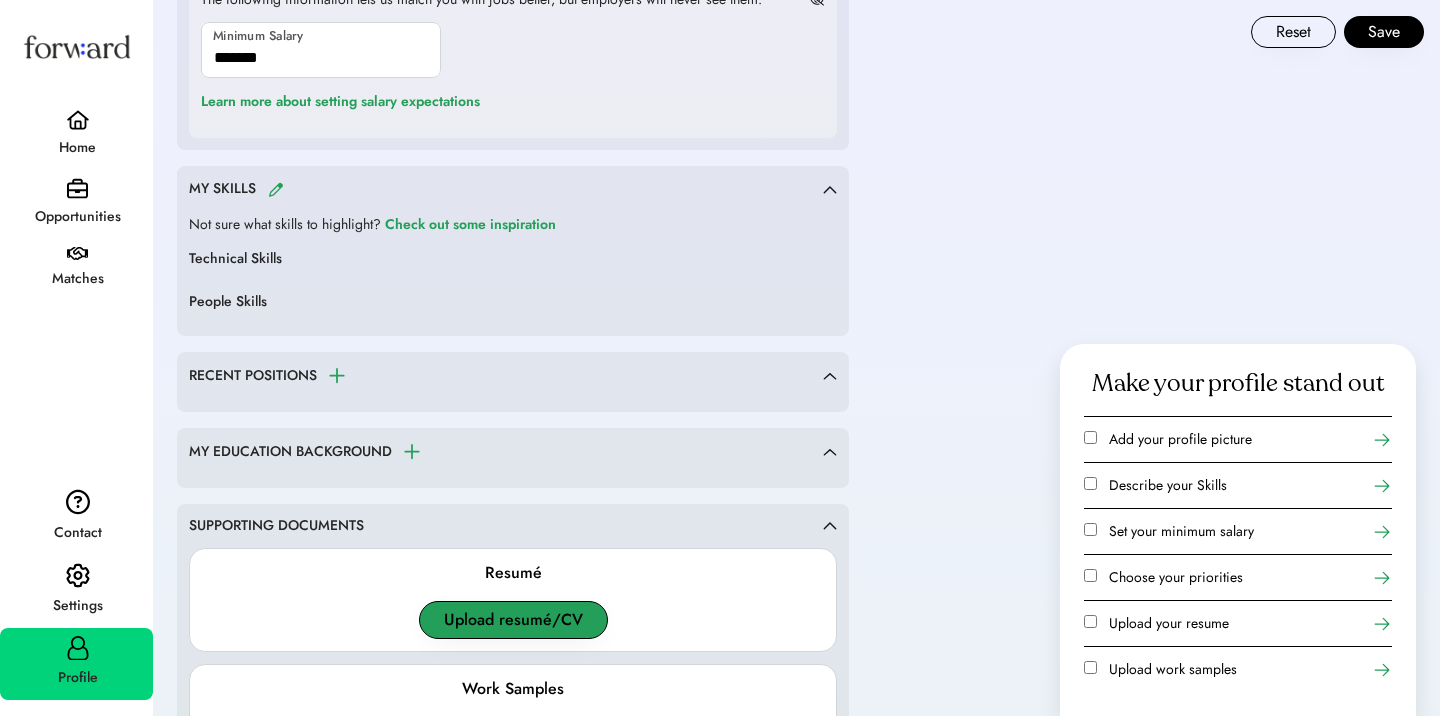 click on "Upload resumé/CV" at bounding box center [513, 620] 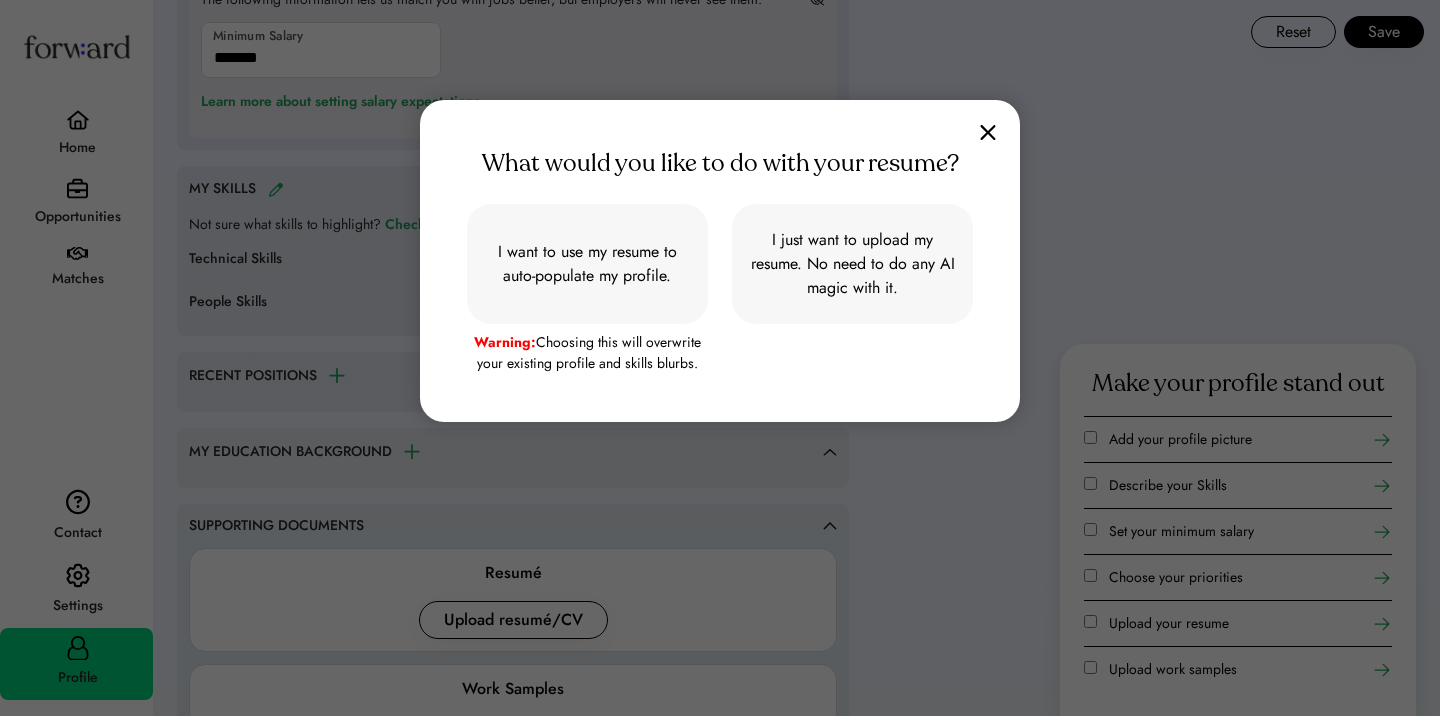 click at bounding box center [988, 132] 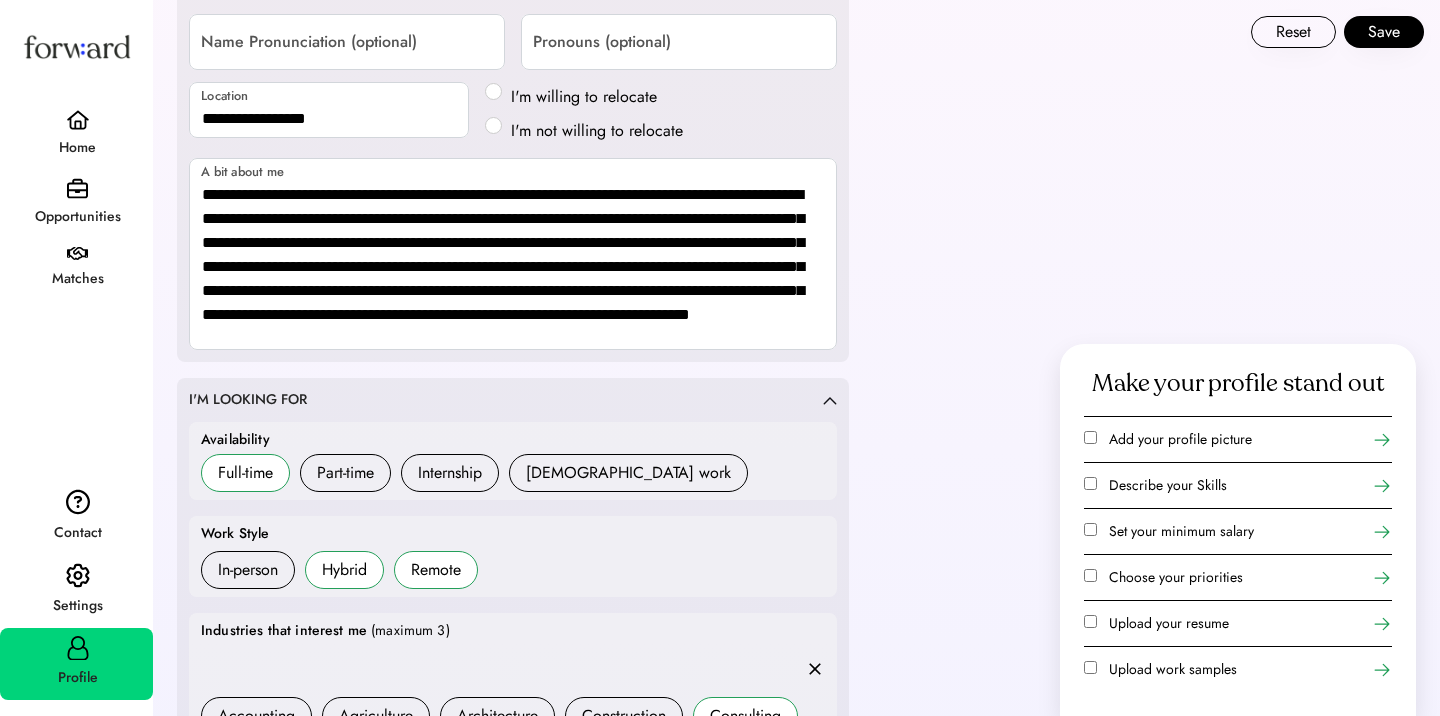 scroll, scrollTop: 261, scrollLeft: 0, axis: vertical 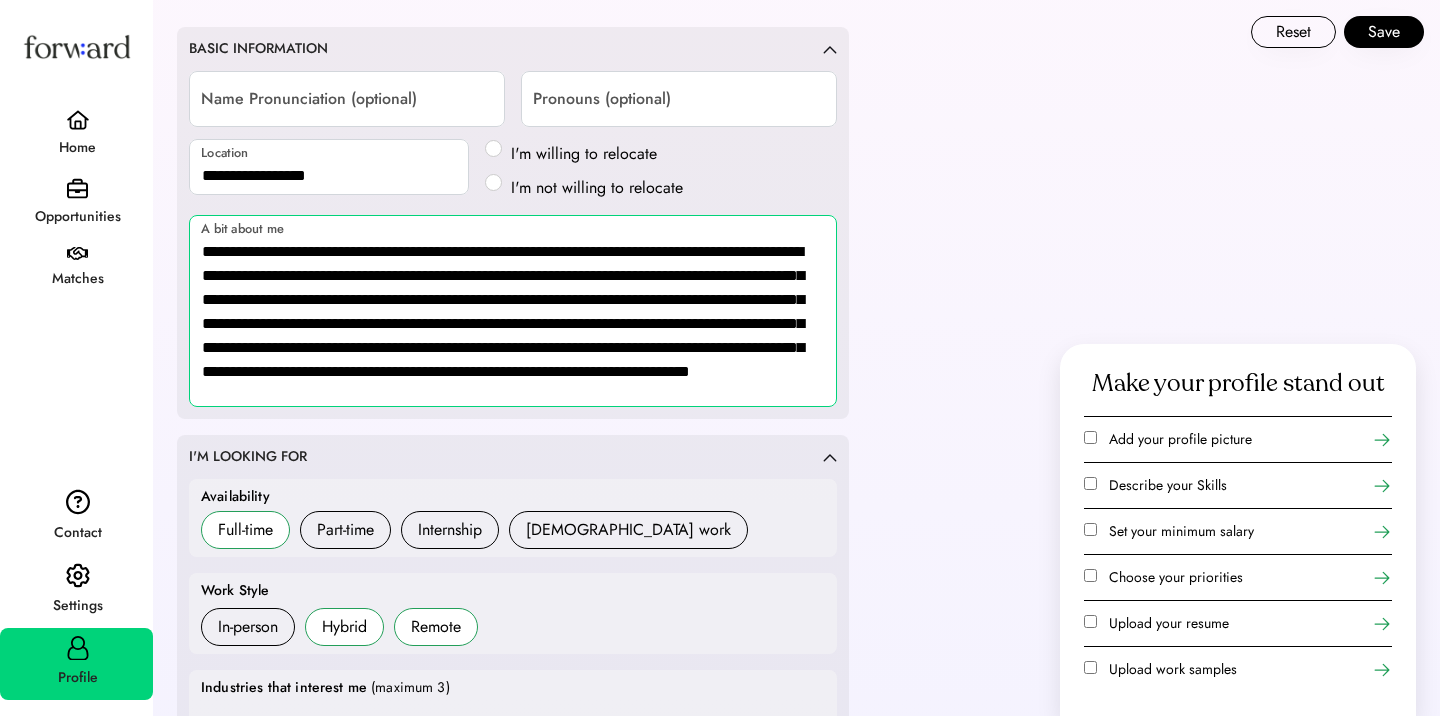 click on "**********" at bounding box center (513, 311) 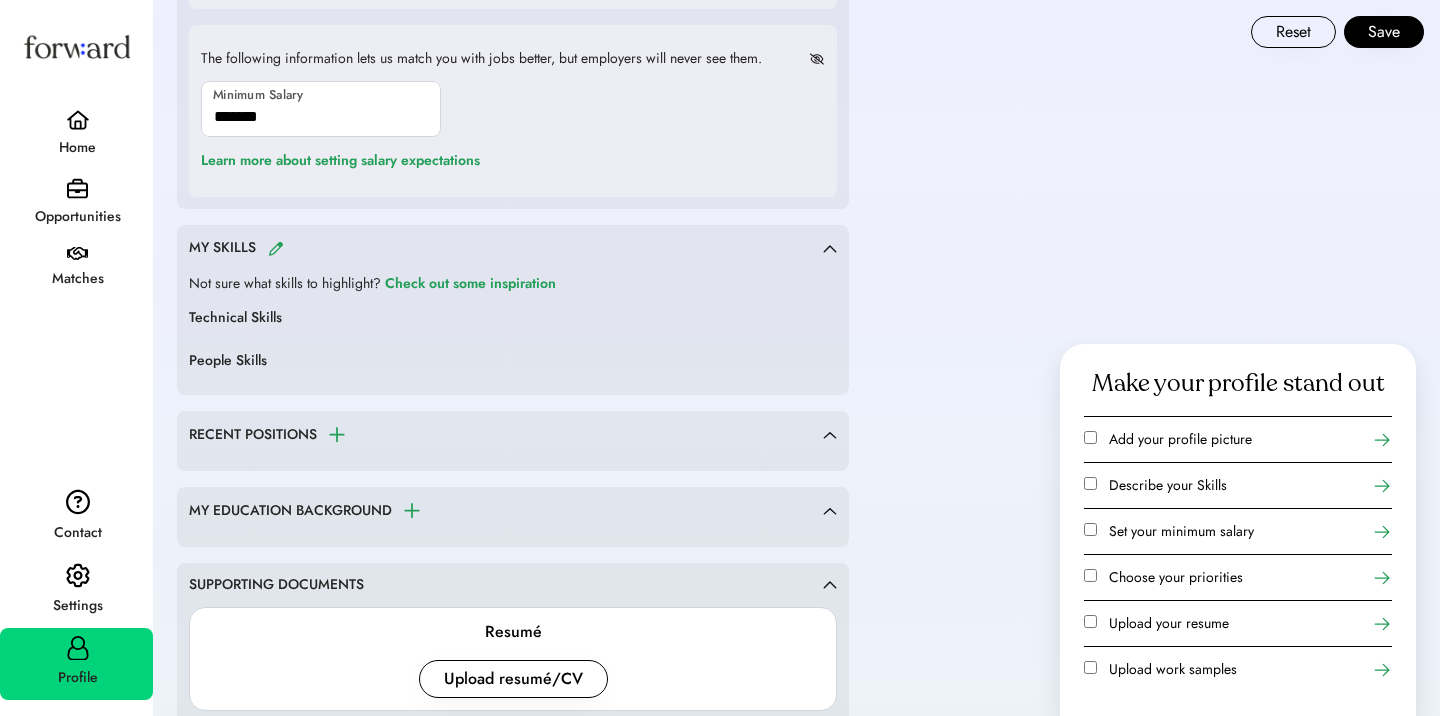 scroll, scrollTop: 1511, scrollLeft: 0, axis: vertical 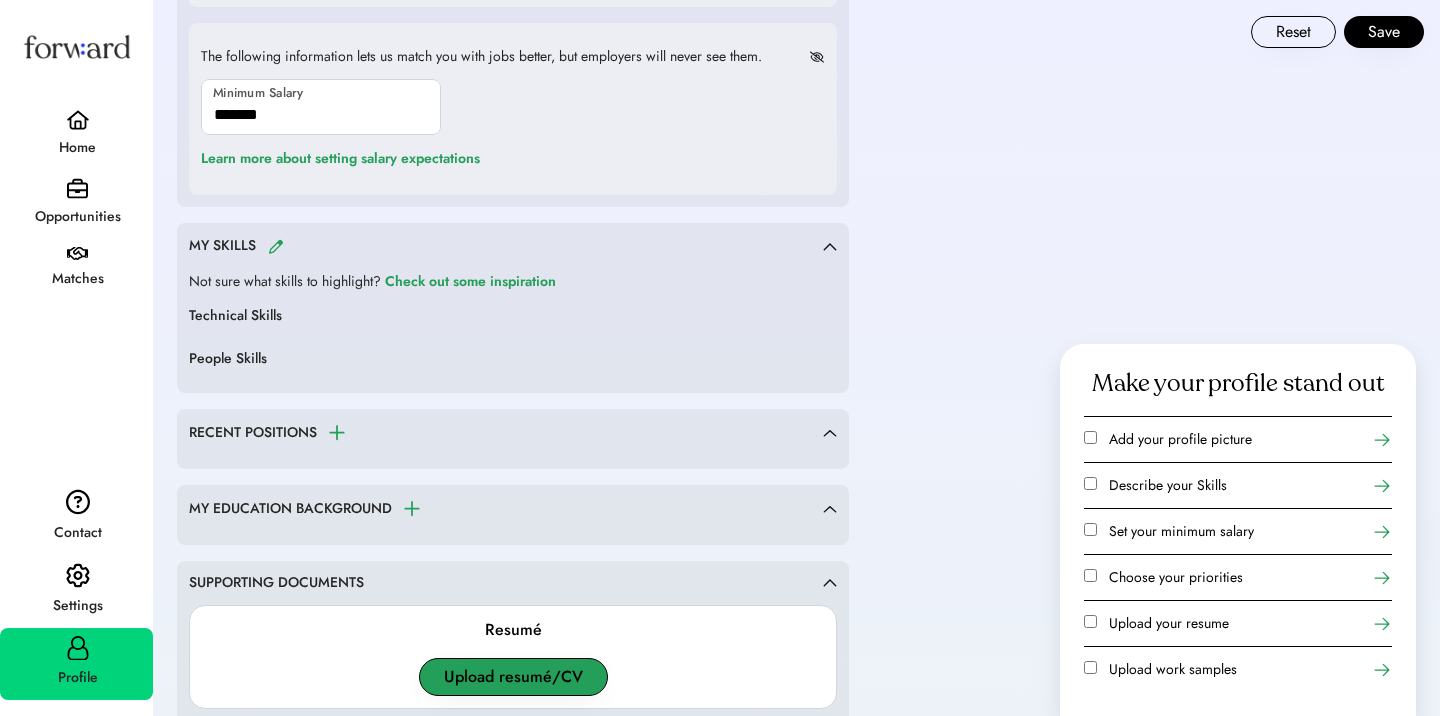 click on "Upload resumé/CV" at bounding box center [513, 677] 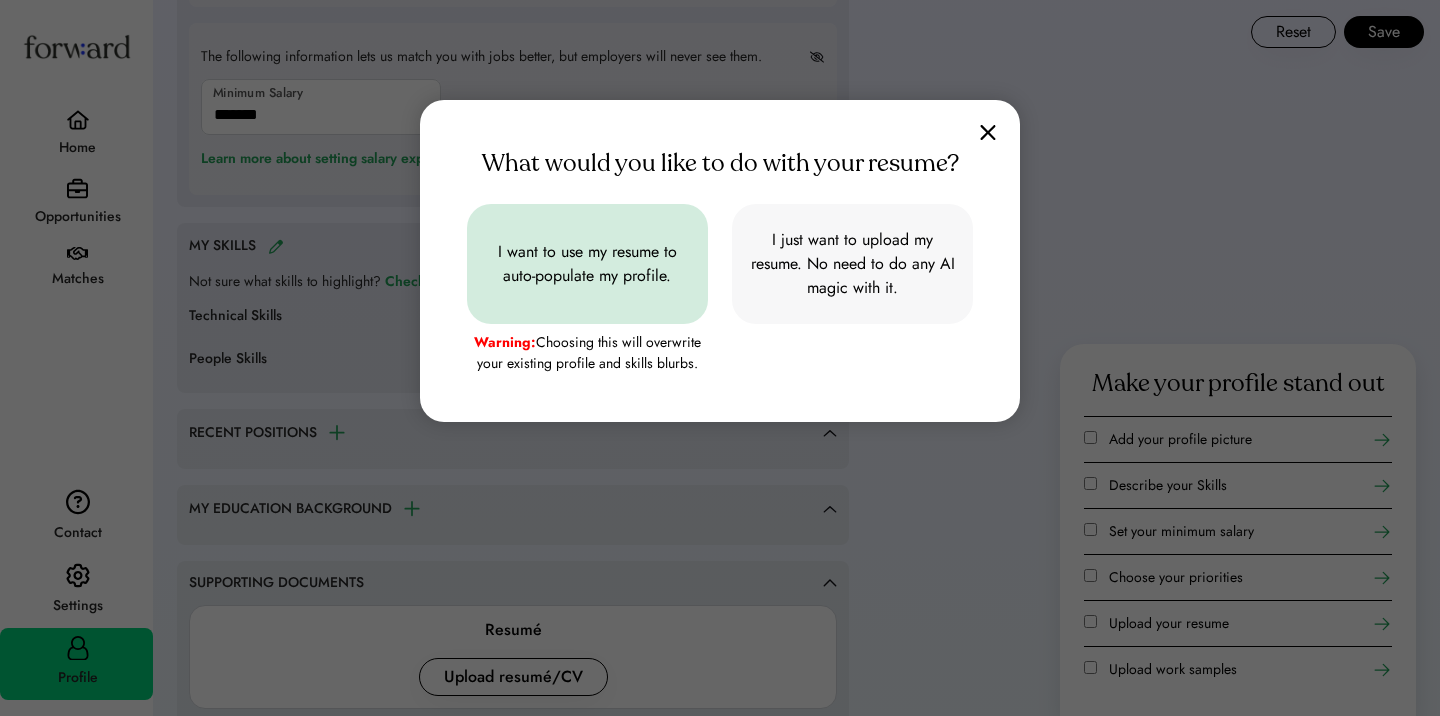 click on "I want to use my resume to auto-populate my profile." at bounding box center [587, 264] 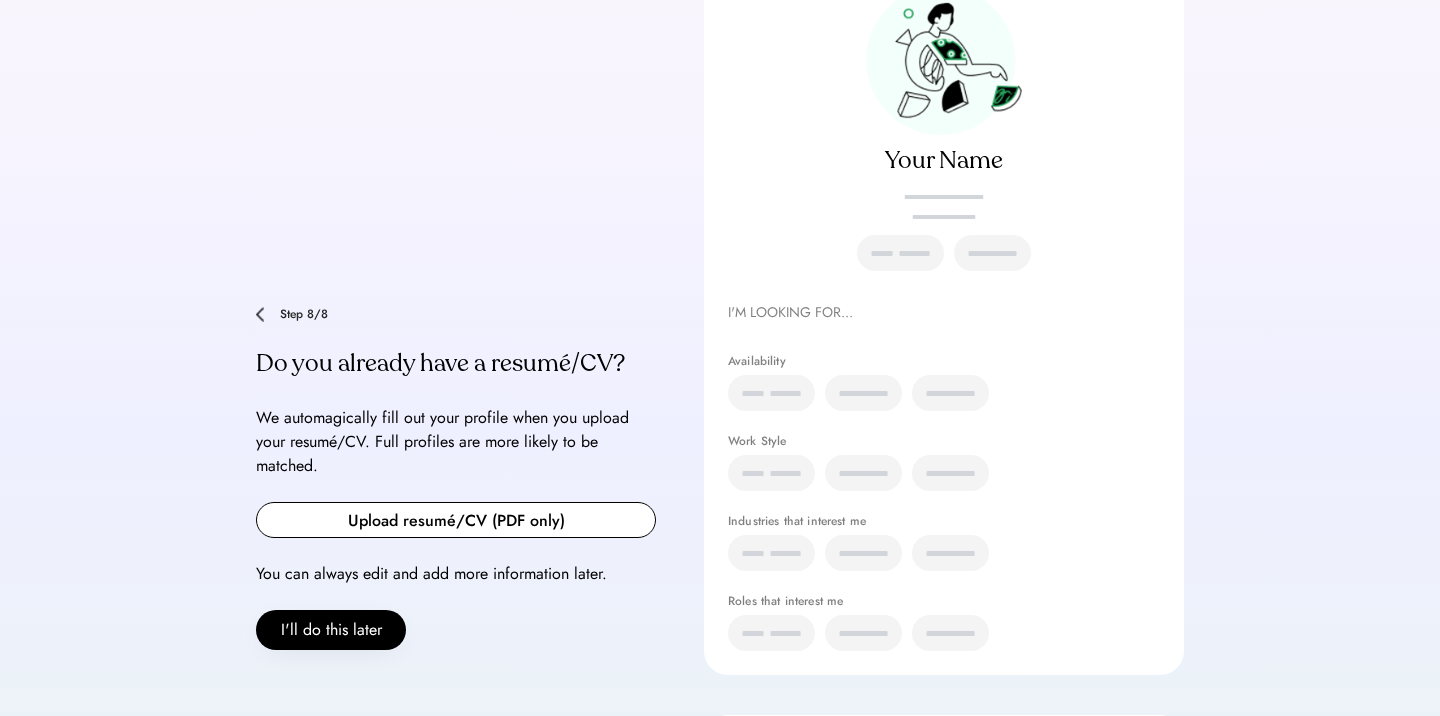 scroll, scrollTop: 213, scrollLeft: 0, axis: vertical 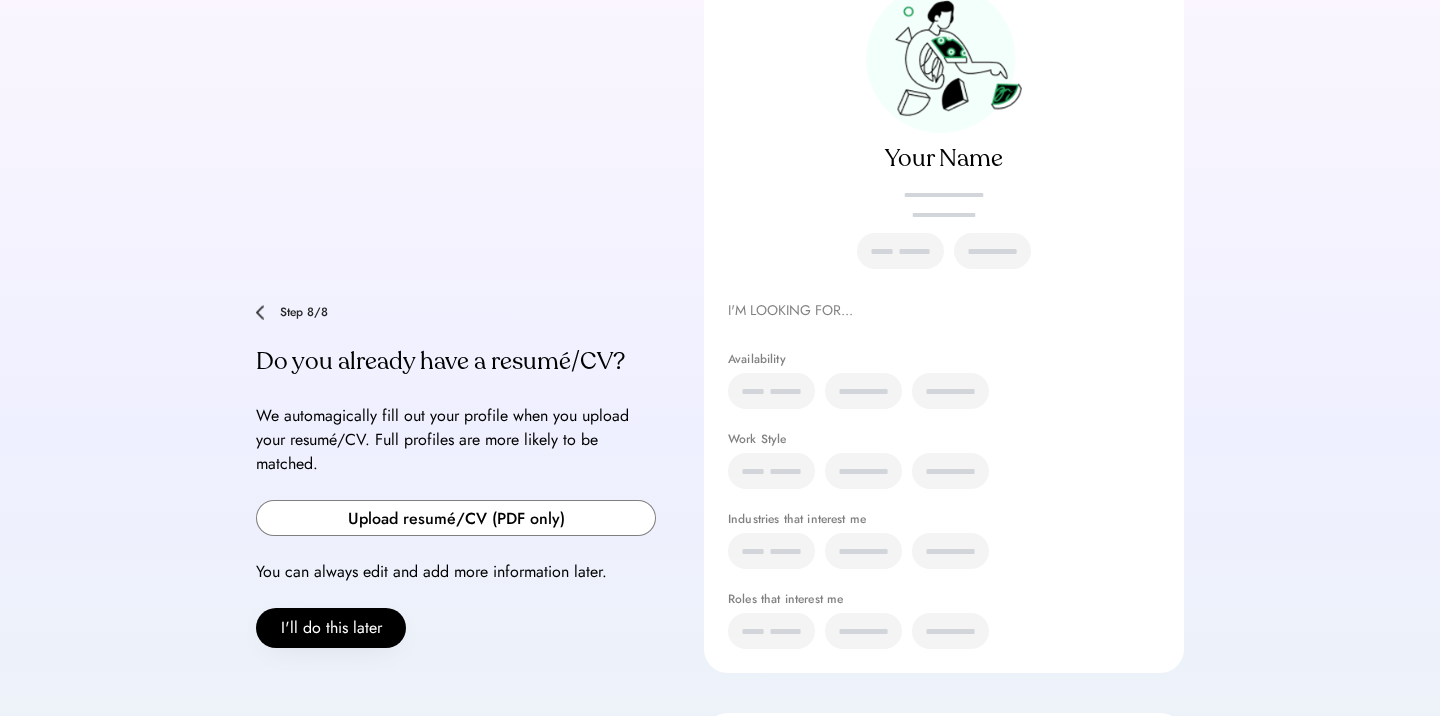 click at bounding box center (456, 518) 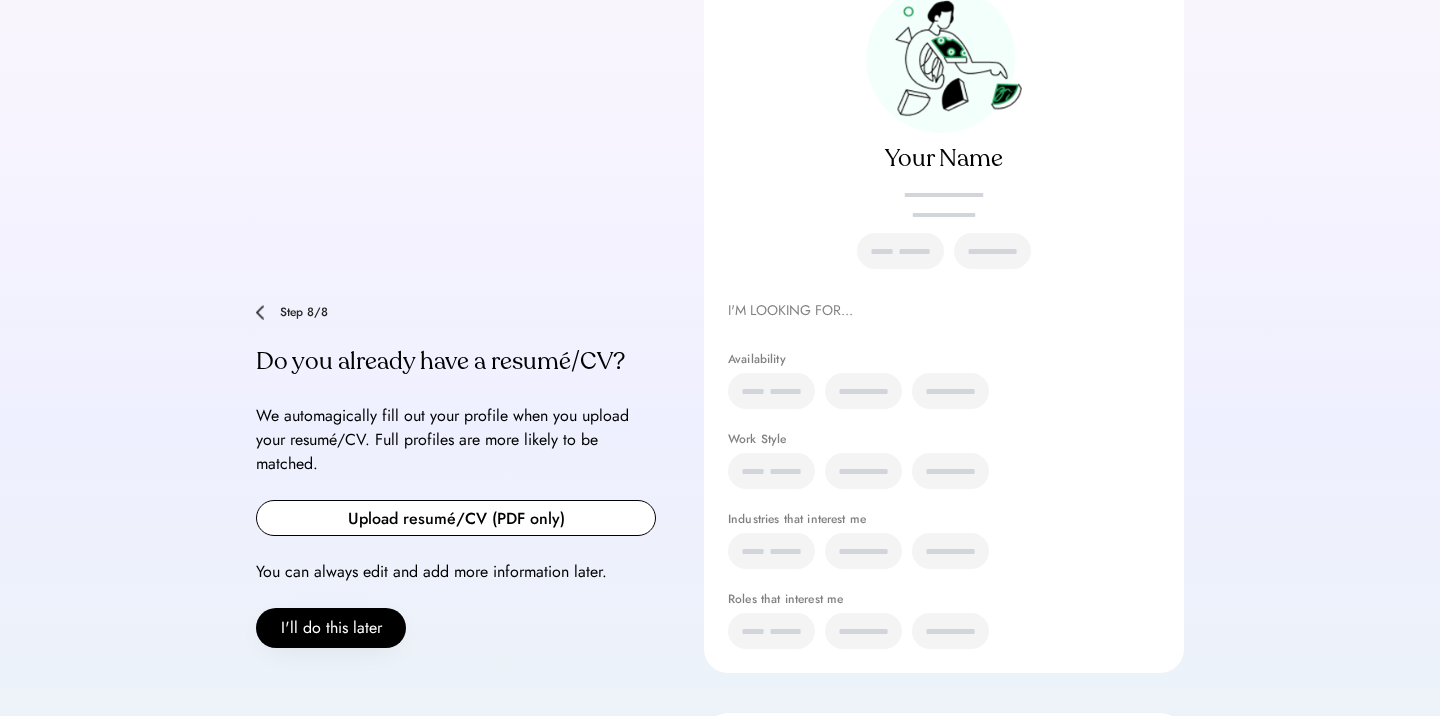 type on "**********" 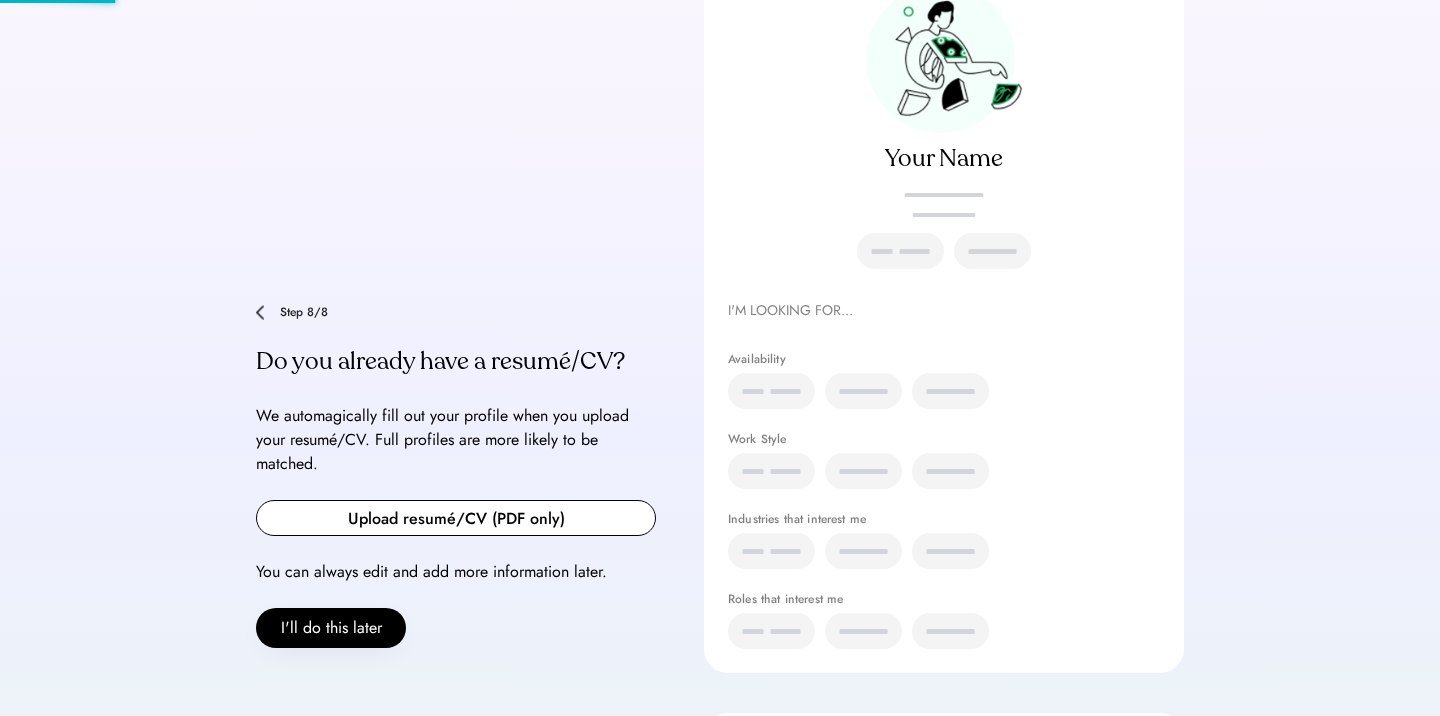 type 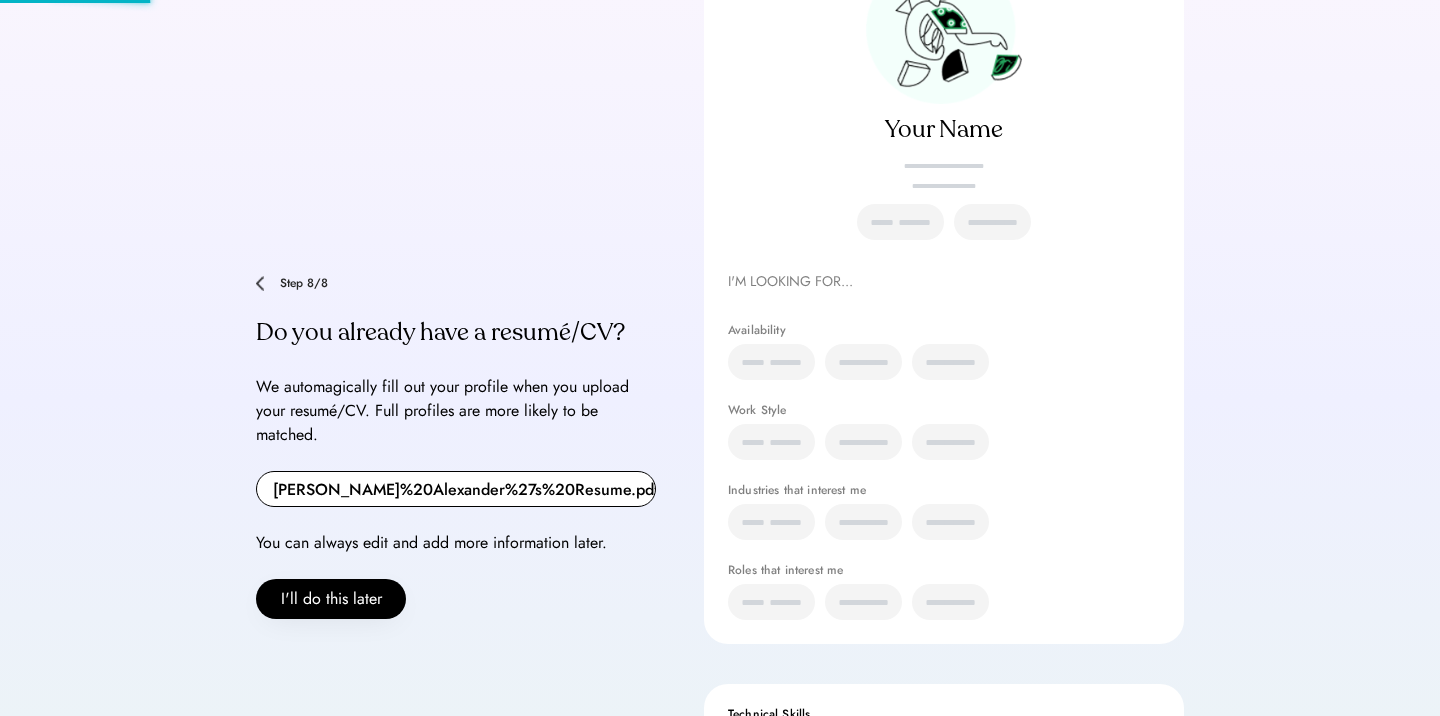 scroll, scrollTop: 244, scrollLeft: 0, axis: vertical 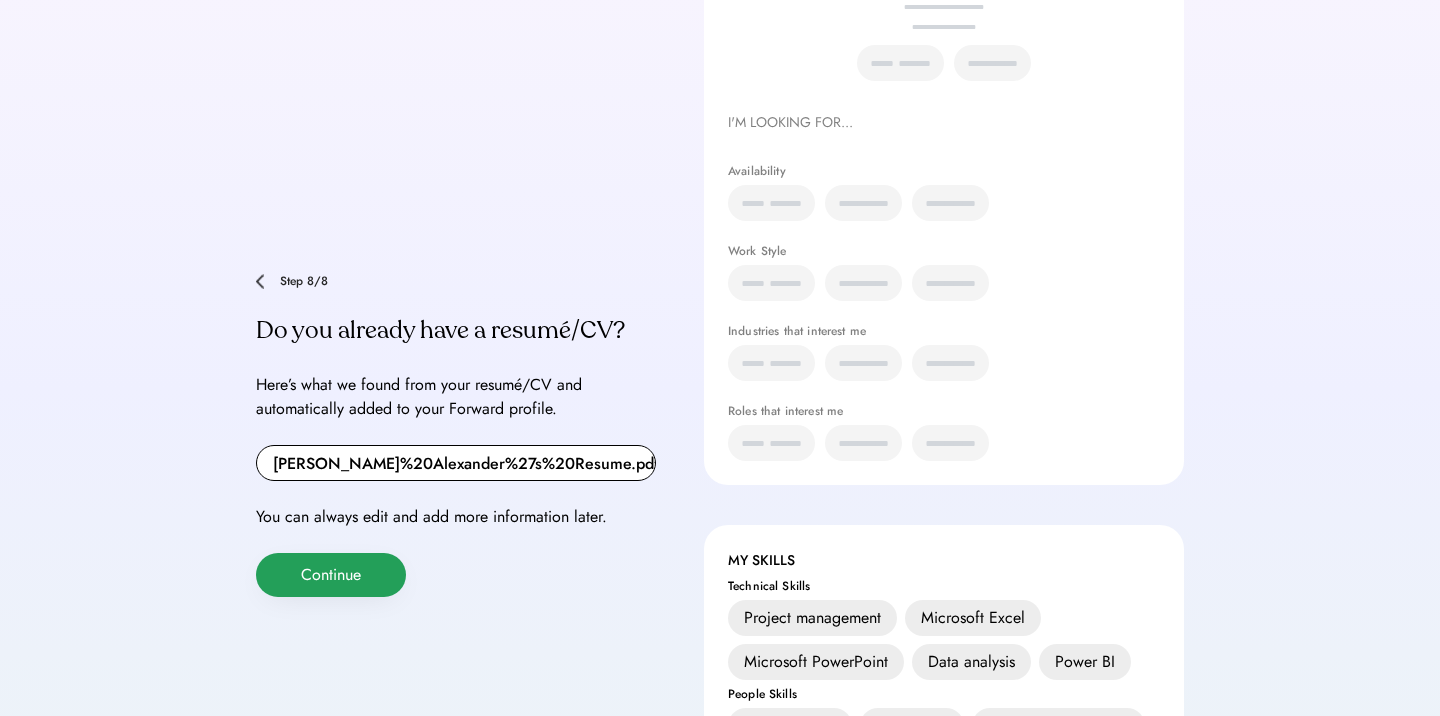 click on "Continue" at bounding box center (331, 575) 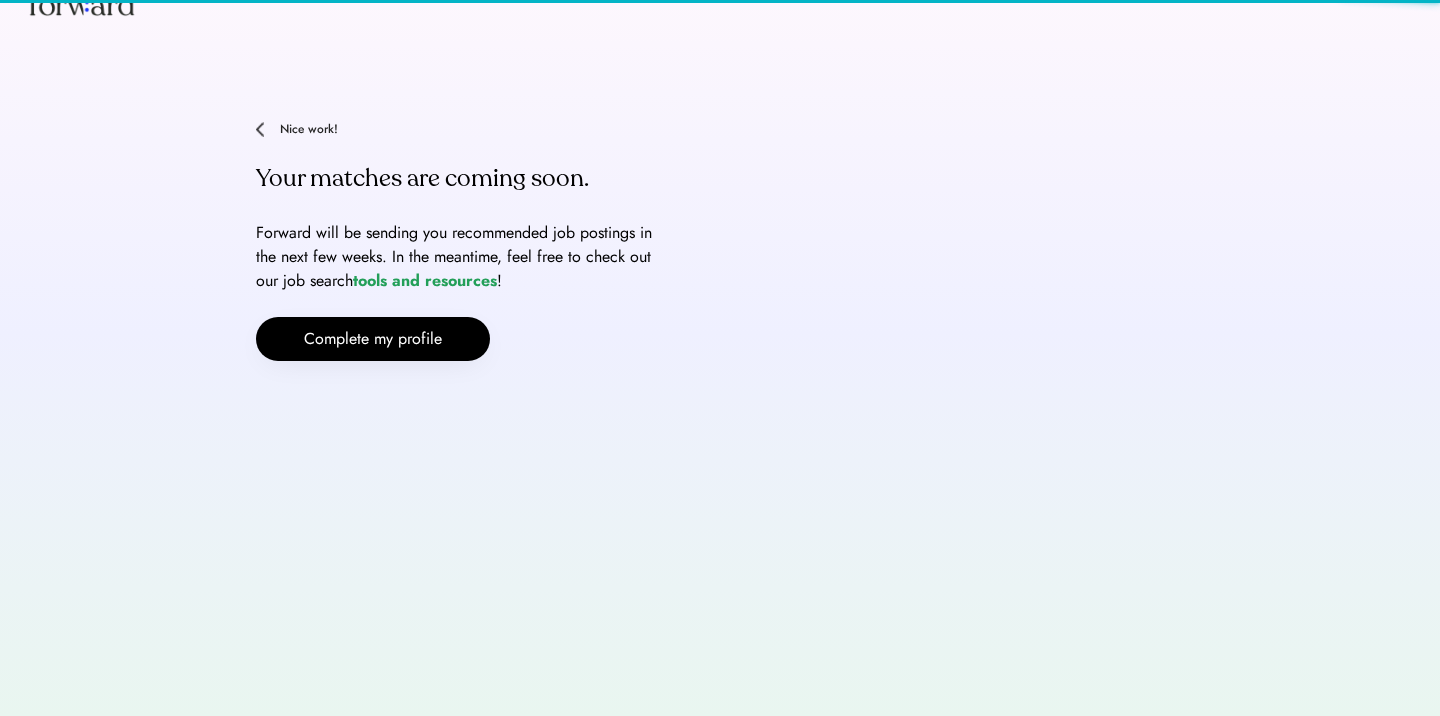 scroll, scrollTop: 0, scrollLeft: 0, axis: both 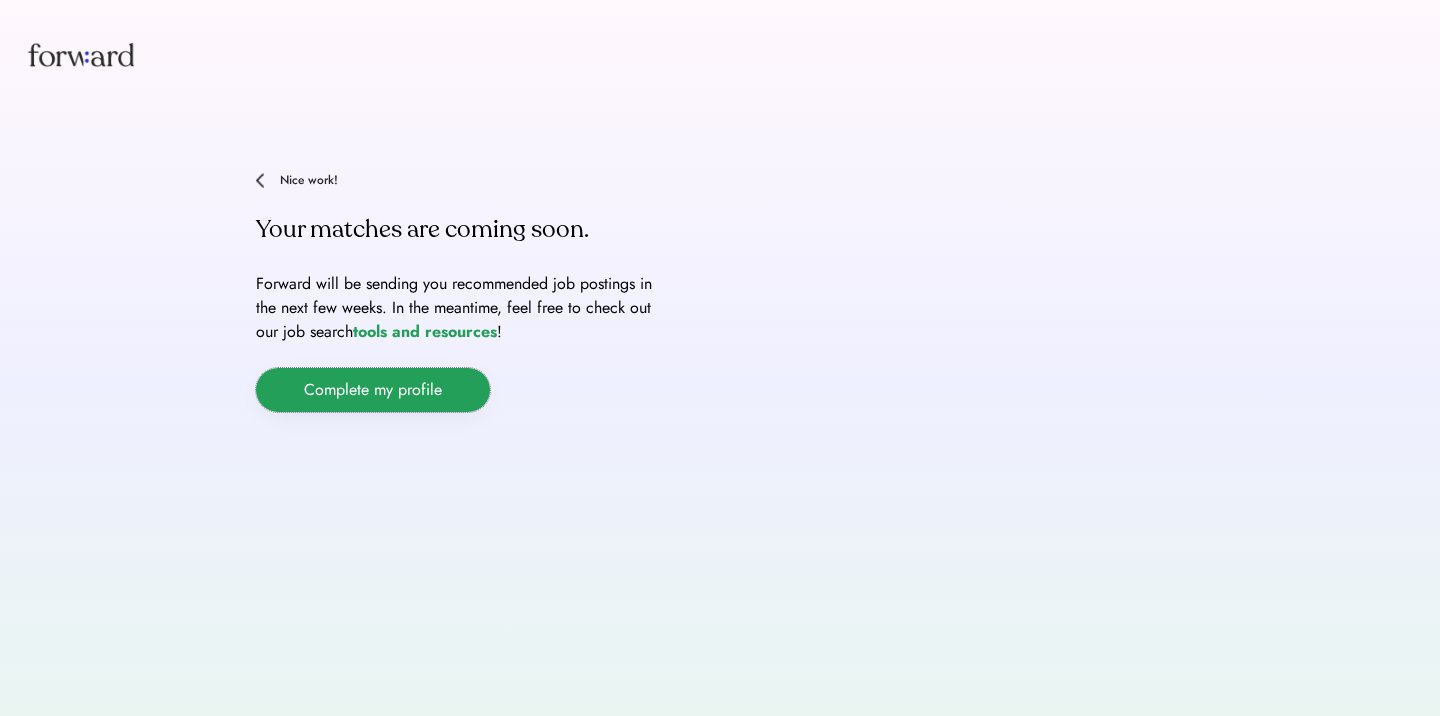 click on "Complete my profile" at bounding box center (373, 390) 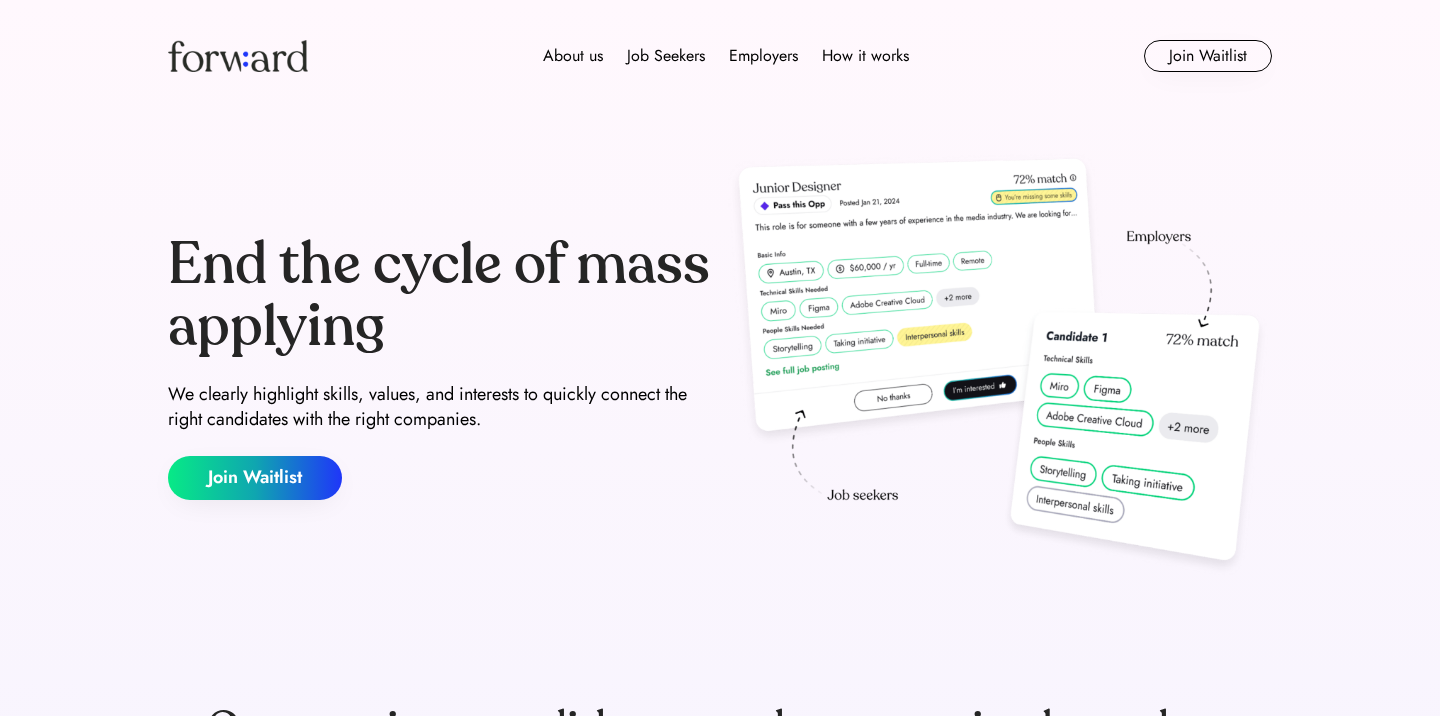scroll, scrollTop: 0, scrollLeft: 0, axis: both 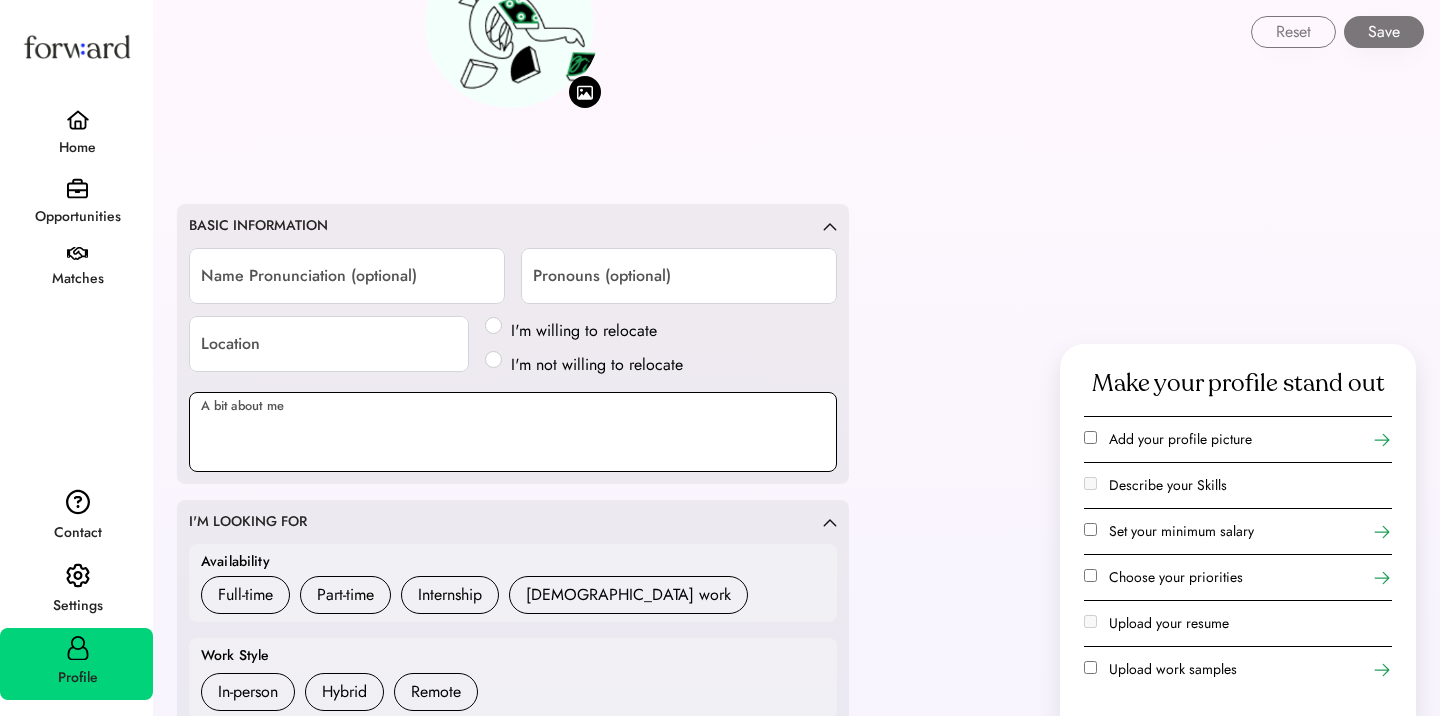 click at bounding box center [513, 432] 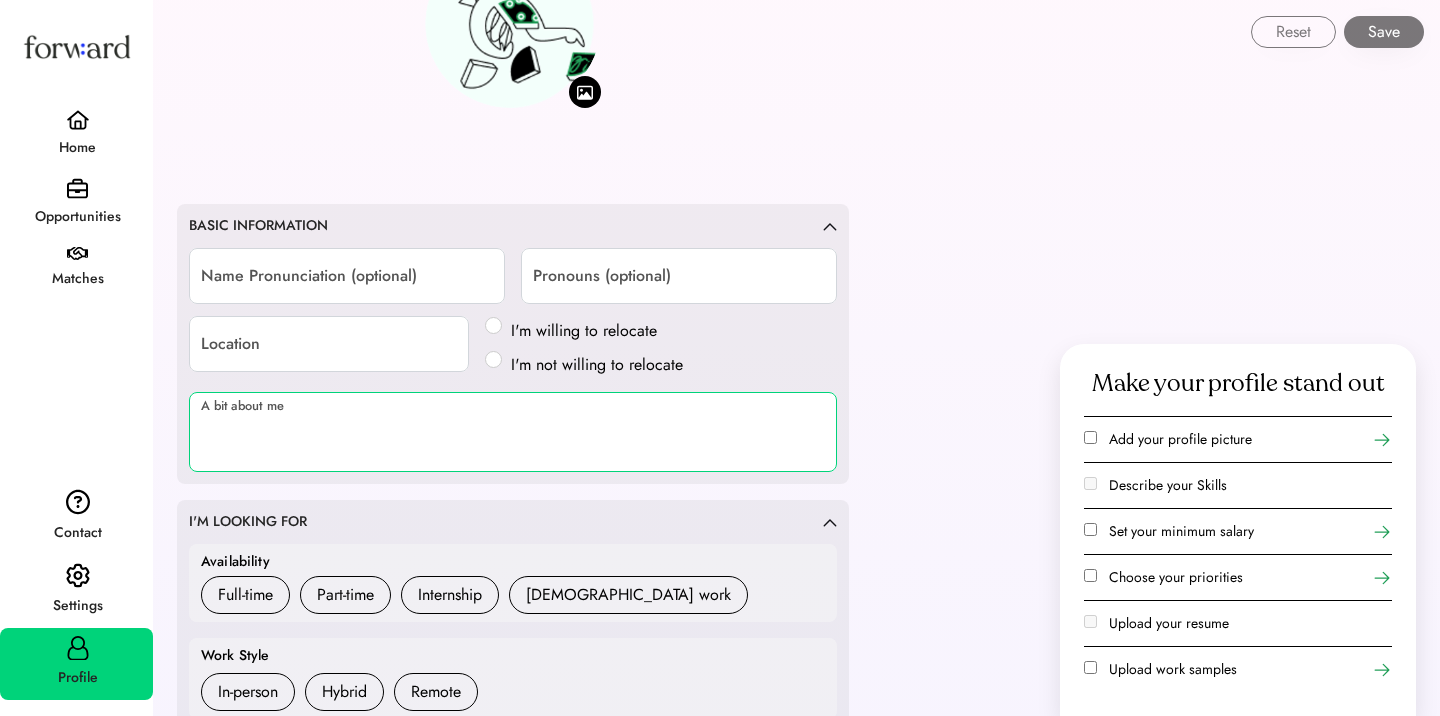 paste on "**********" 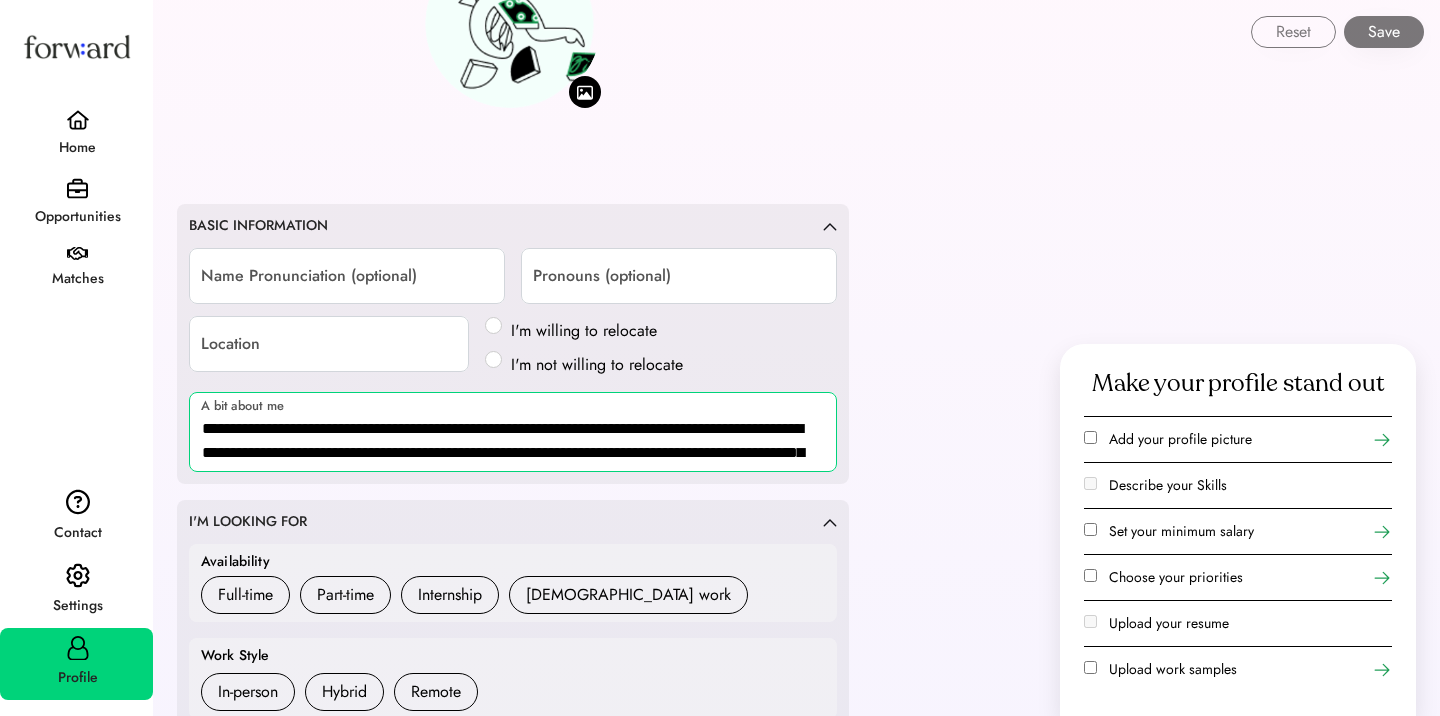 scroll, scrollTop: 2, scrollLeft: 0, axis: vertical 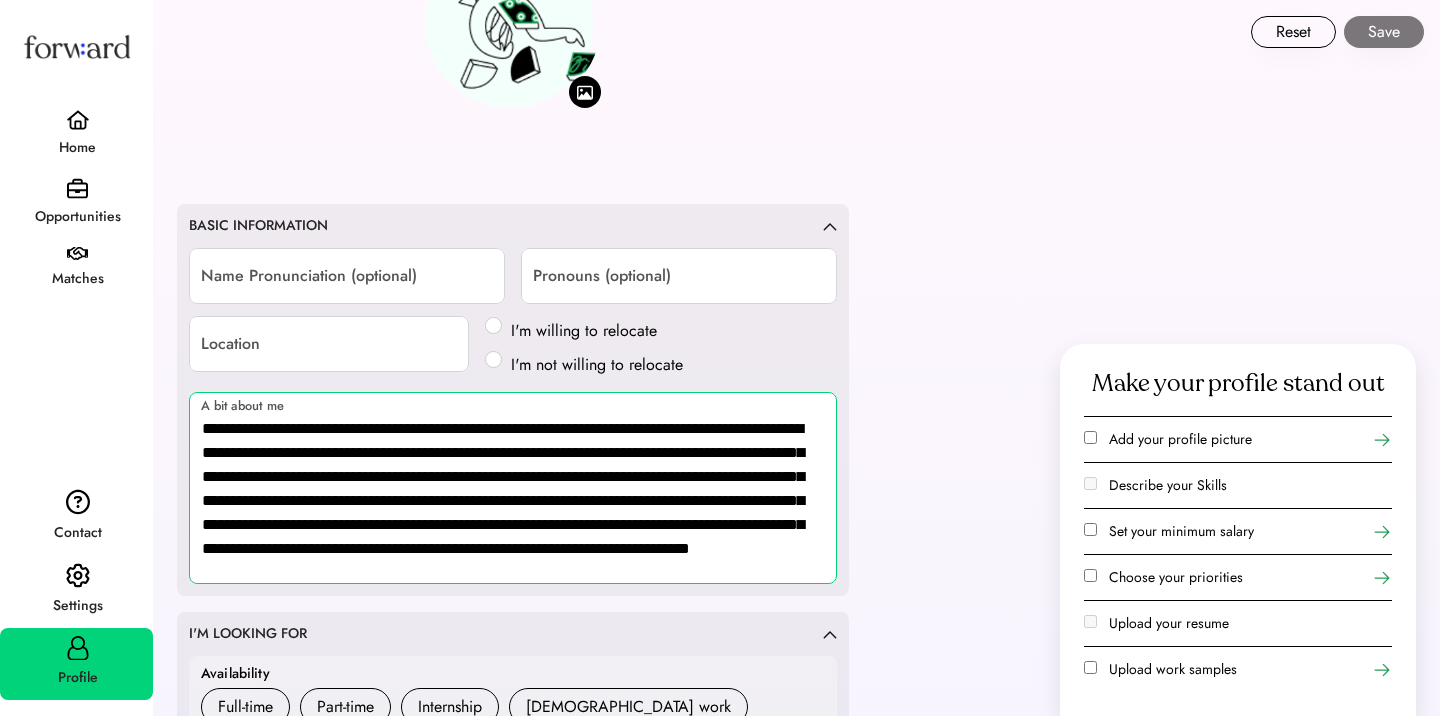 type on "**********" 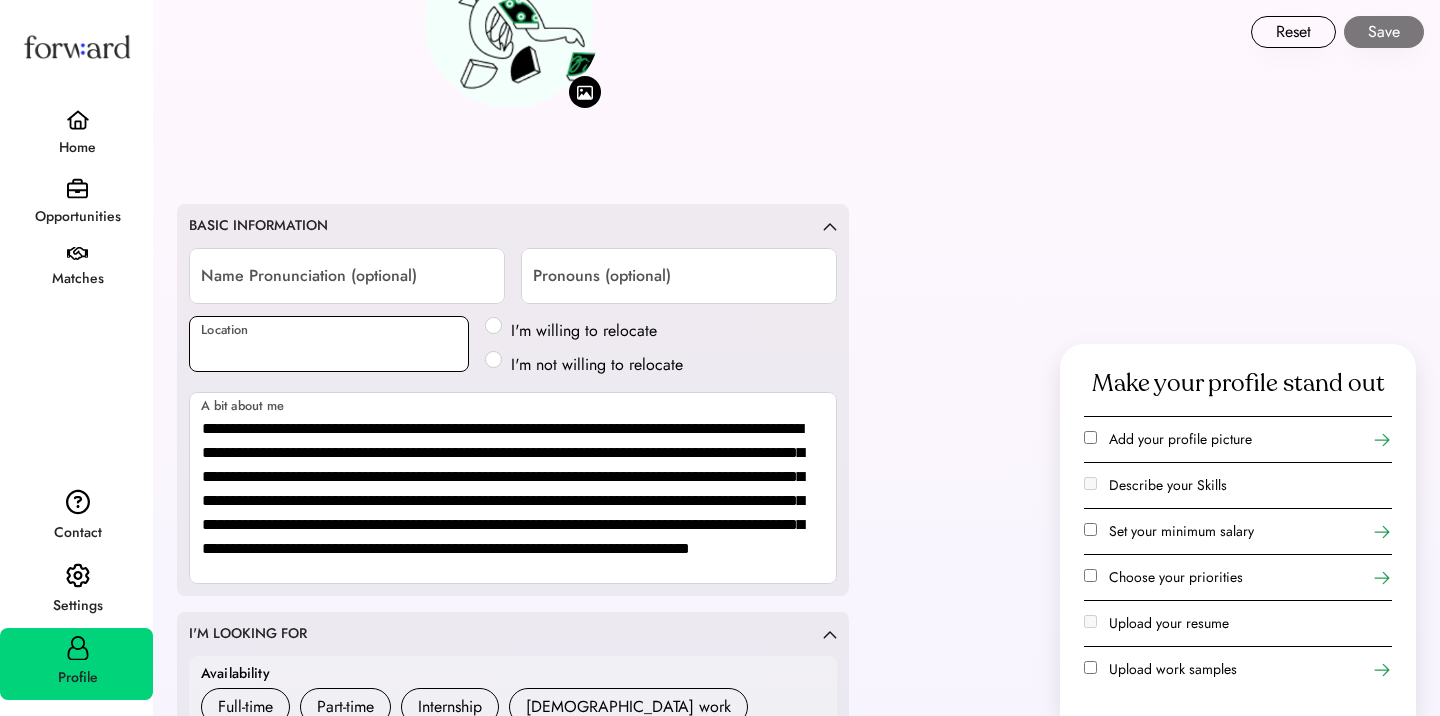 click at bounding box center (329, 344) 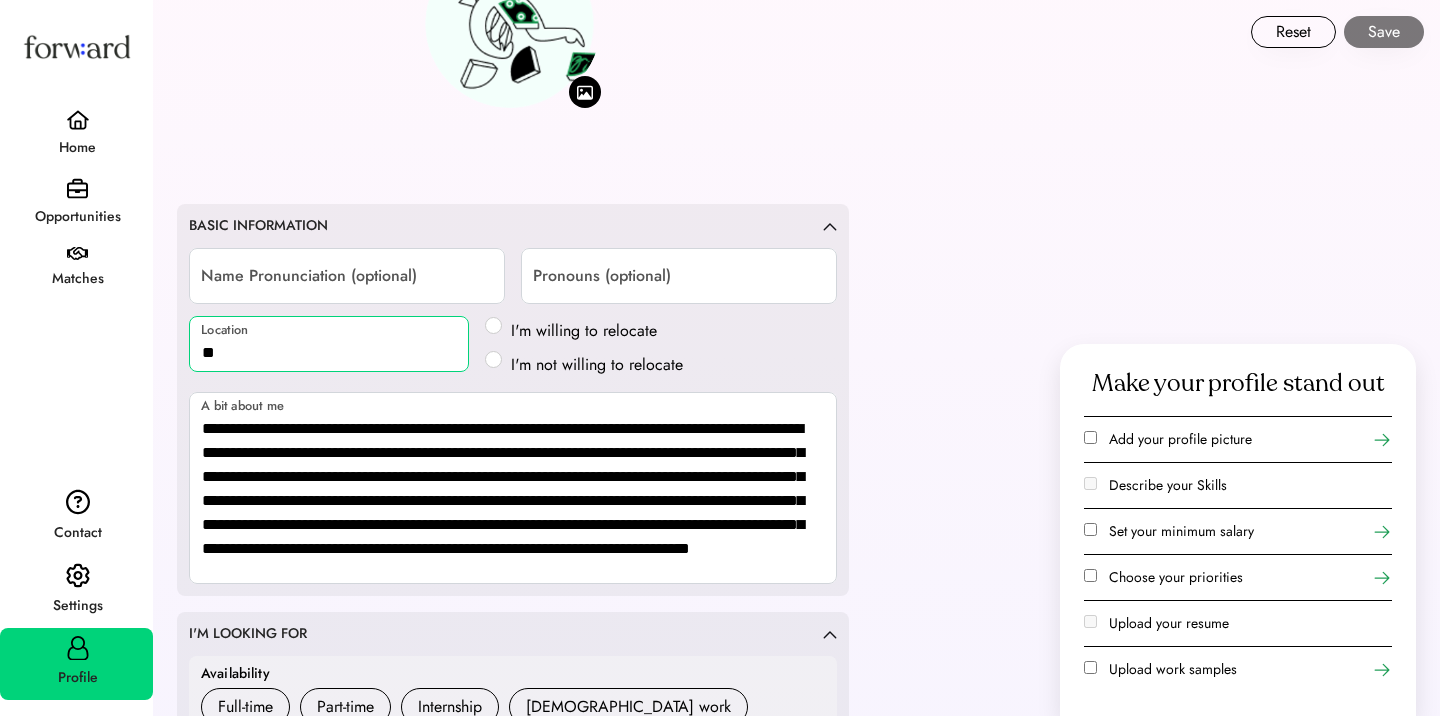 type on "***" 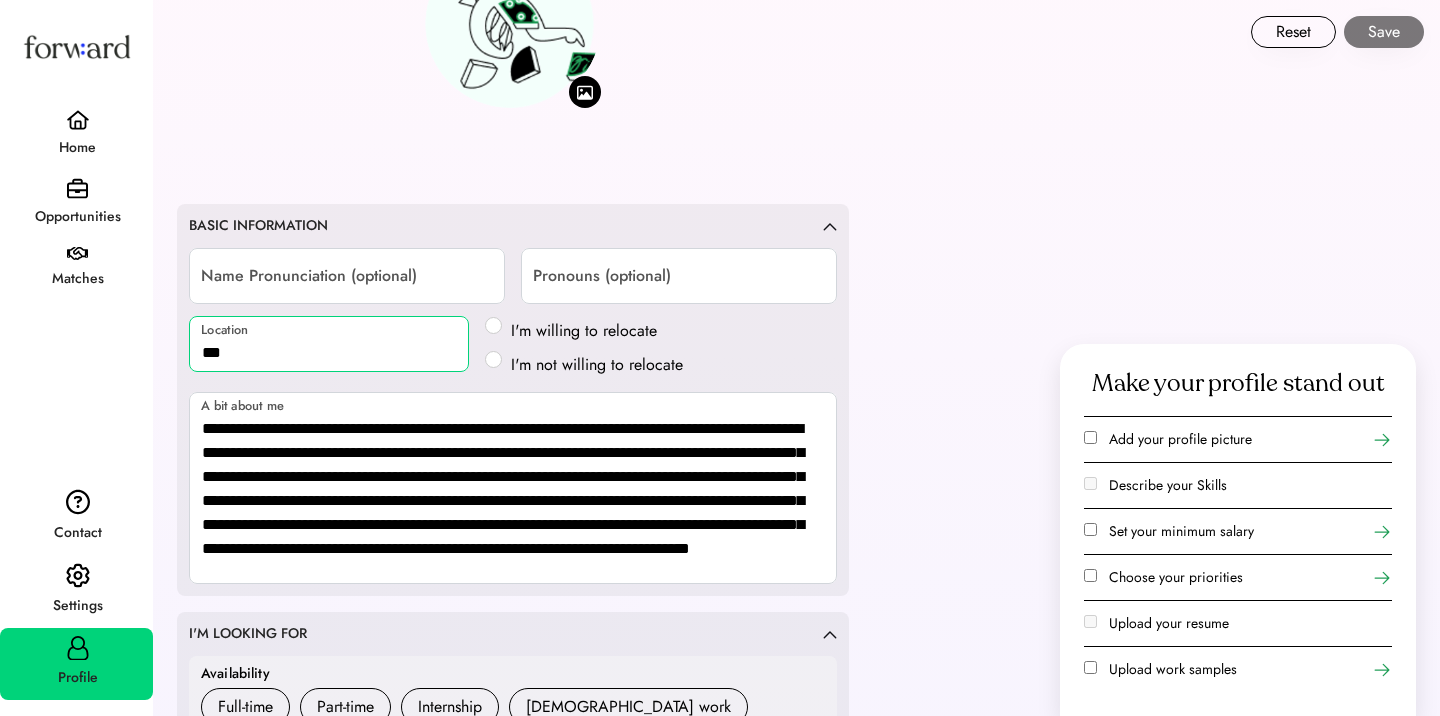 type on "**********" 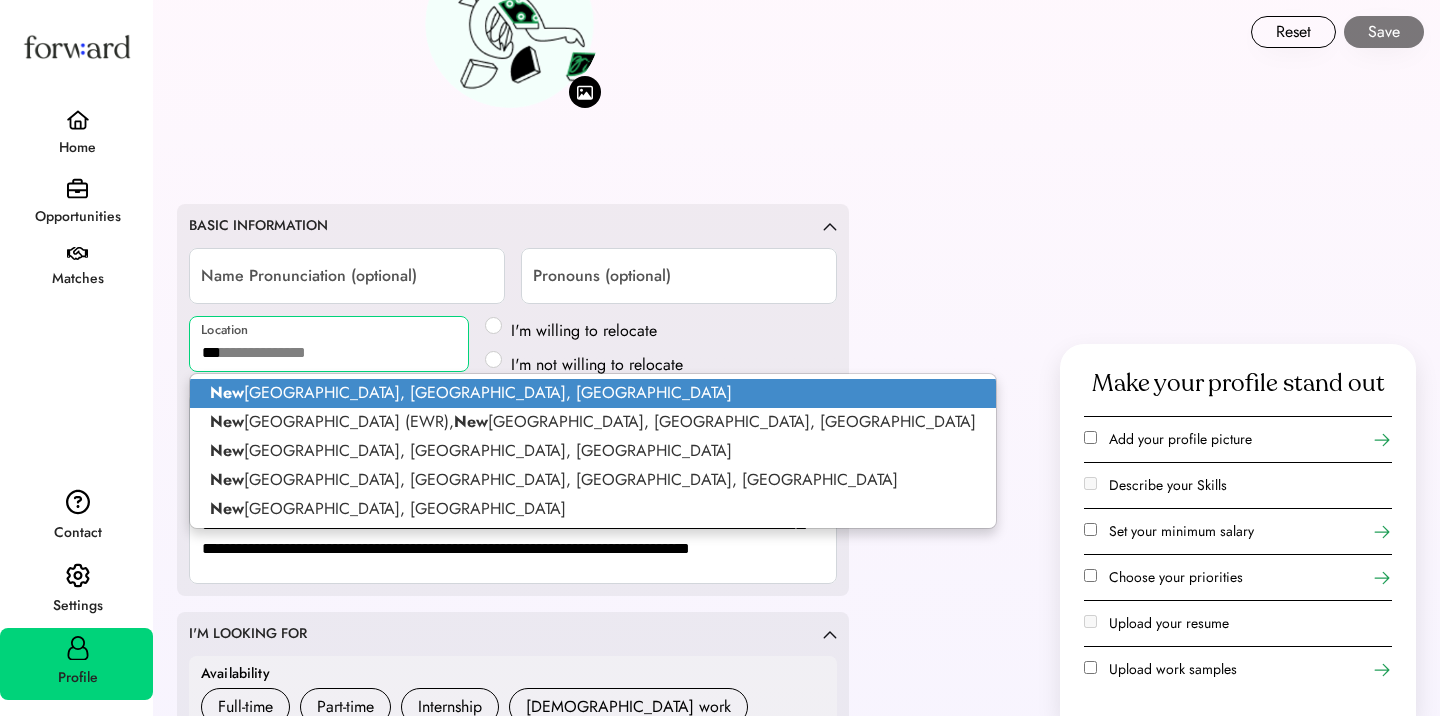 click on "New  York, NY, USA" at bounding box center [593, 393] 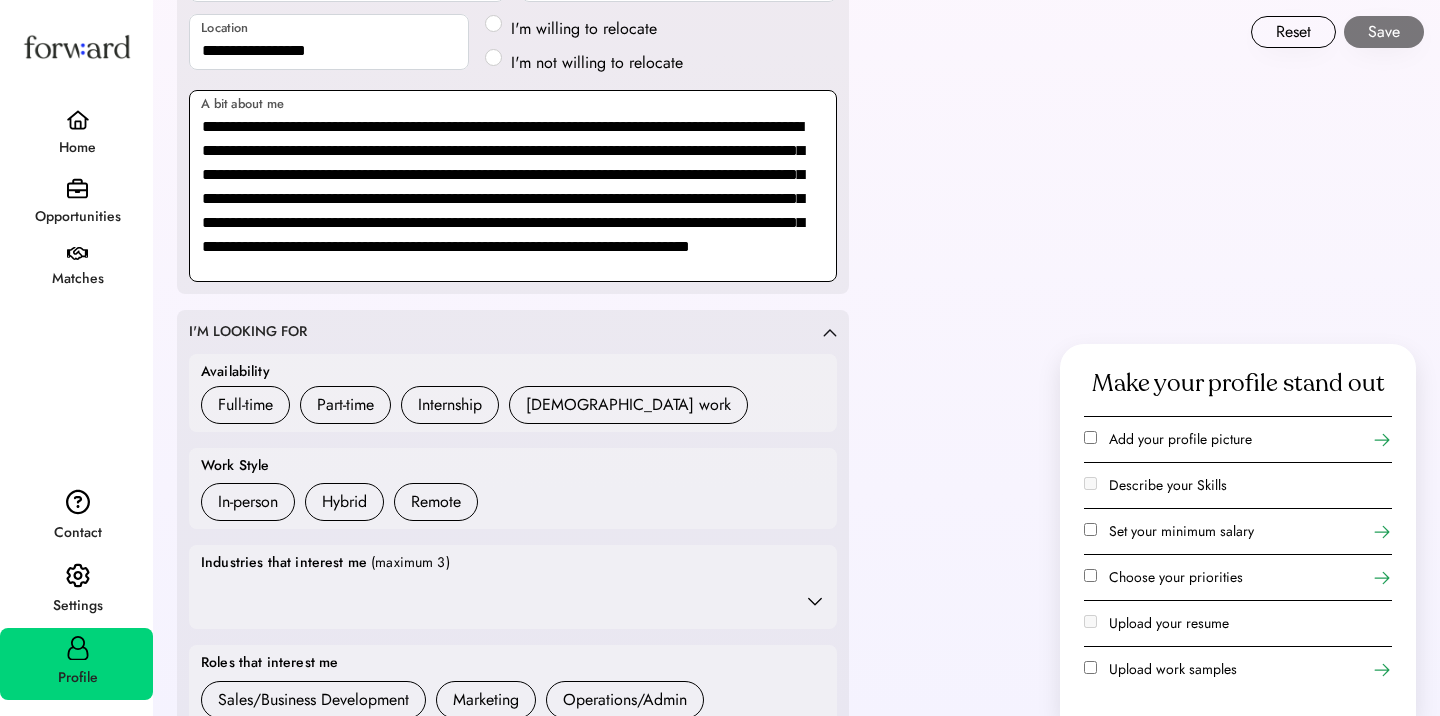 scroll, scrollTop: 411, scrollLeft: 0, axis: vertical 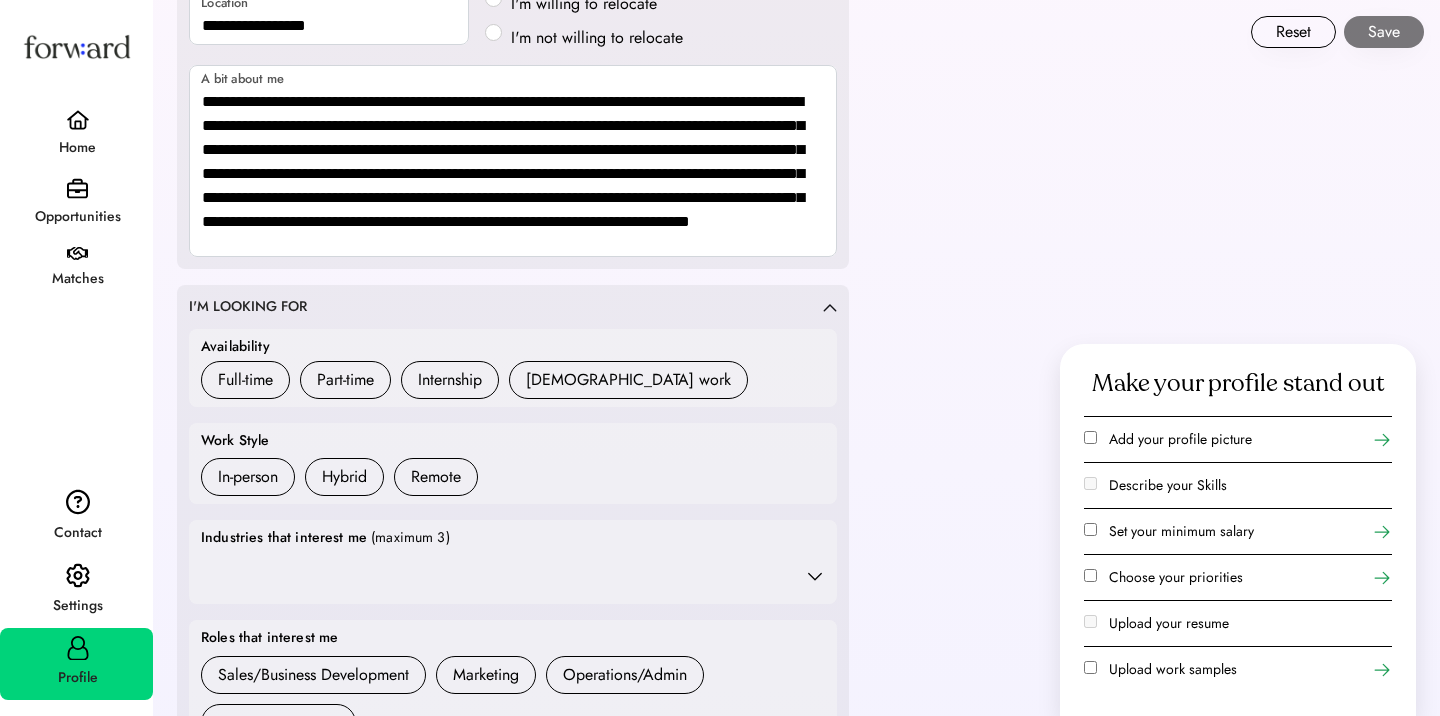 type on "**********" 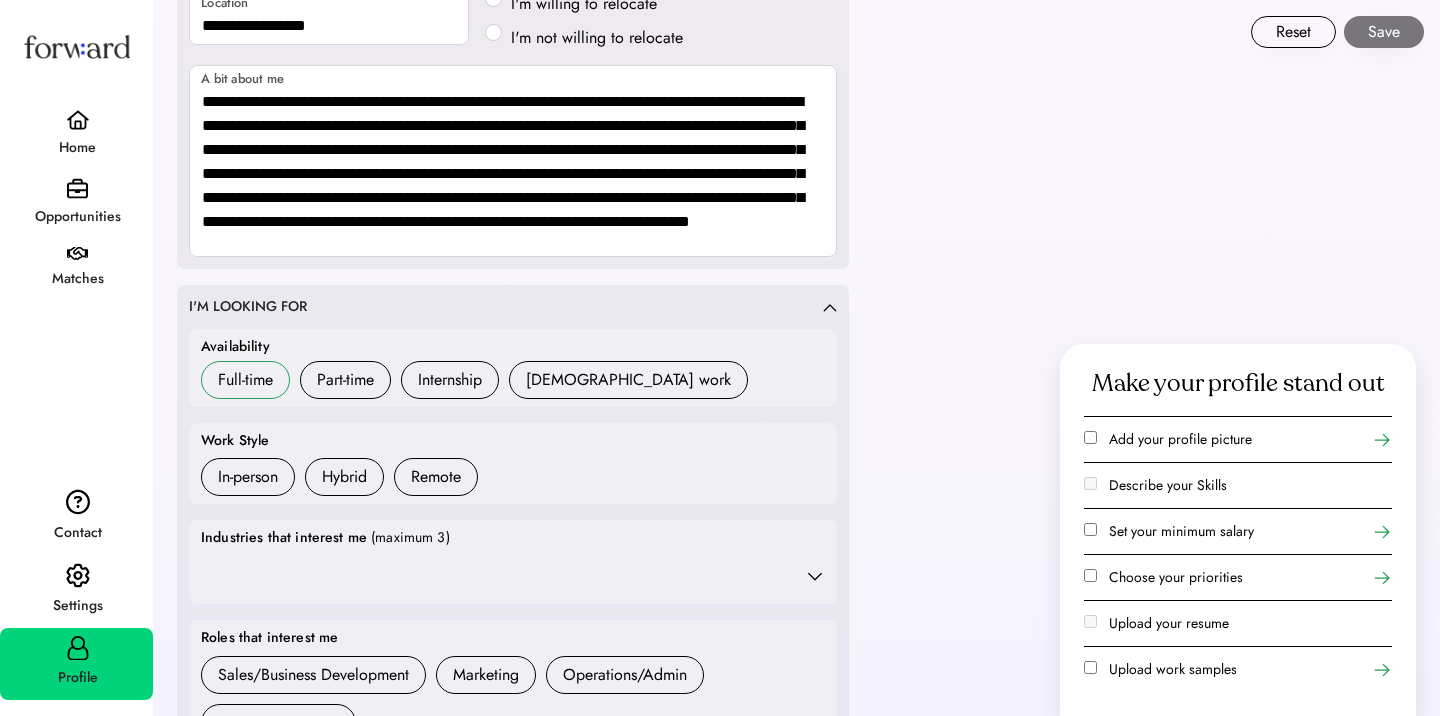 click on "Full-time" at bounding box center (245, 380) 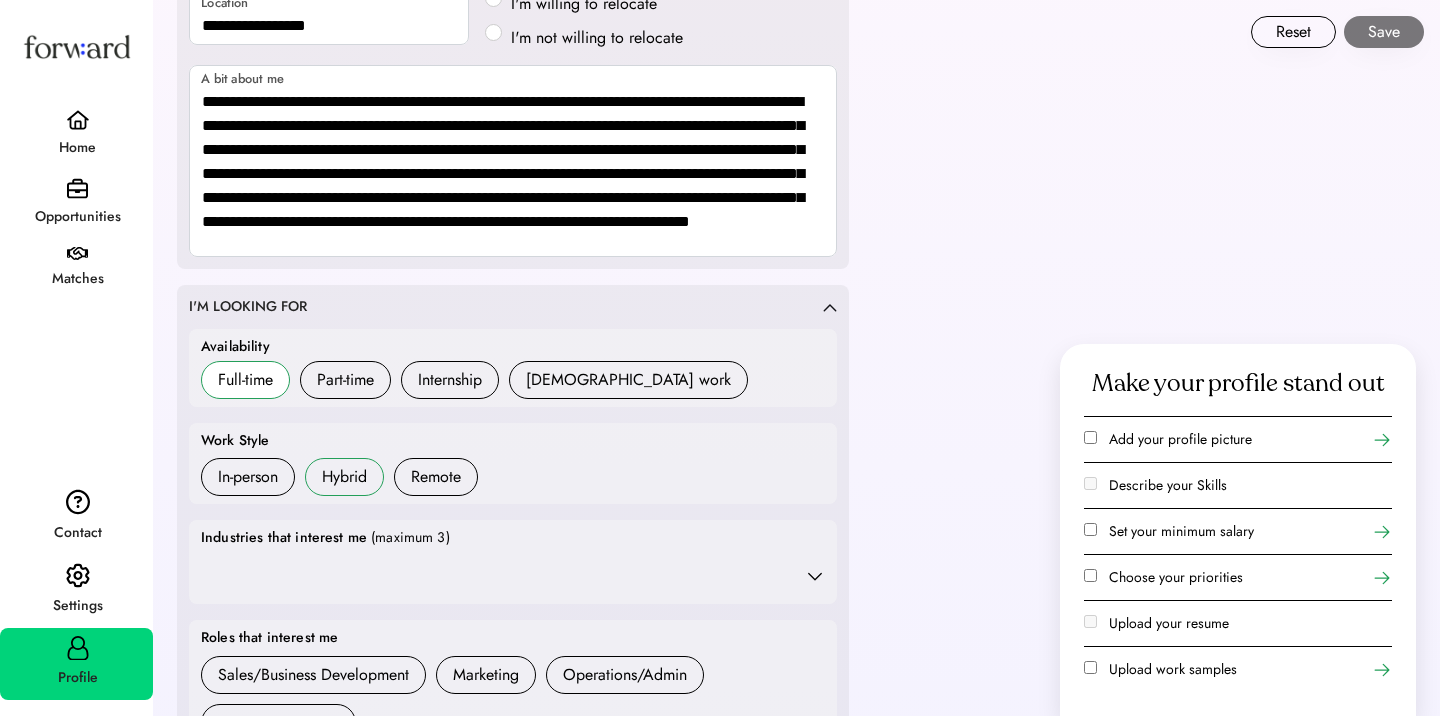 click on "Hybrid" at bounding box center (344, 477) 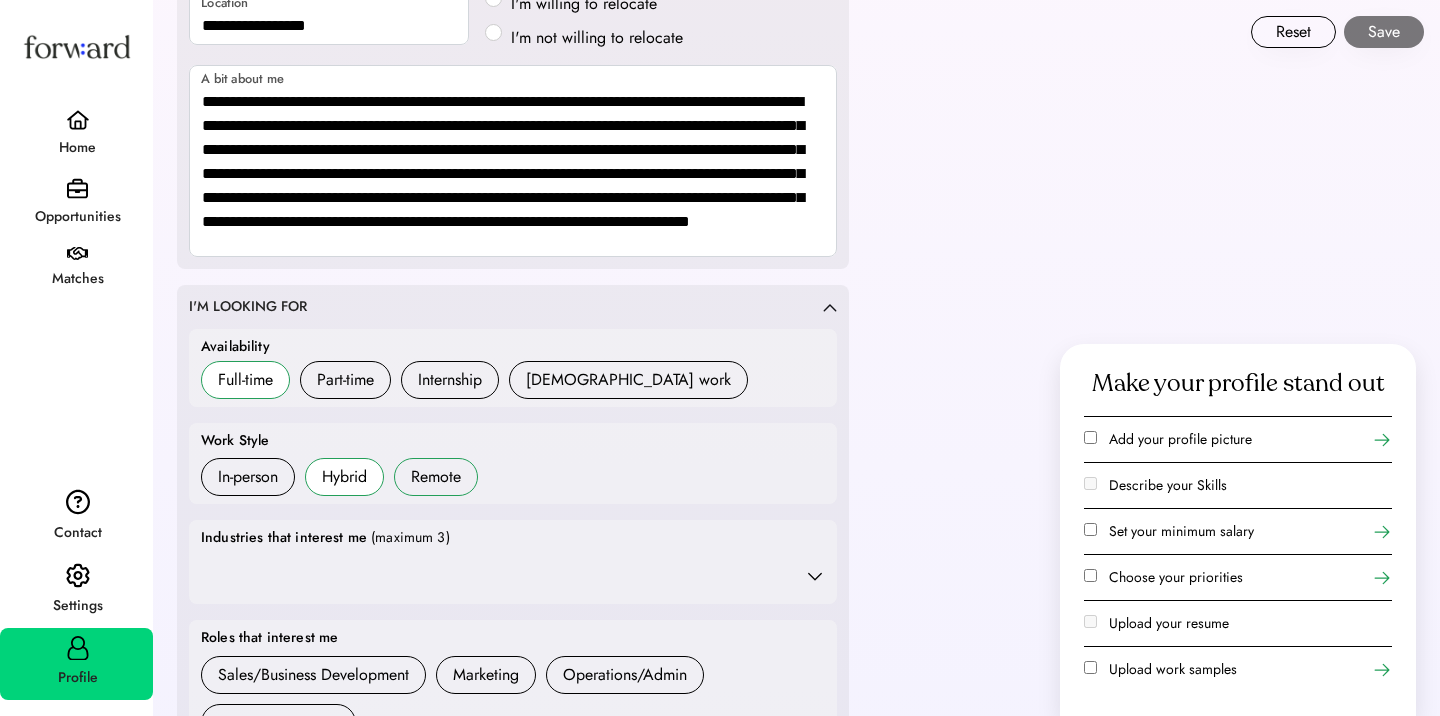 click on "Remote" at bounding box center [436, 477] 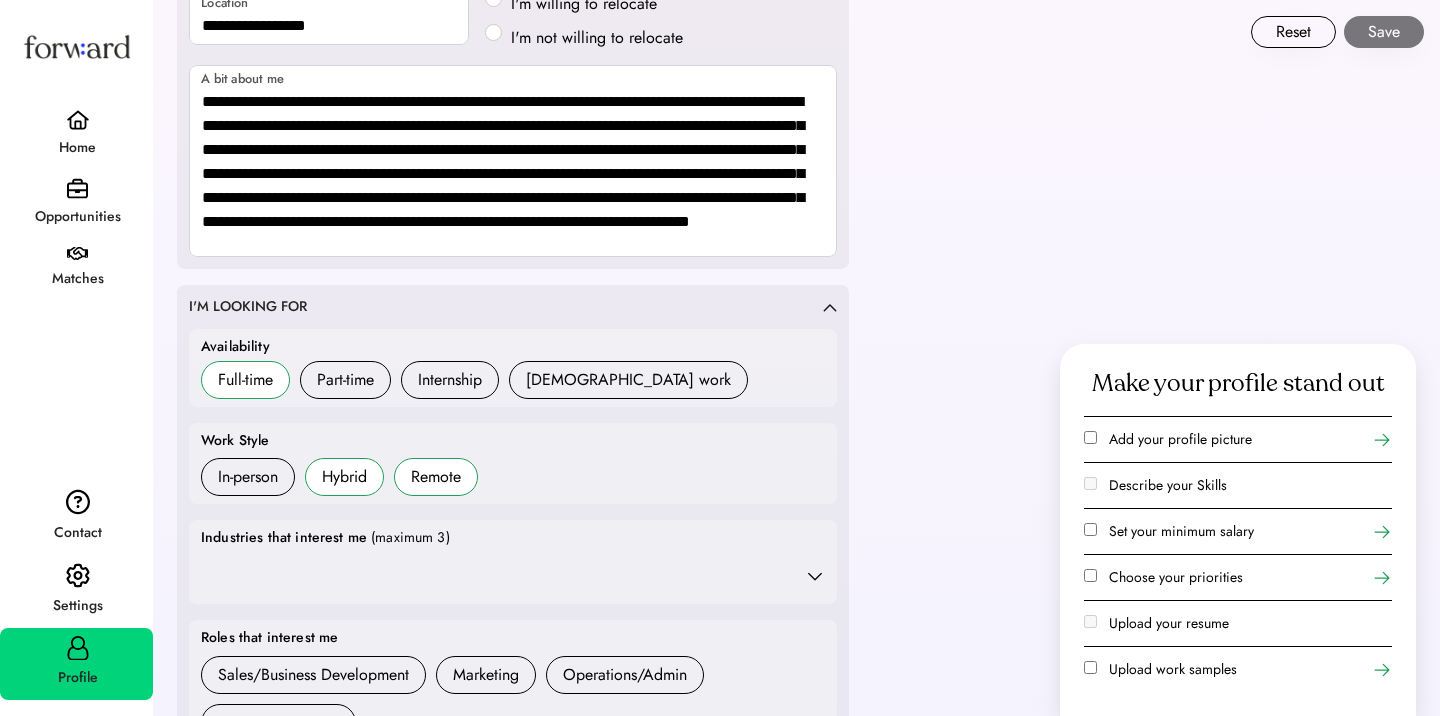 click at bounding box center [513, 576] 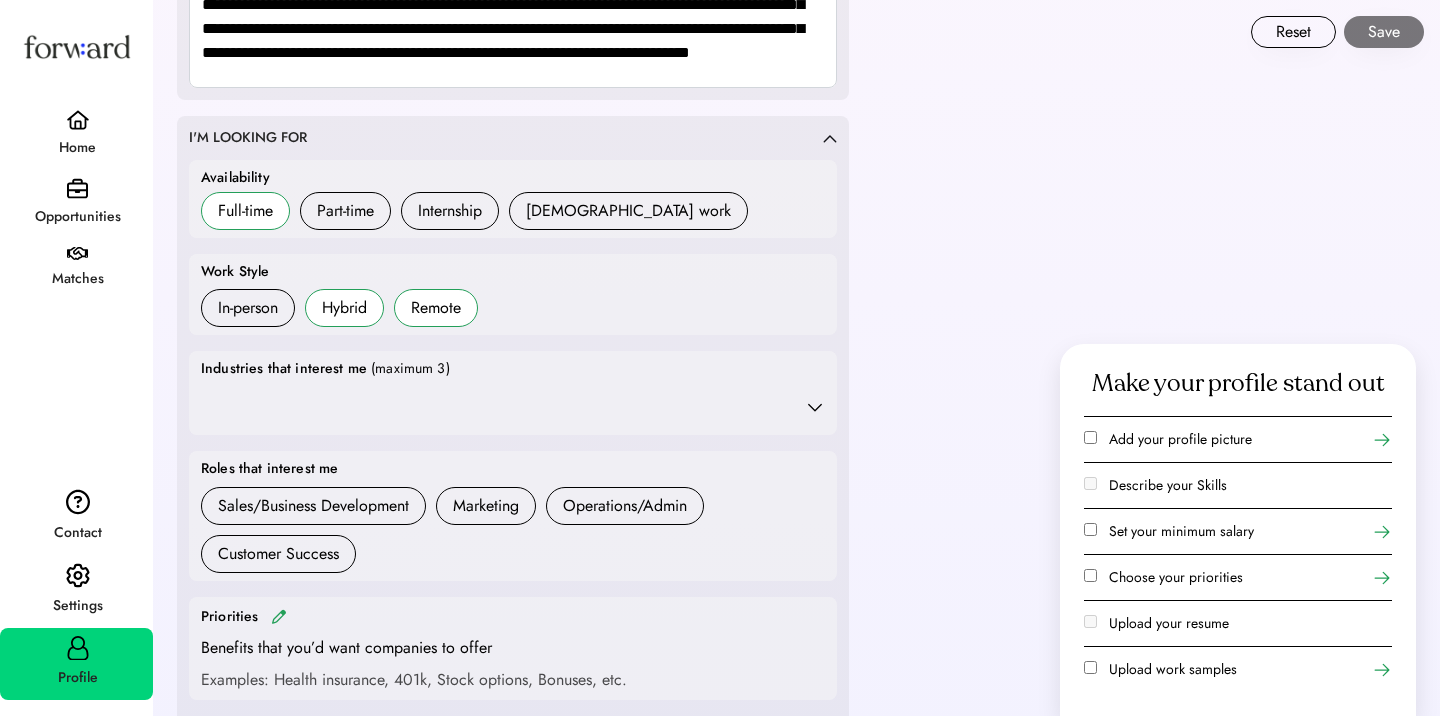 scroll, scrollTop: 584, scrollLeft: 0, axis: vertical 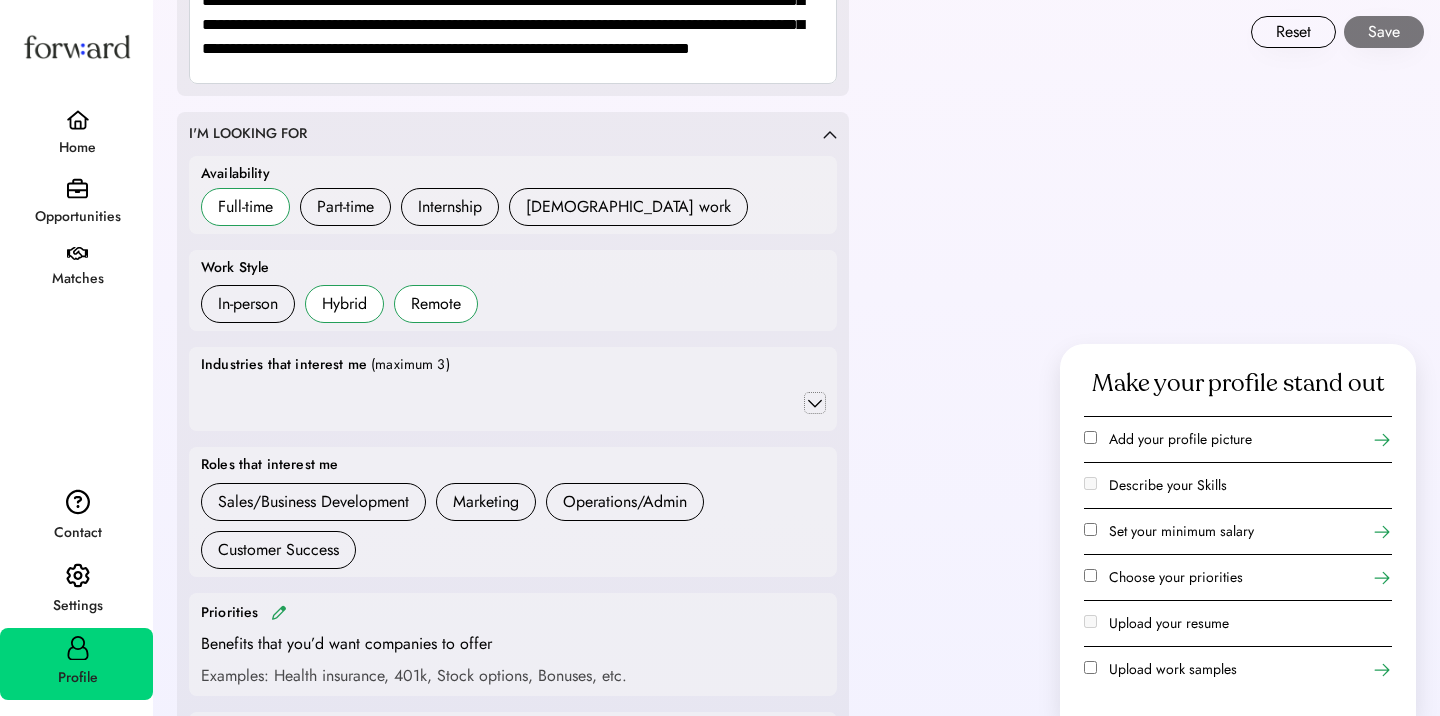 click 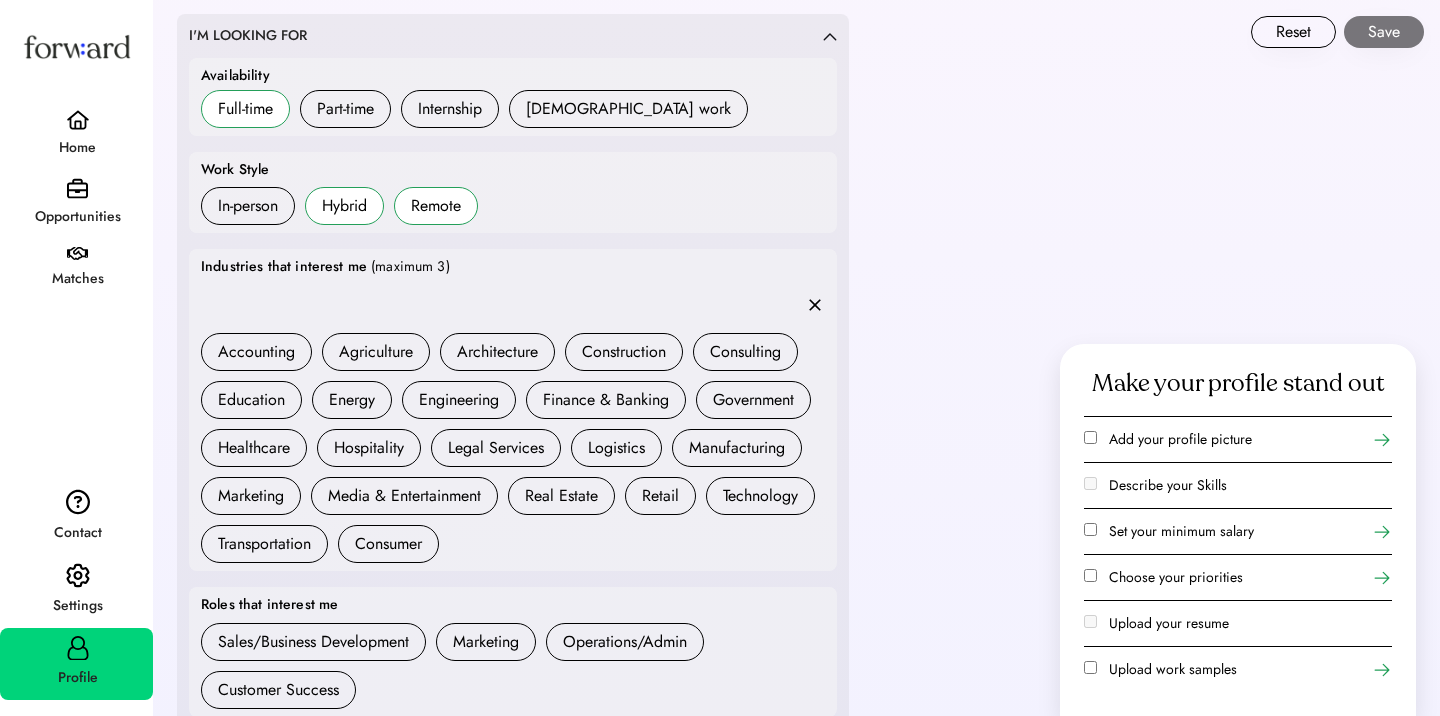 scroll, scrollTop: 697, scrollLeft: 0, axis: vertical 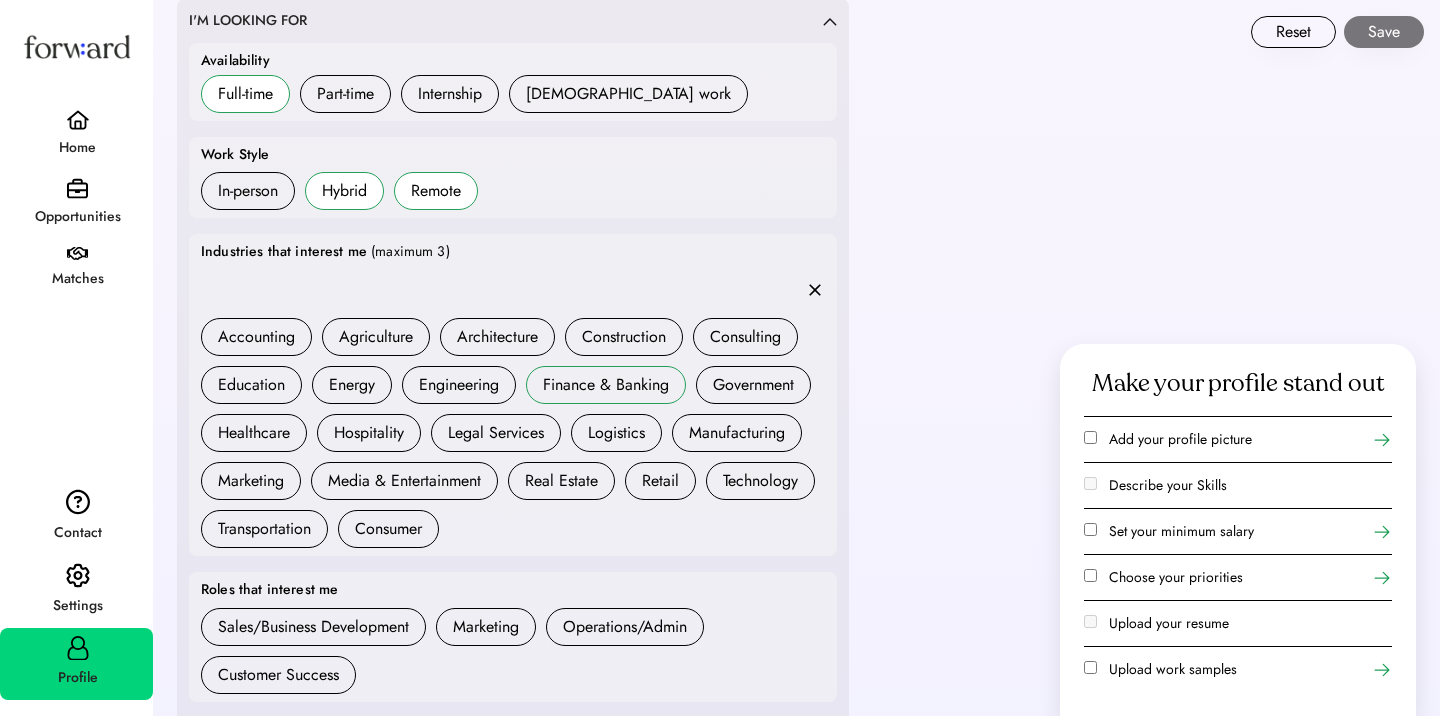 click on "Finance & Banking" at bounding box center (606, 385) 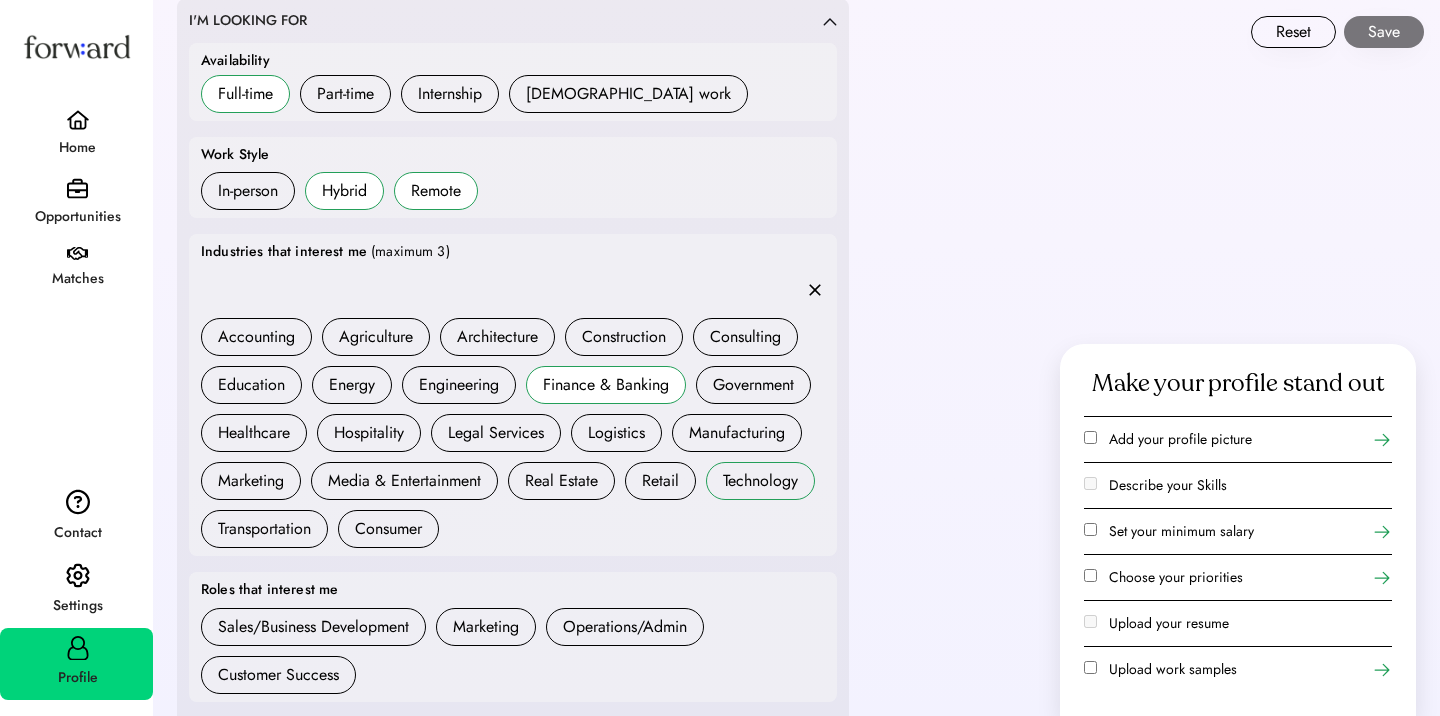click on "Technology" at bounding box center [760, 481] 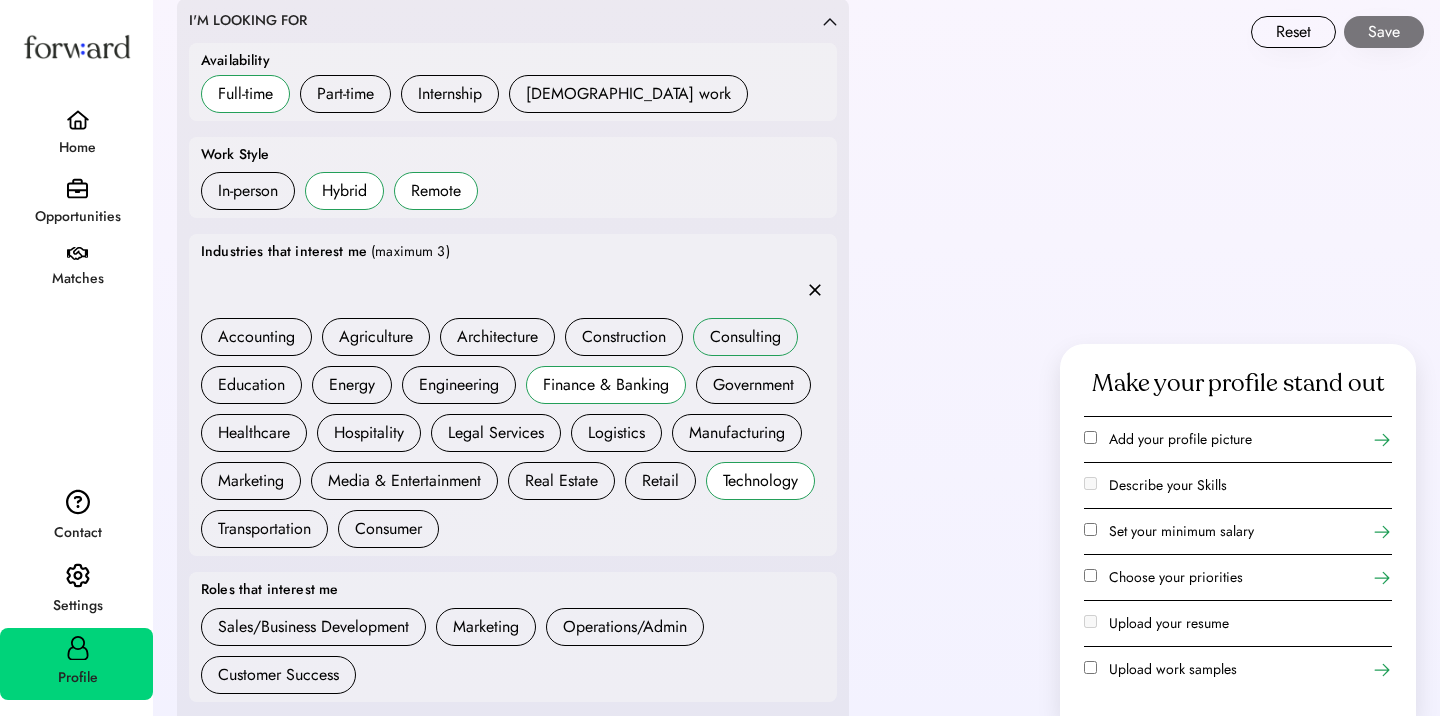 click on "Consulting" at bounding box center [745, 337] 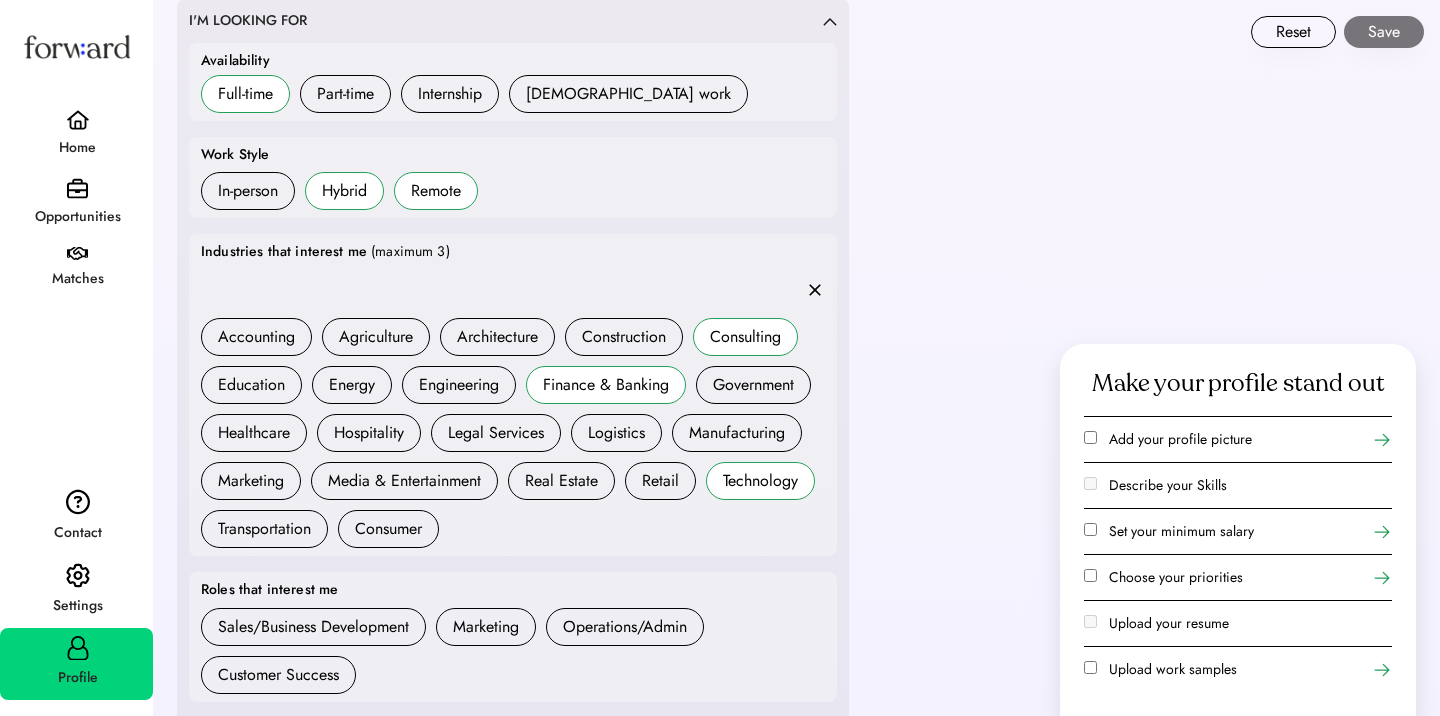 click on "**********" 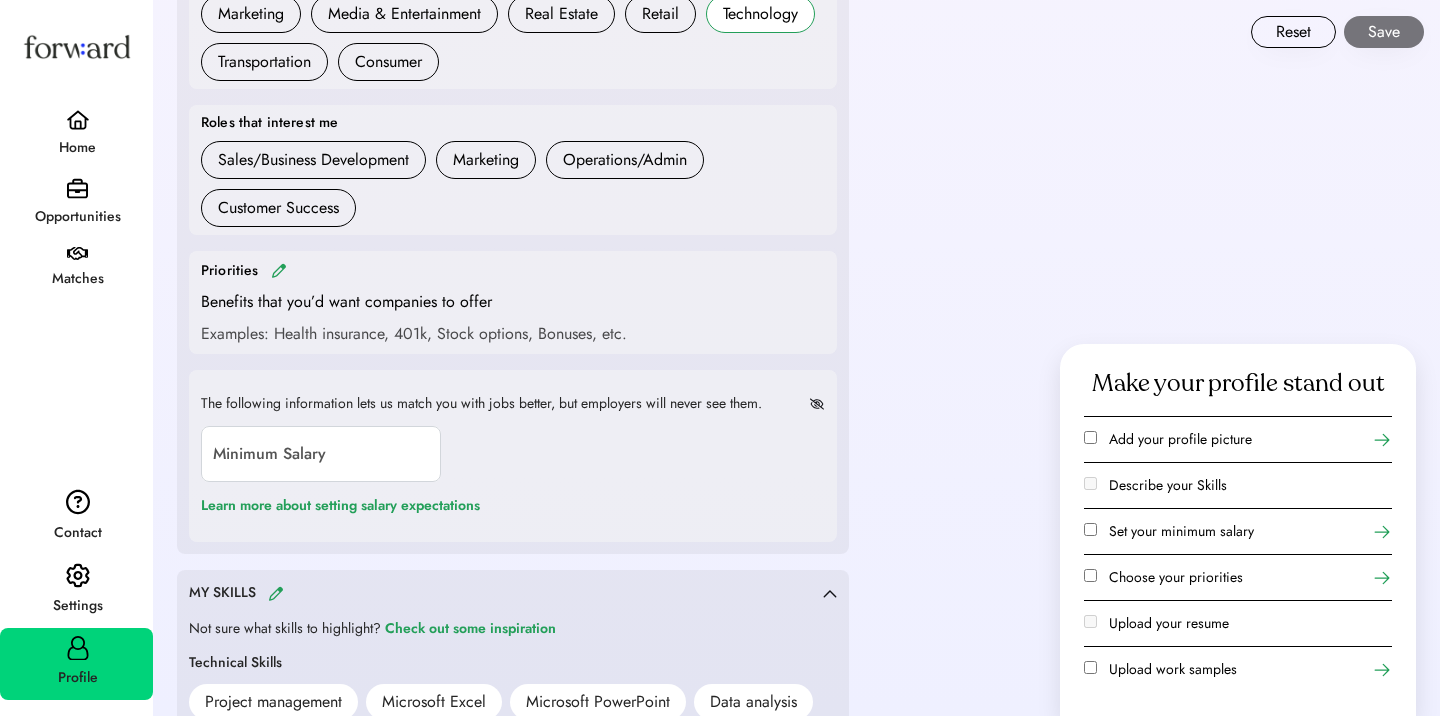 scroll, scrollTop: 1168, scrollLeft: 0, axis: vertical 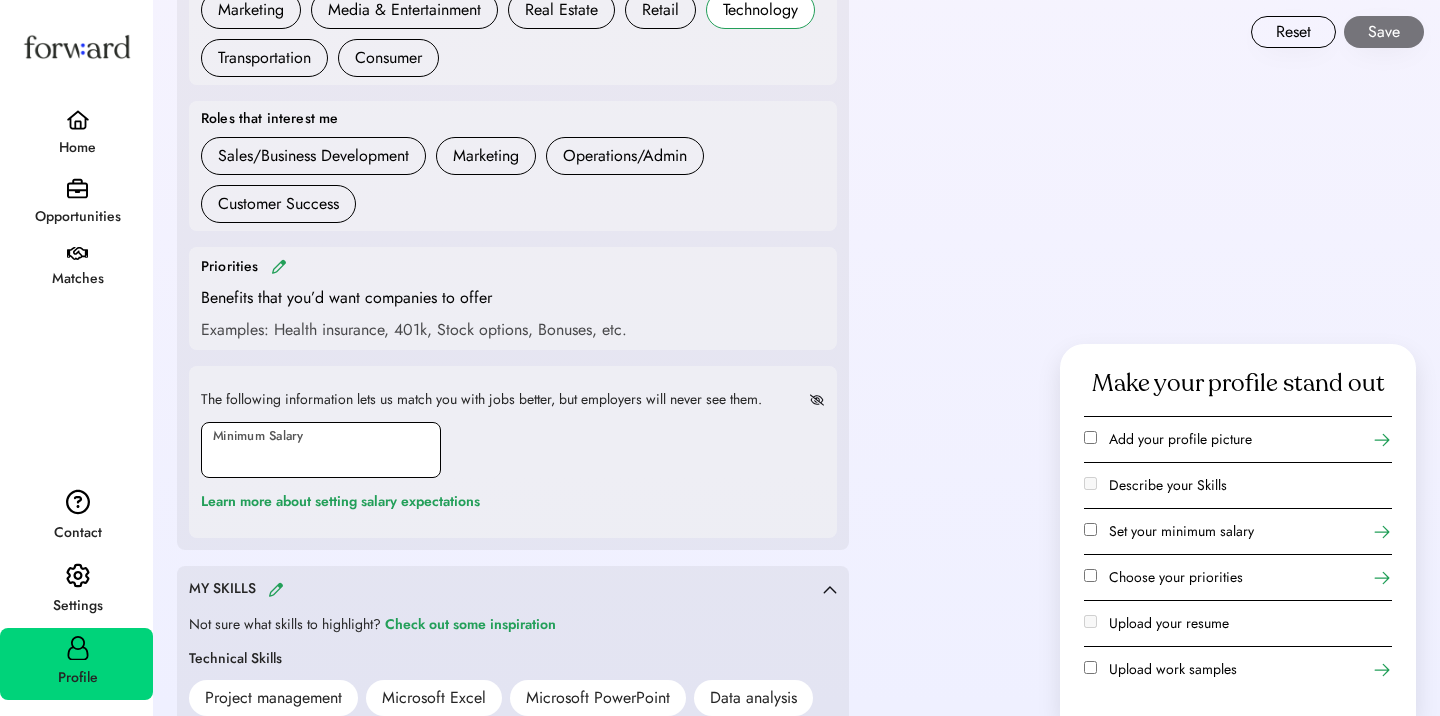 click at bounding box center [321, 450] 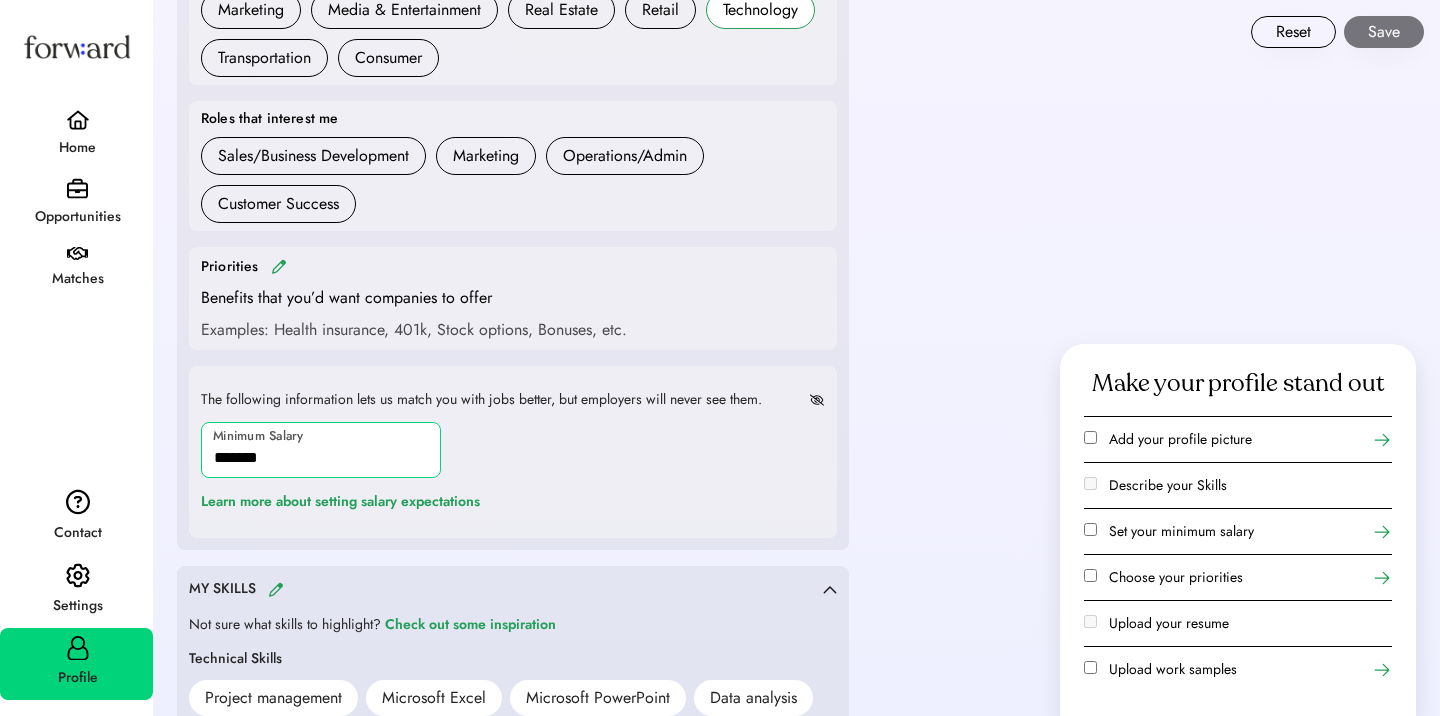 type on "*******" 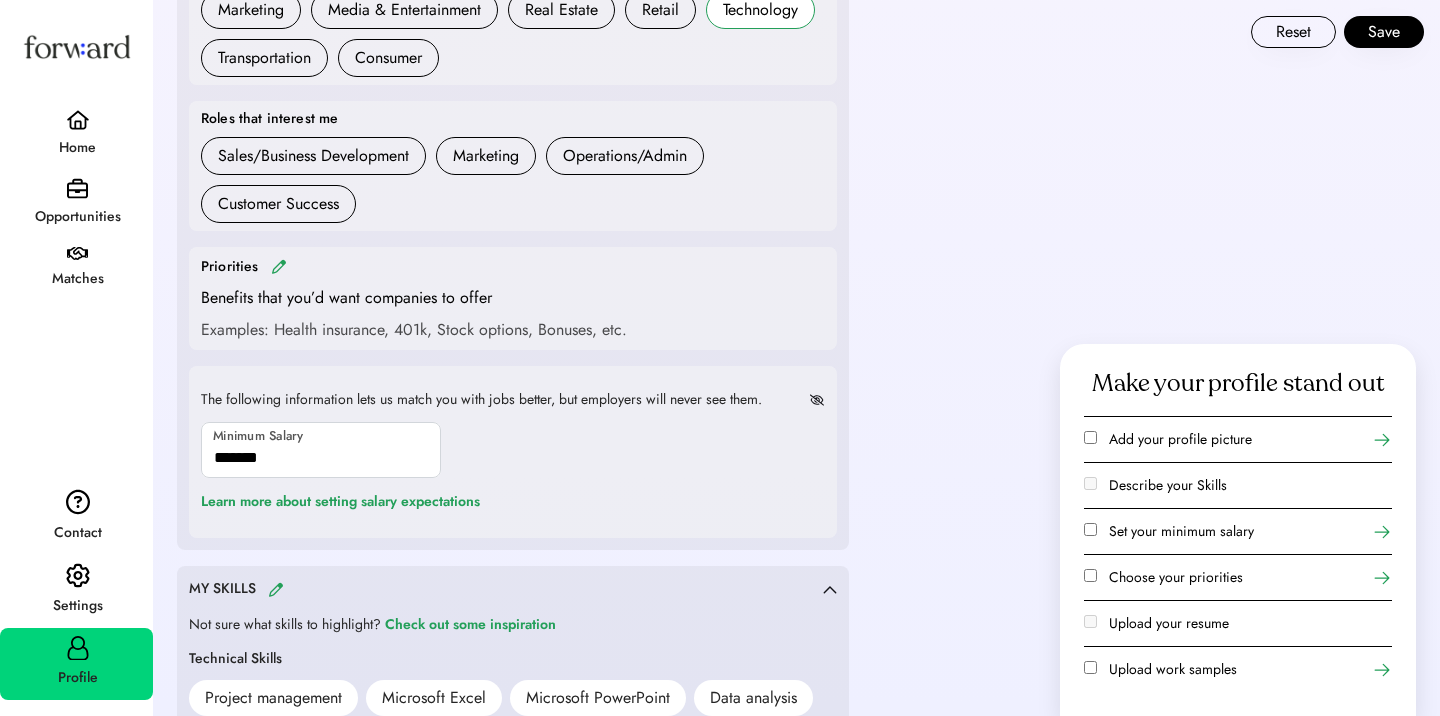 click on "Make your profile stand out Add your profile picture Describe your Skills Set your minimum salary Choose your priorities Upload your resume Upload work samples" at bounding box center (1238, 530) 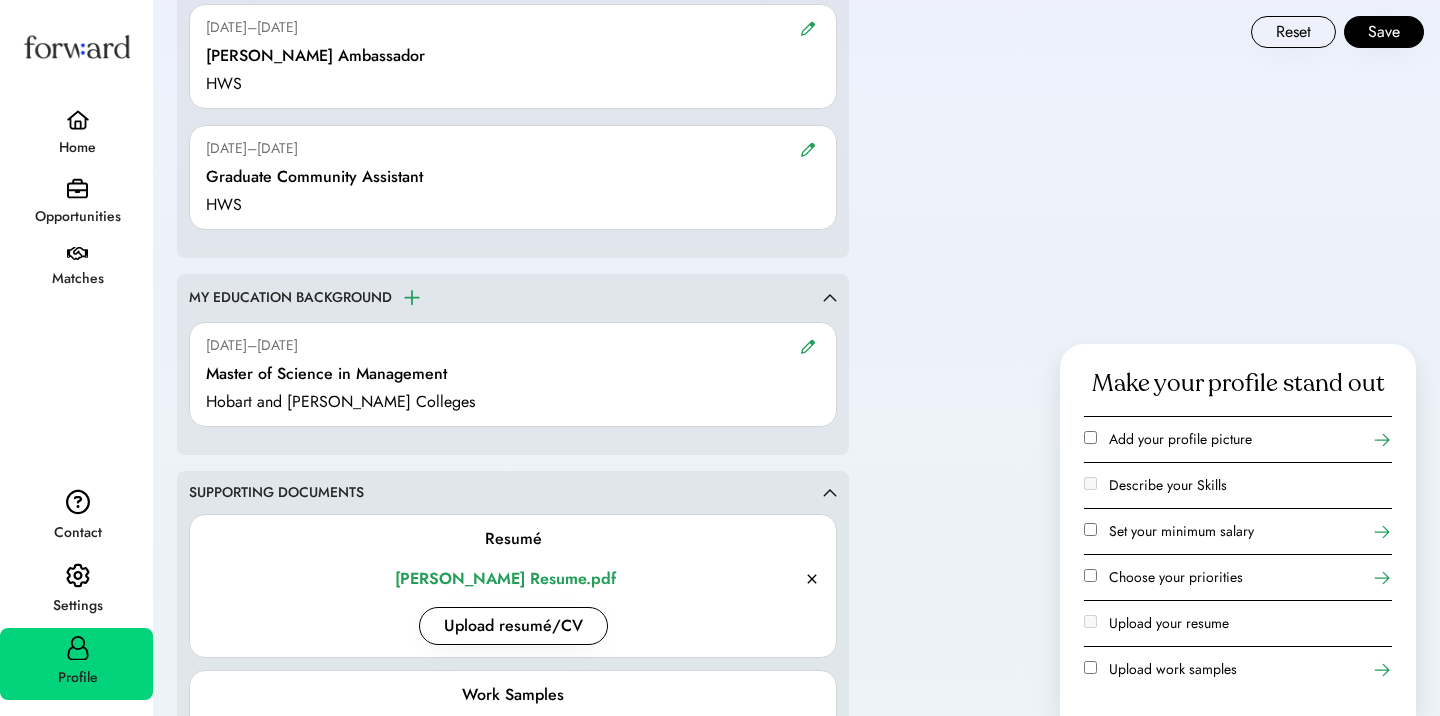 scroll, scrollTop: 2244, scrollLeft: 0, axis: vertical 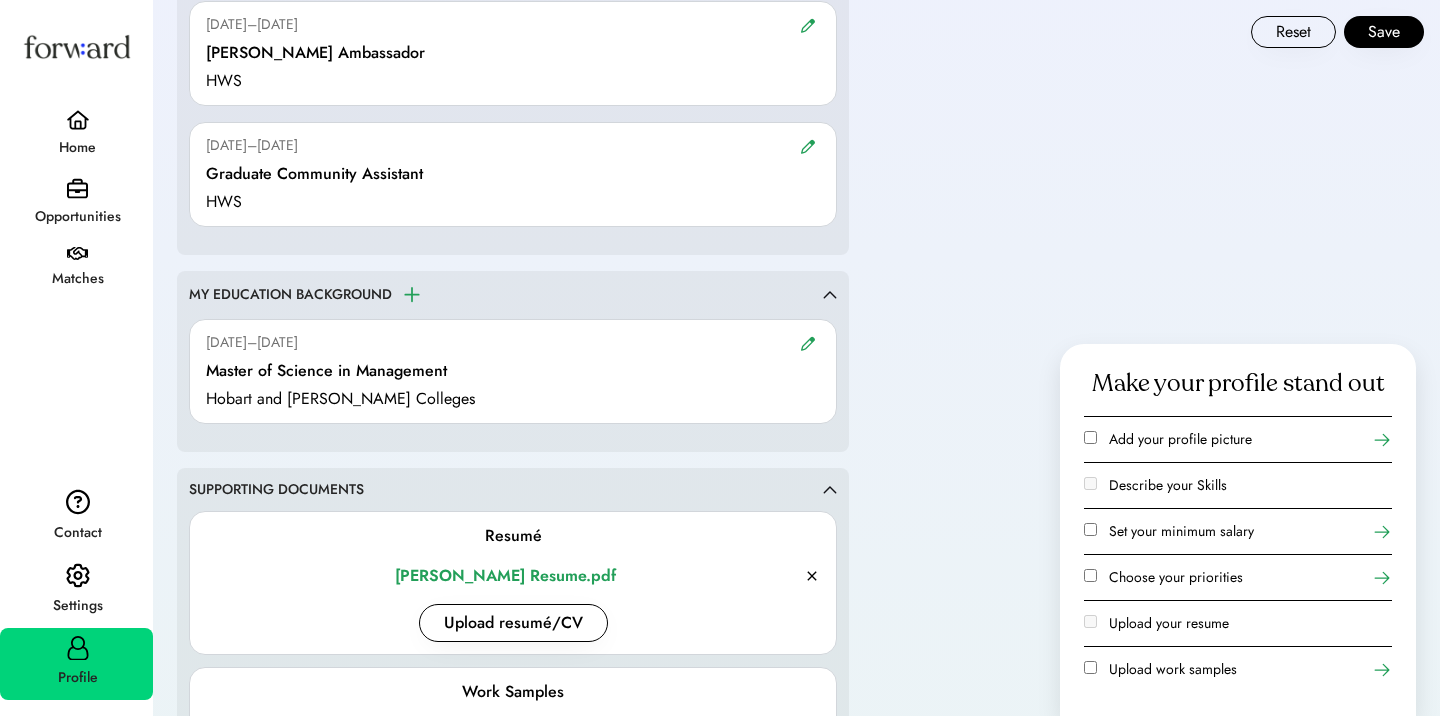 click on "MY EDUCATION BACKGROUND" at bounding box center (306, 295) 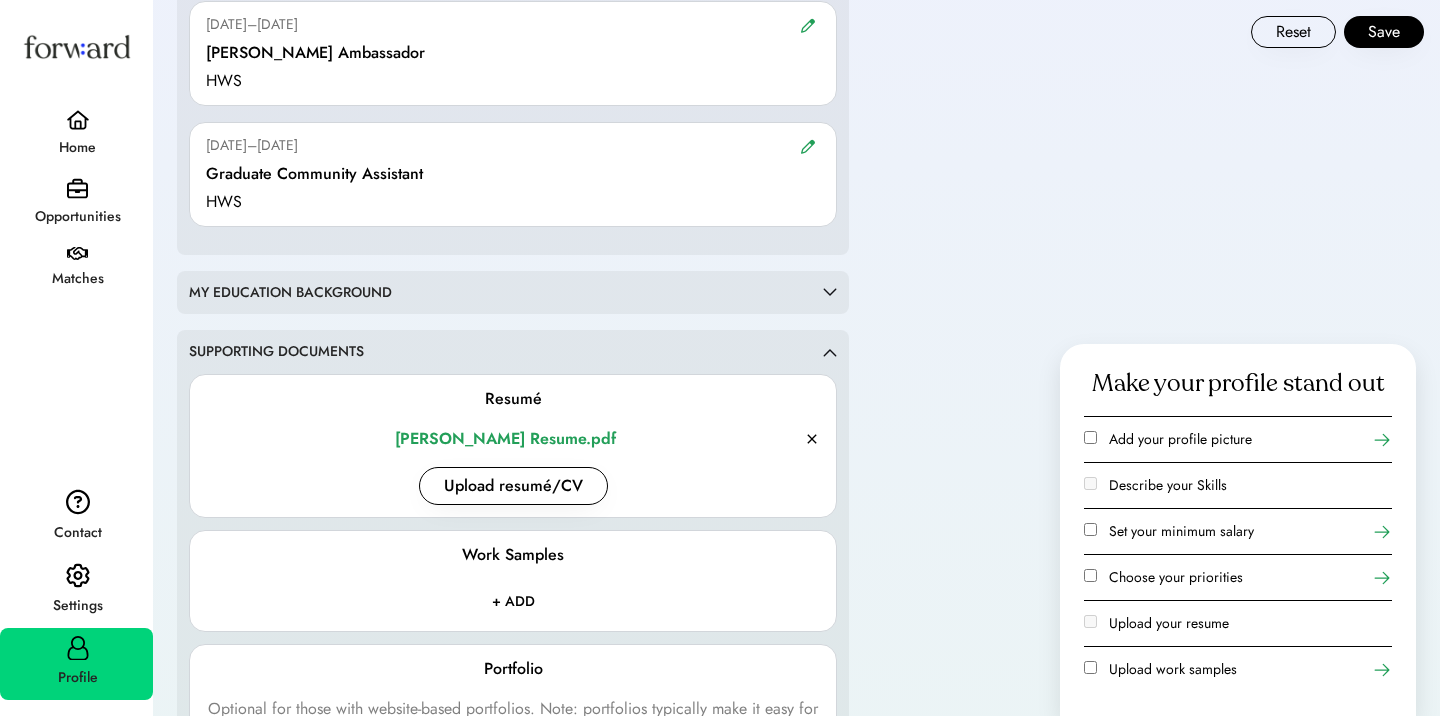 click on "MY EDUCATION BACKGROUND" at bounding box center [513, 293] 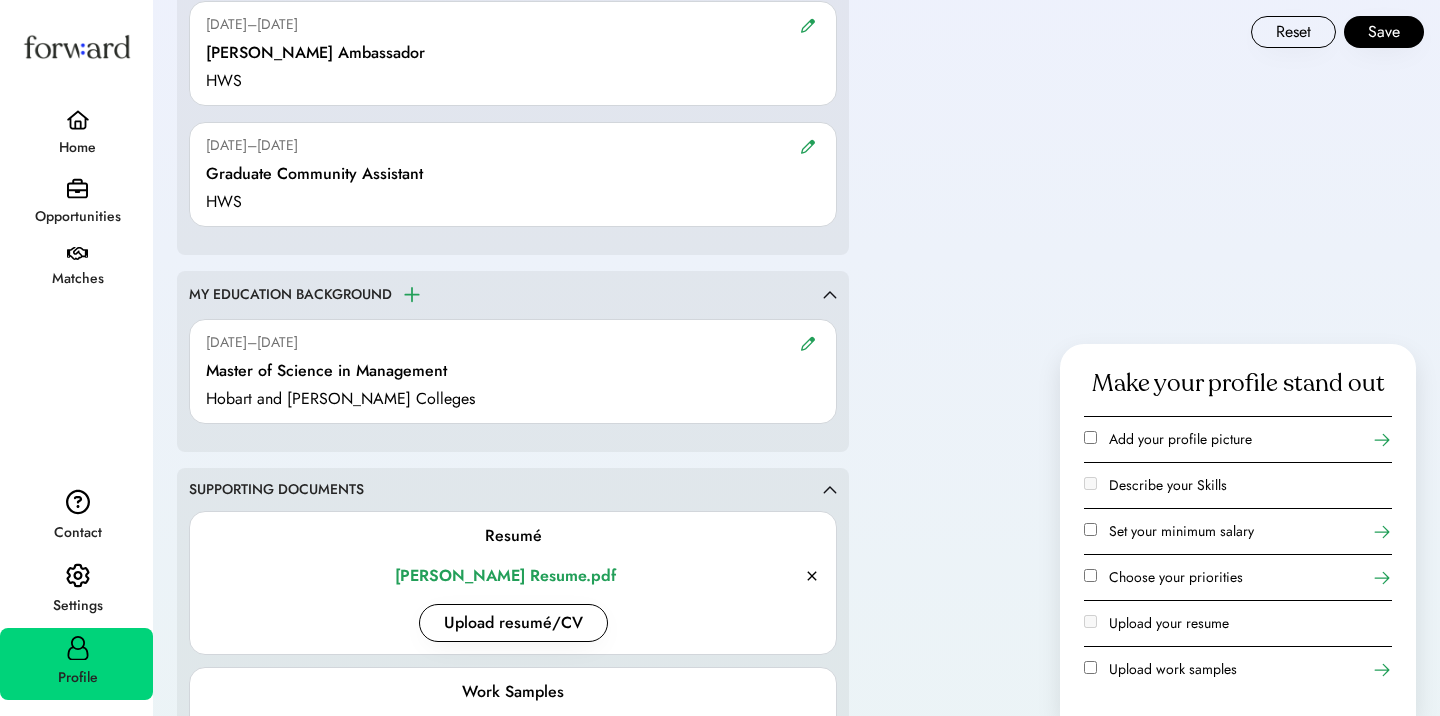 click at bounding box center [808, 343] 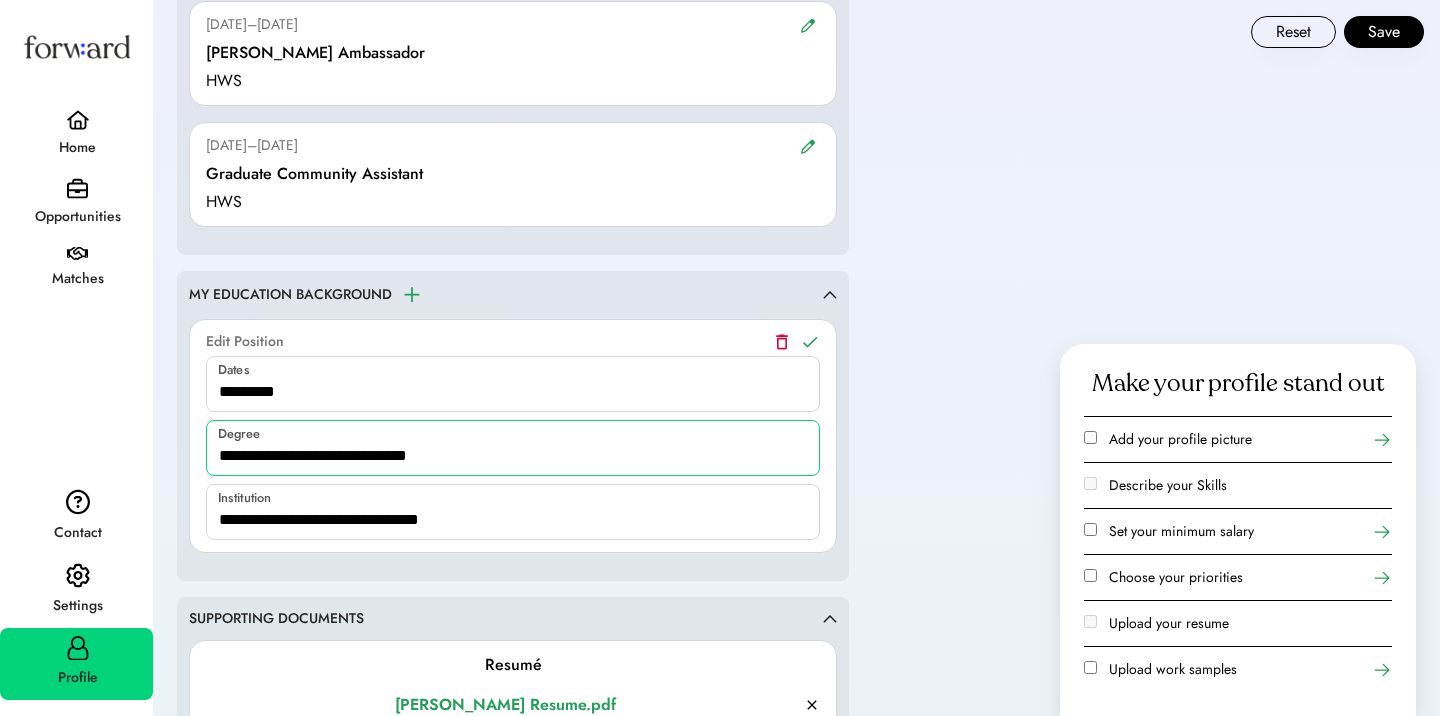 click at bounding box center [513, 448] 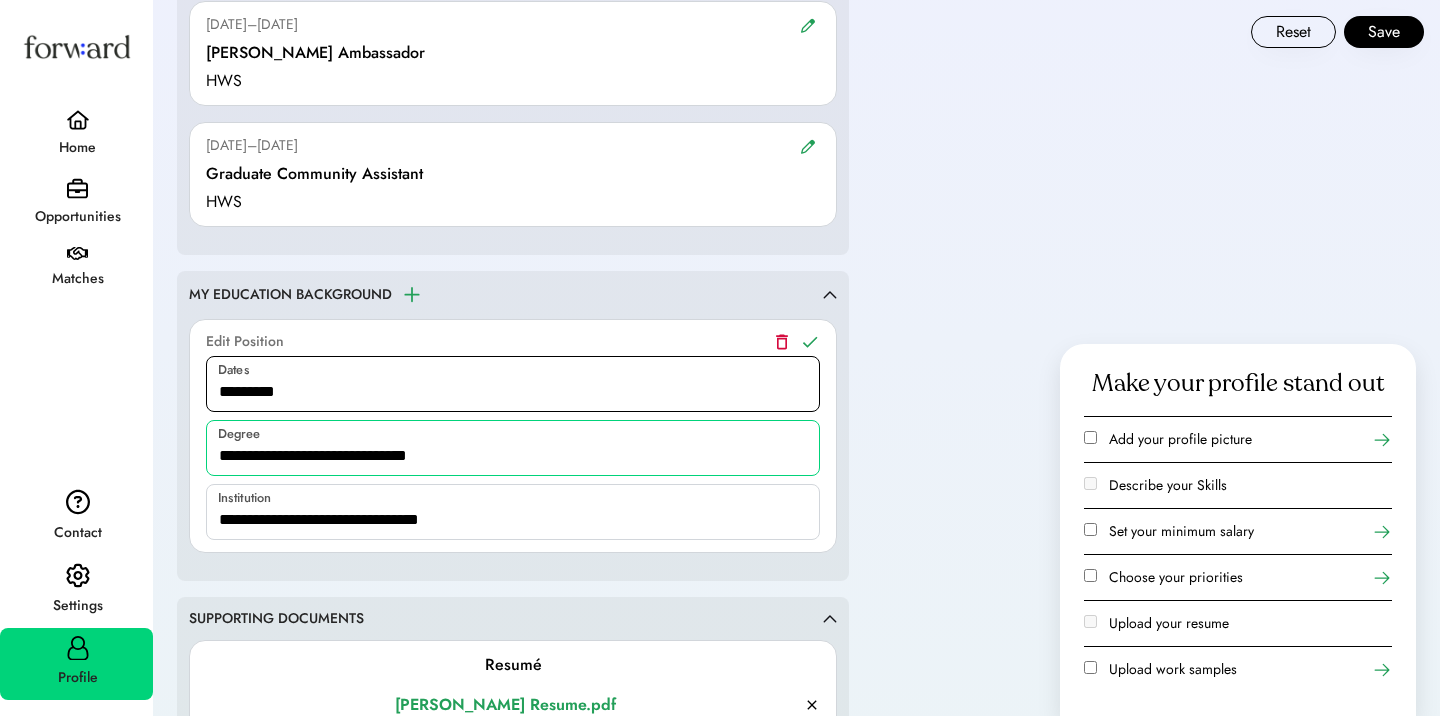 click at bounding box center (513, 384) 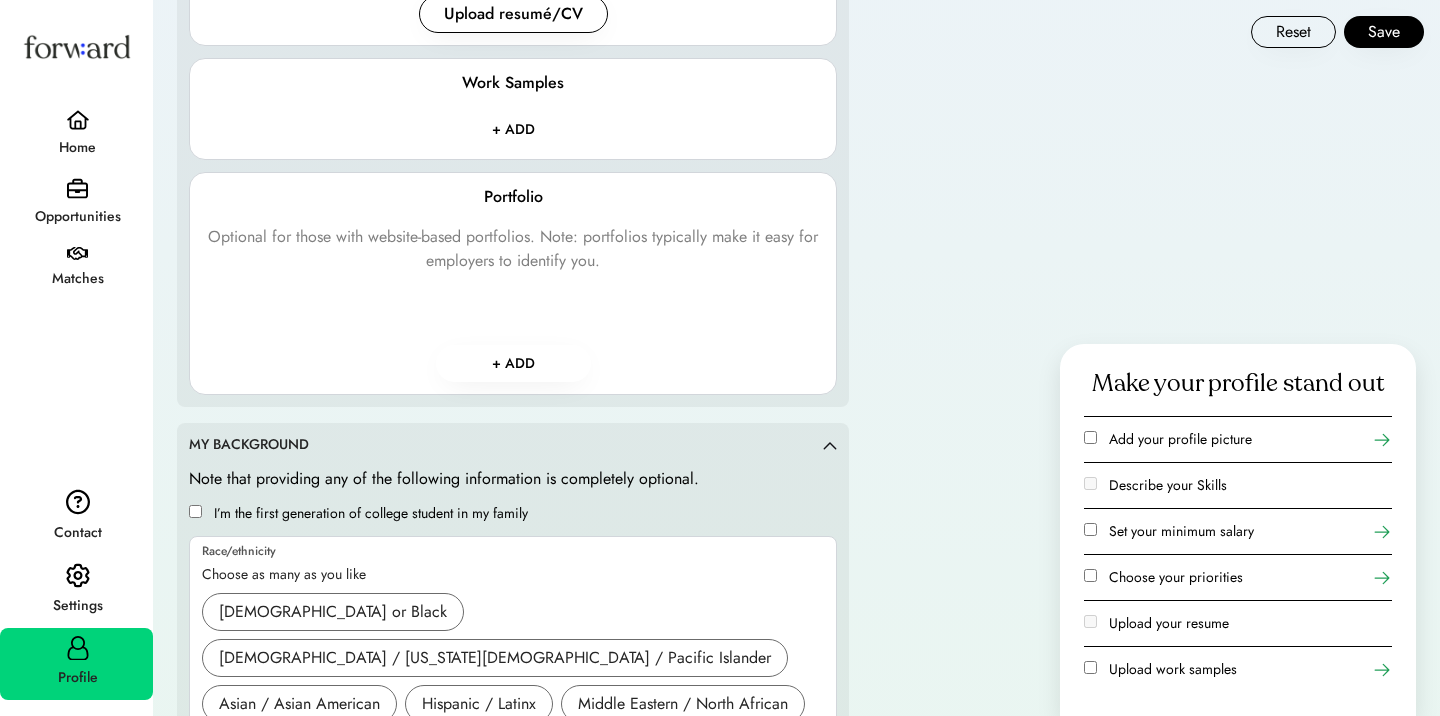 scroll, scrollTop: 3116, scrollLeft: 0, axis: vertical 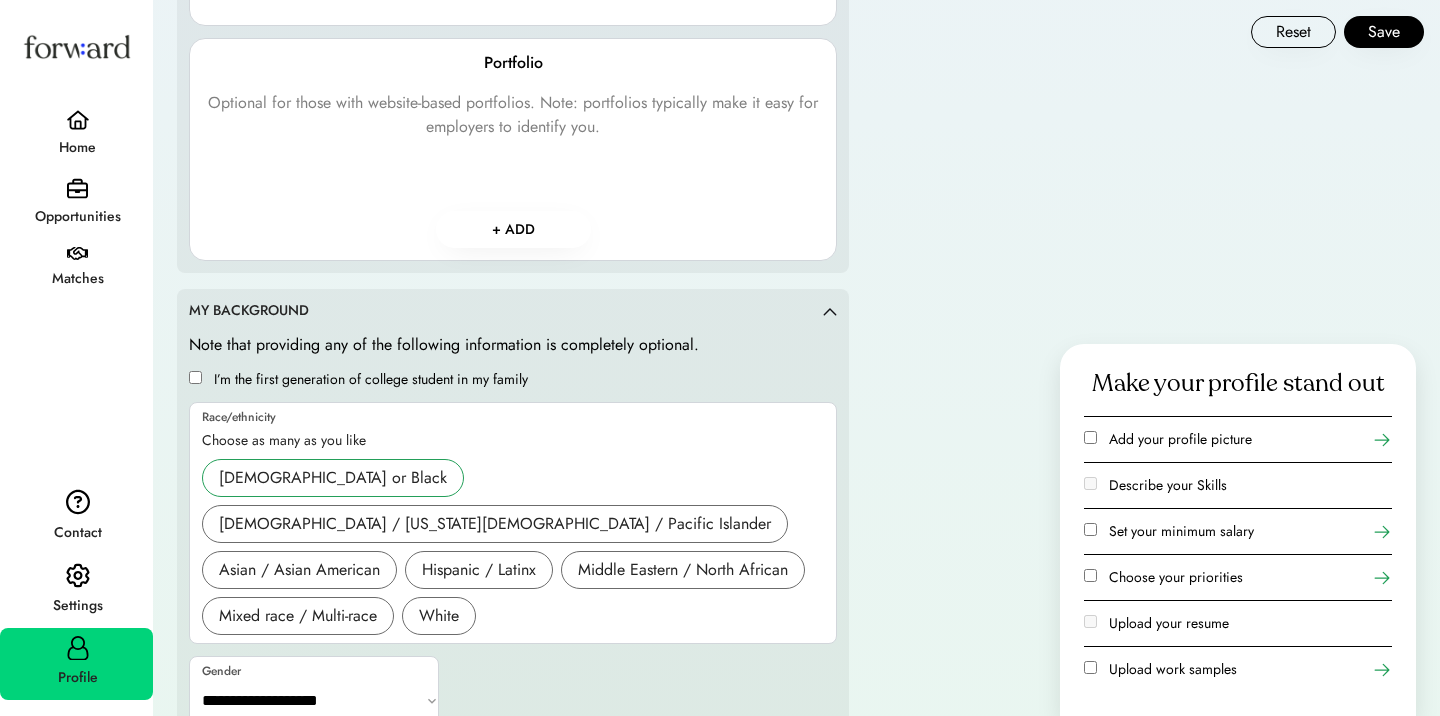 click on "African American or Black" at bounding box center [333, 478] 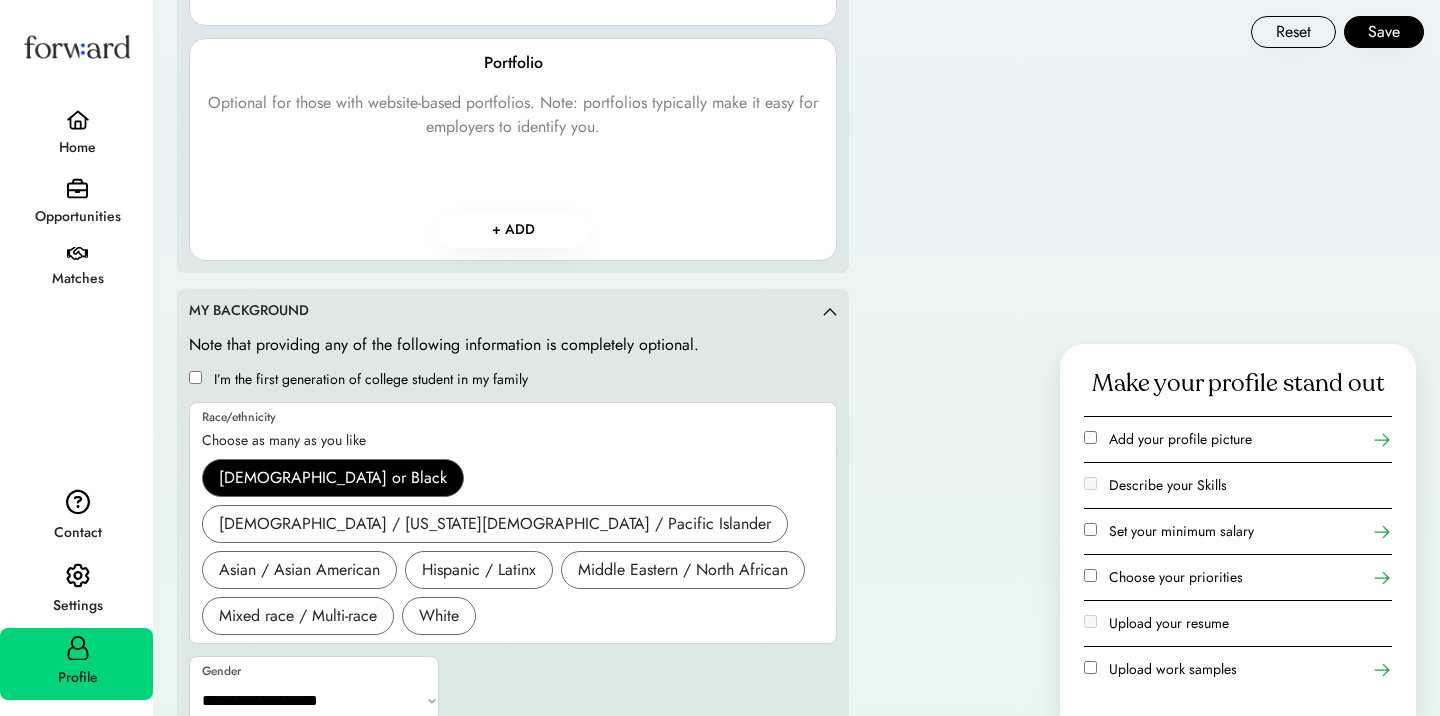 click on "**********" at bounding box center (315, 701) 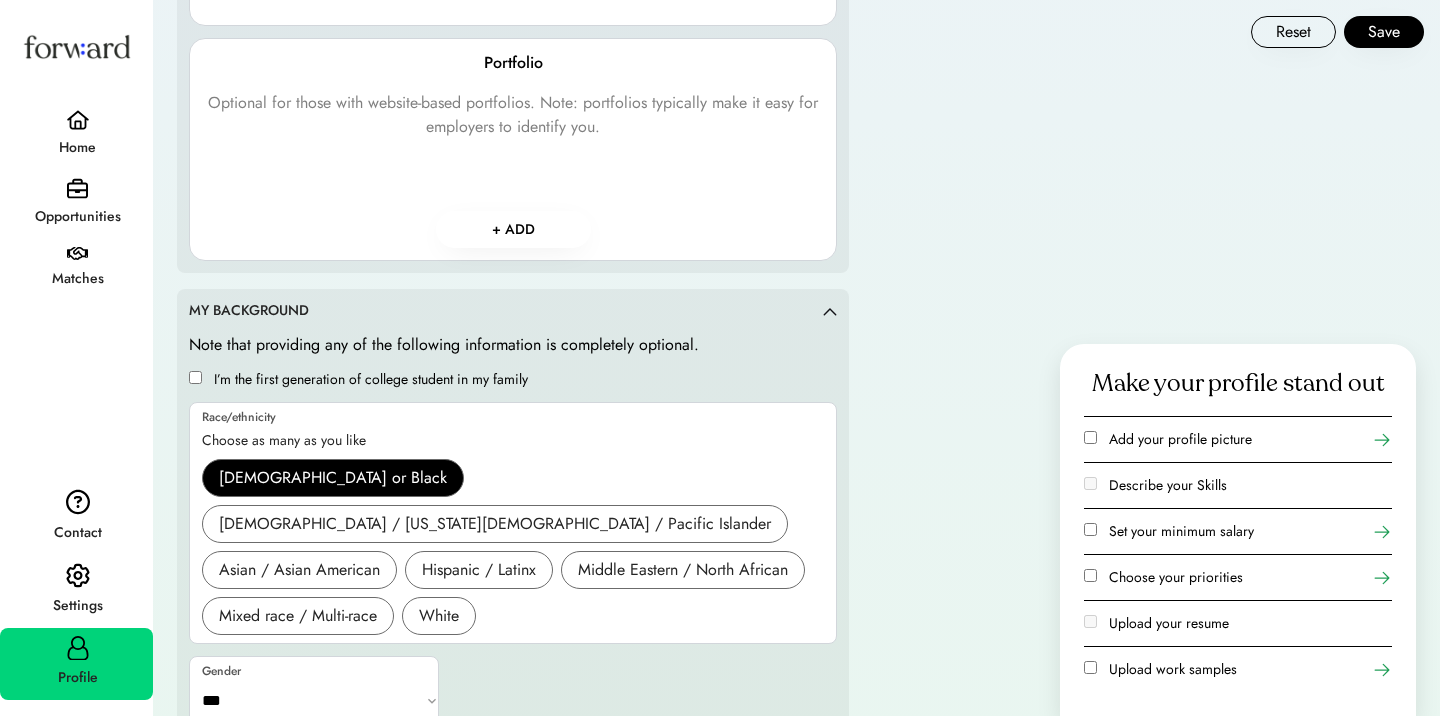 click on "**********" at bounding box center [315, 701] 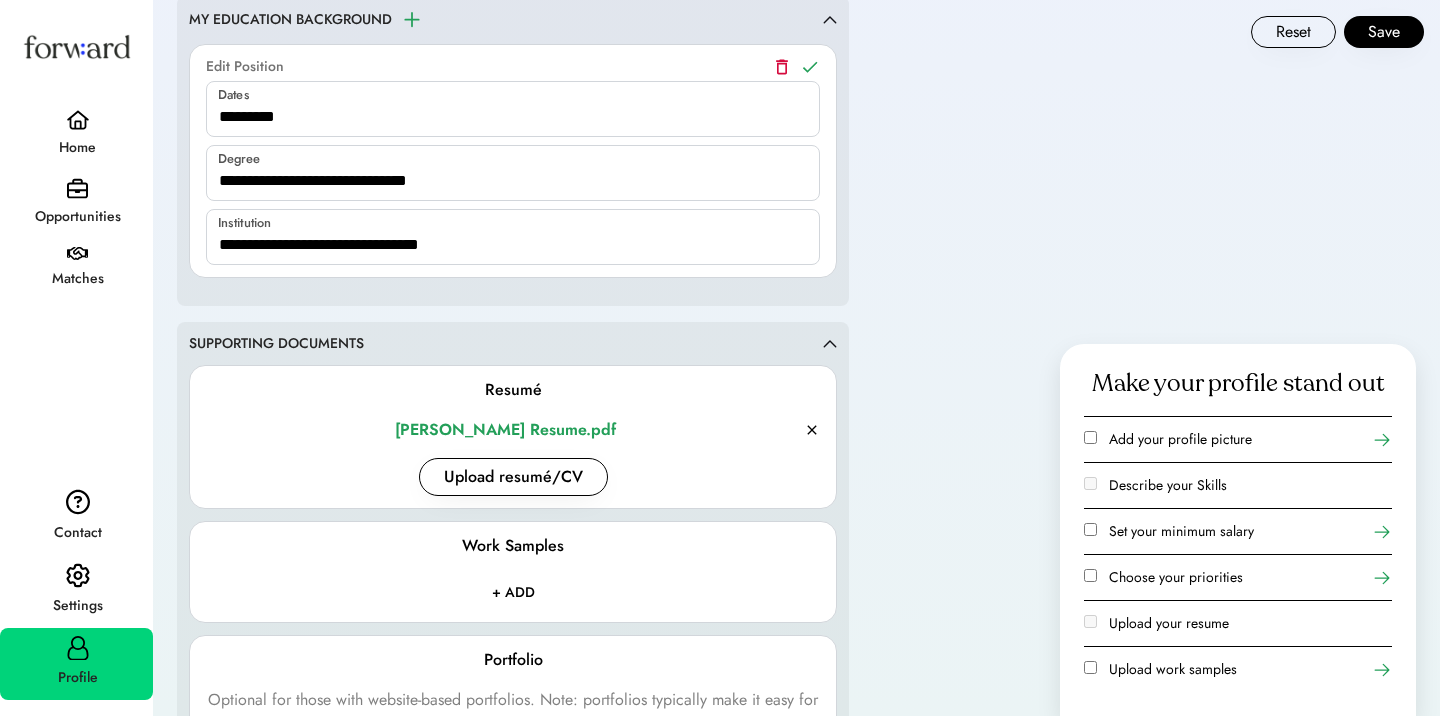 scroll, scrollTop: 2353, scrollLeft: 0, axis: vertical 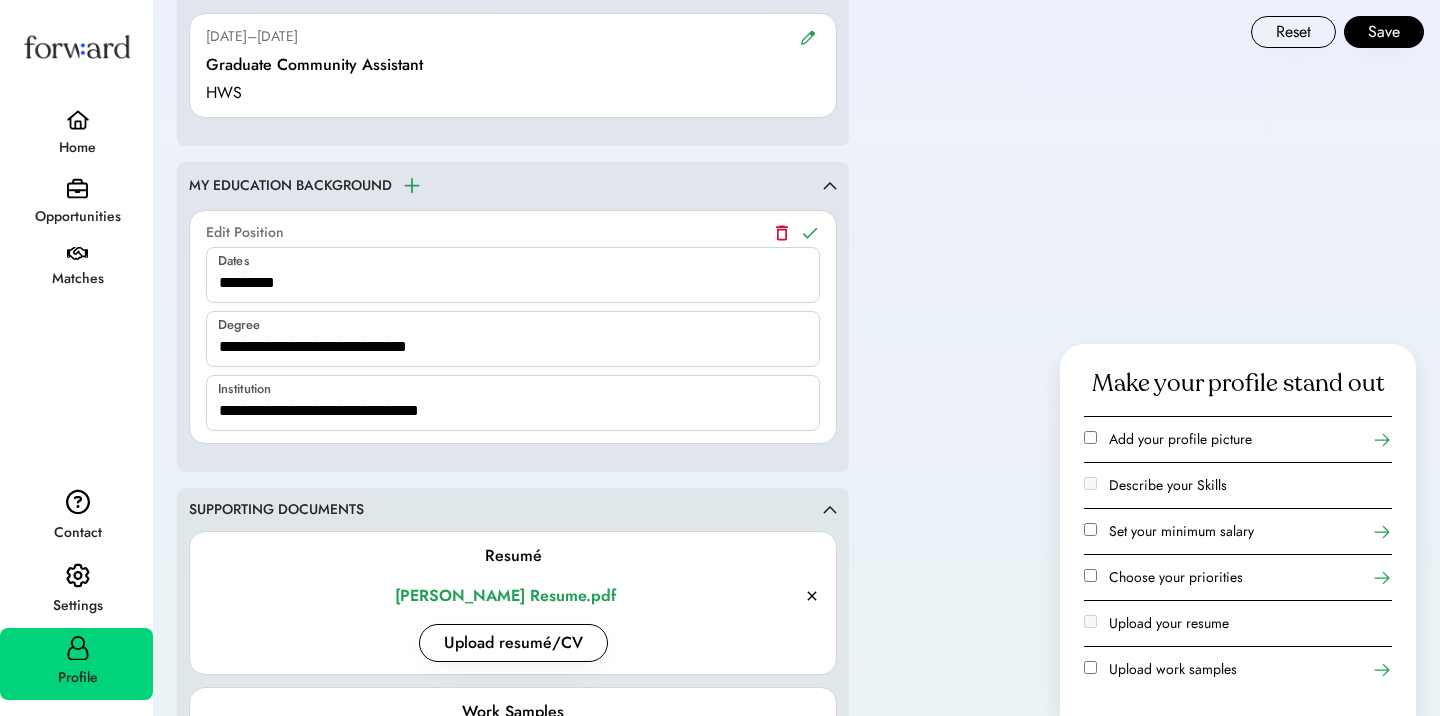 click at bounding box center (412, 186) 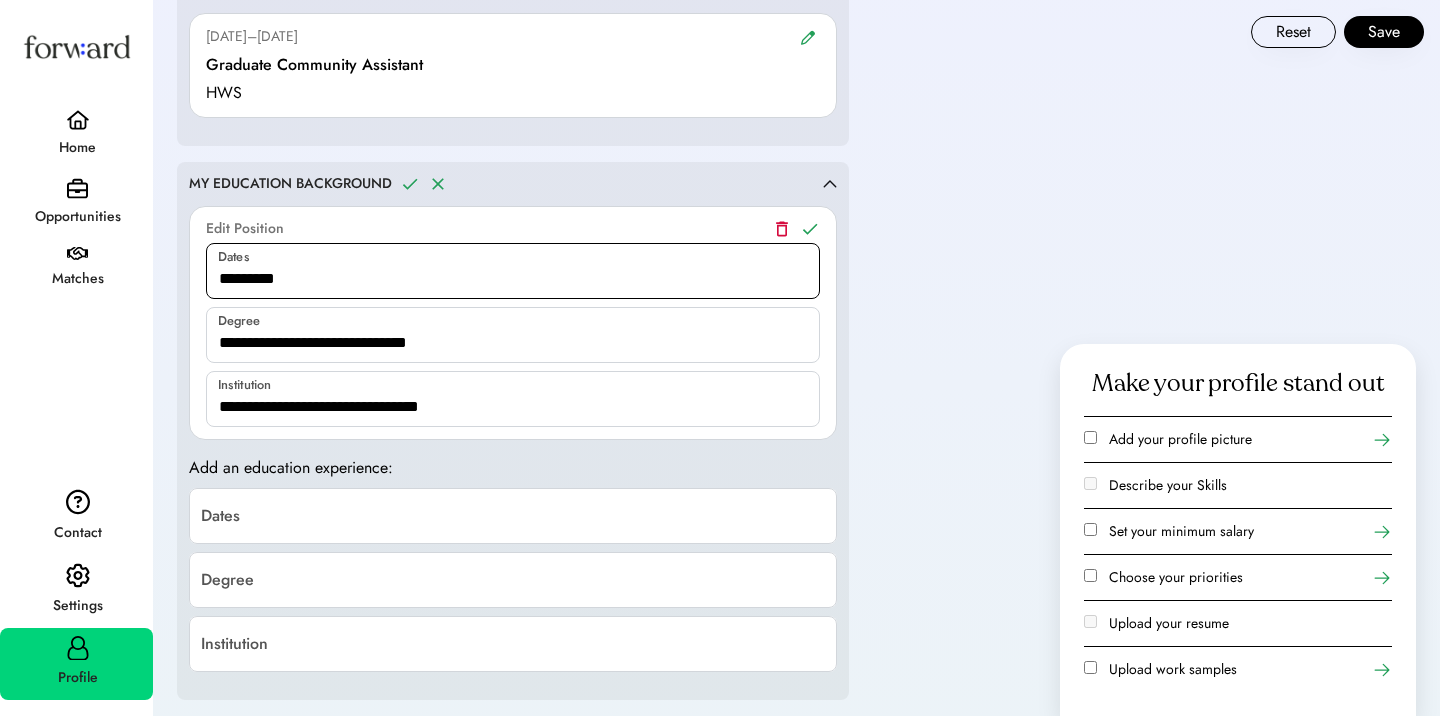 click at bounding box center [513, 271] 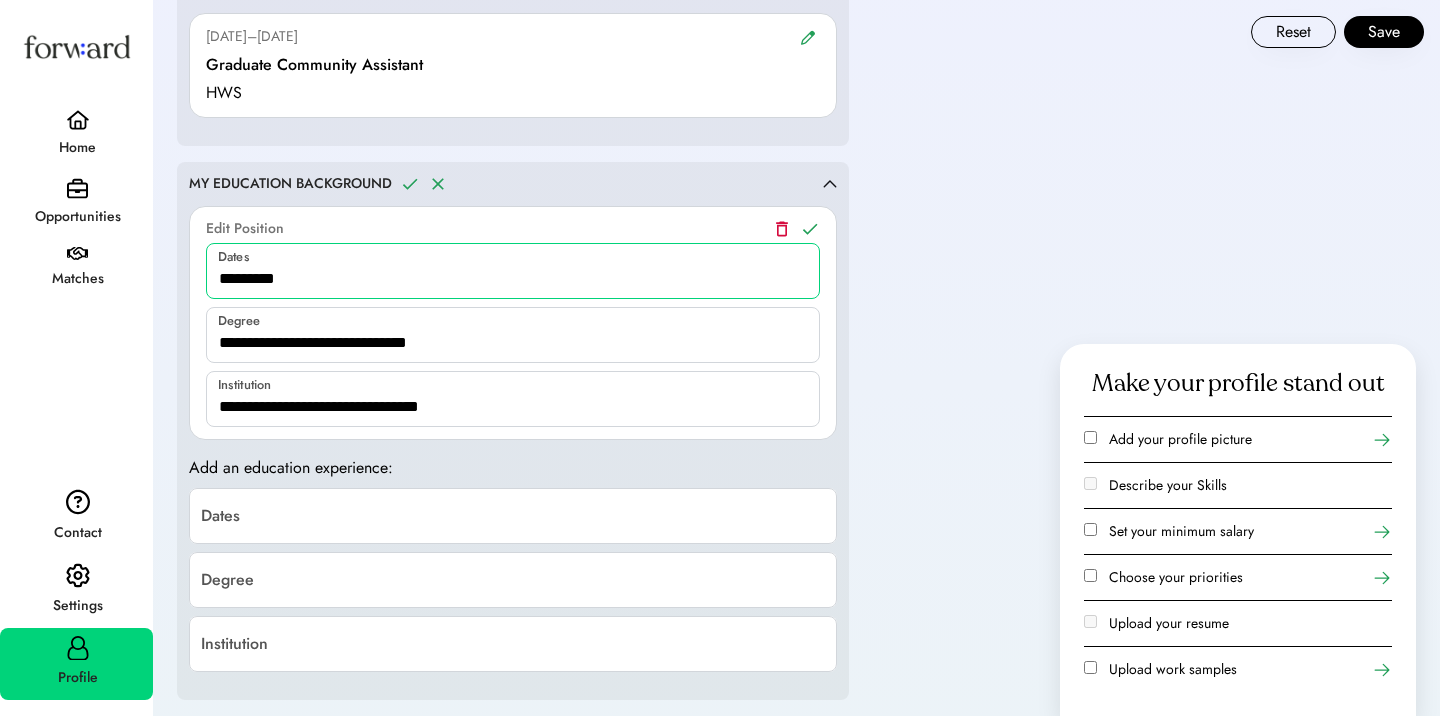 type on "*********" 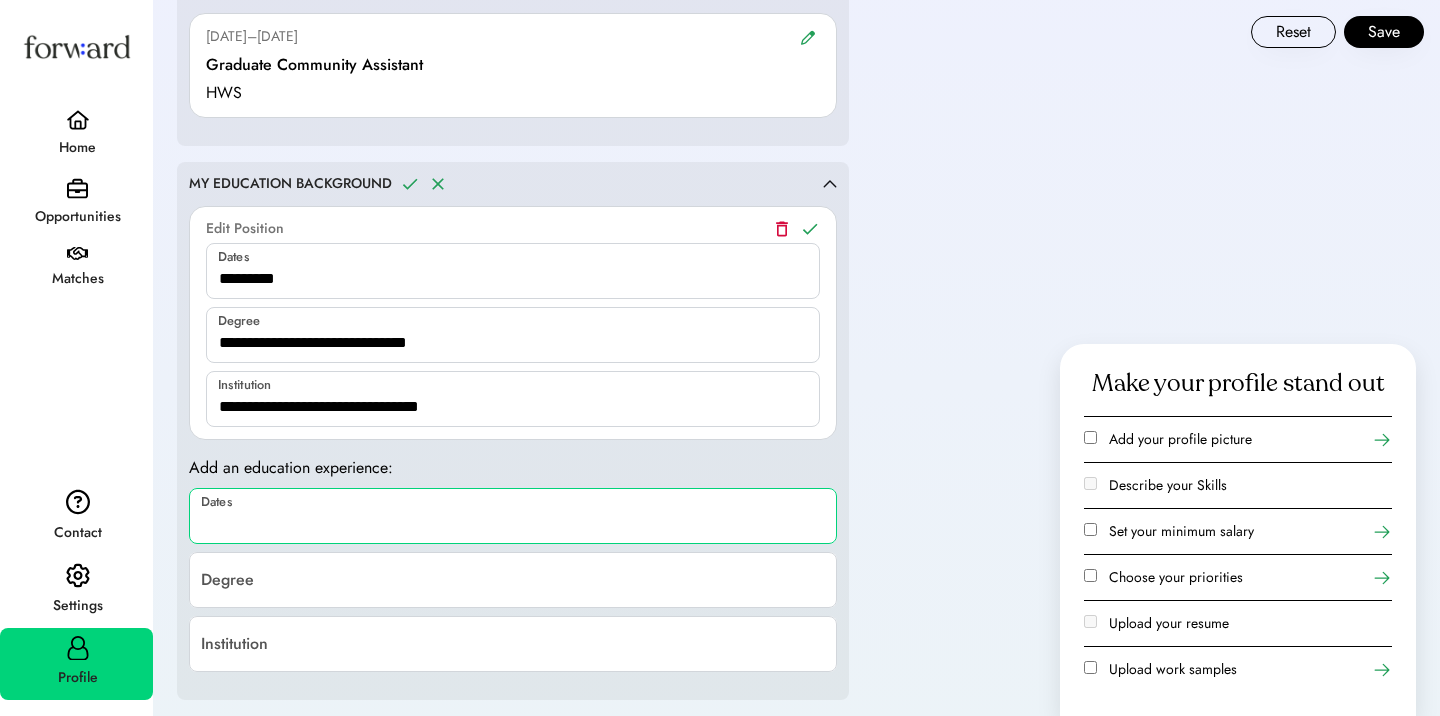click at bounding box center (513, 516) 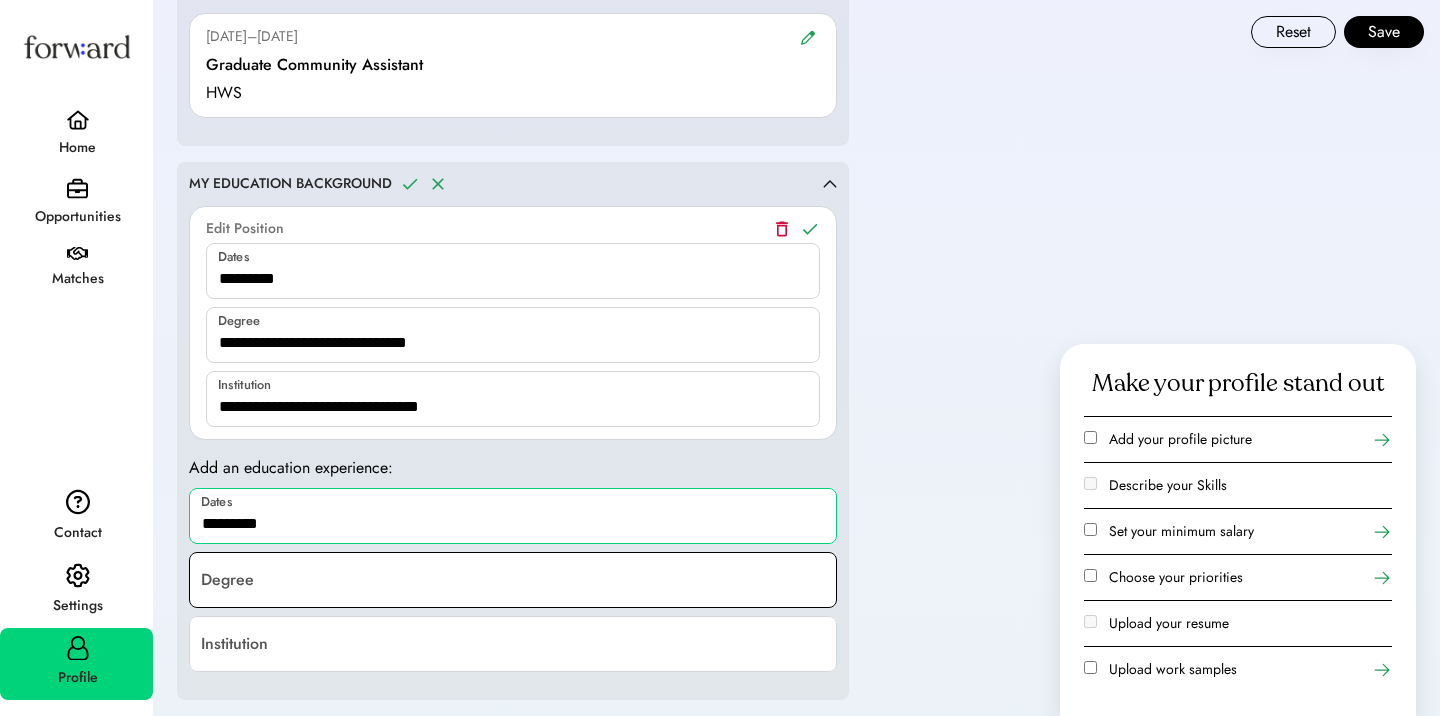type on "*********" 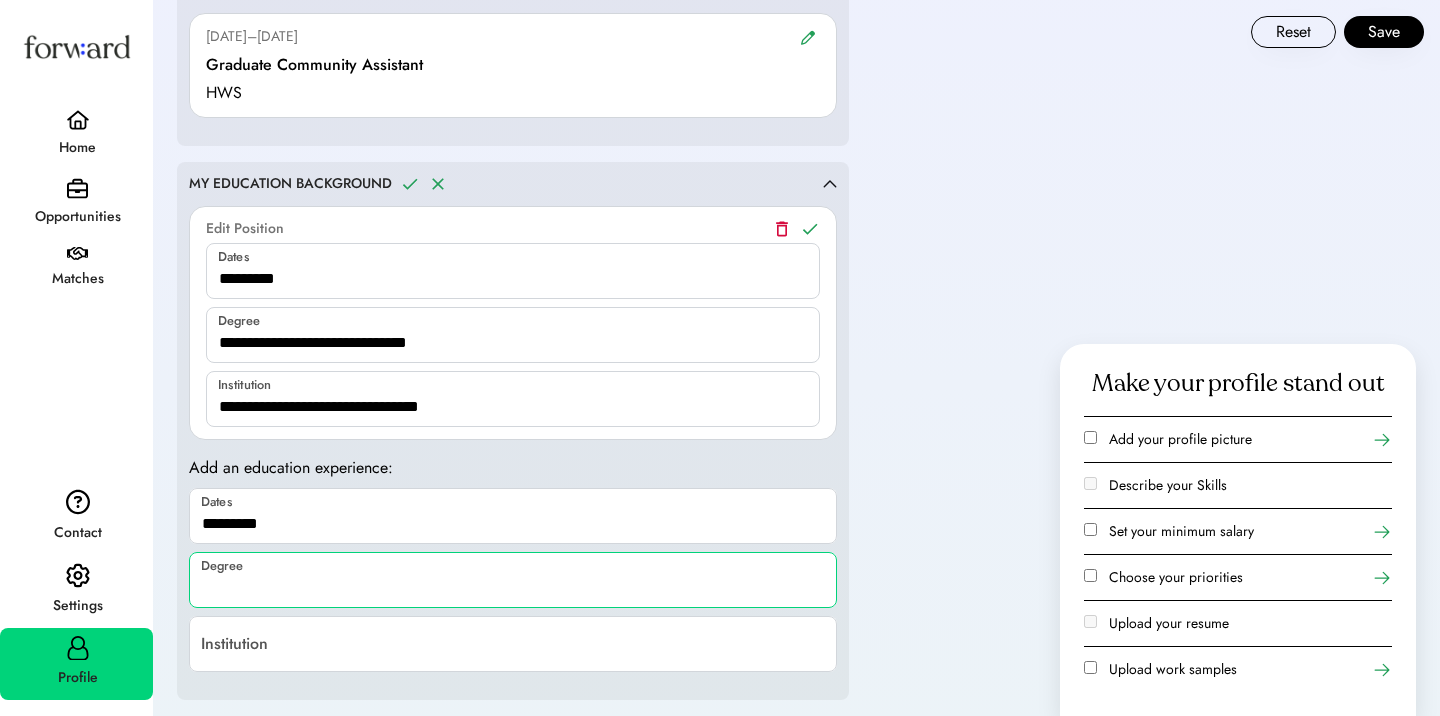 click at bounding box center [513, 580] 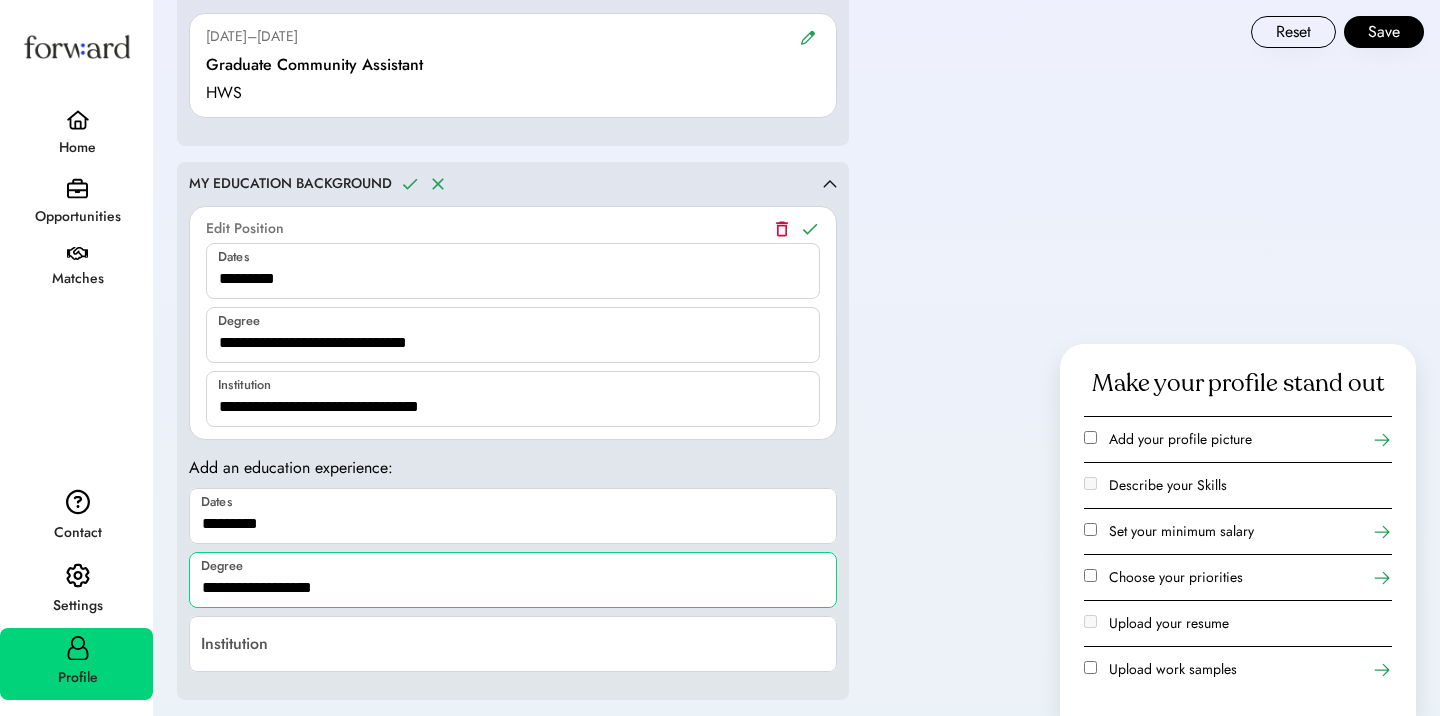 click at bounding box center (513, 580) 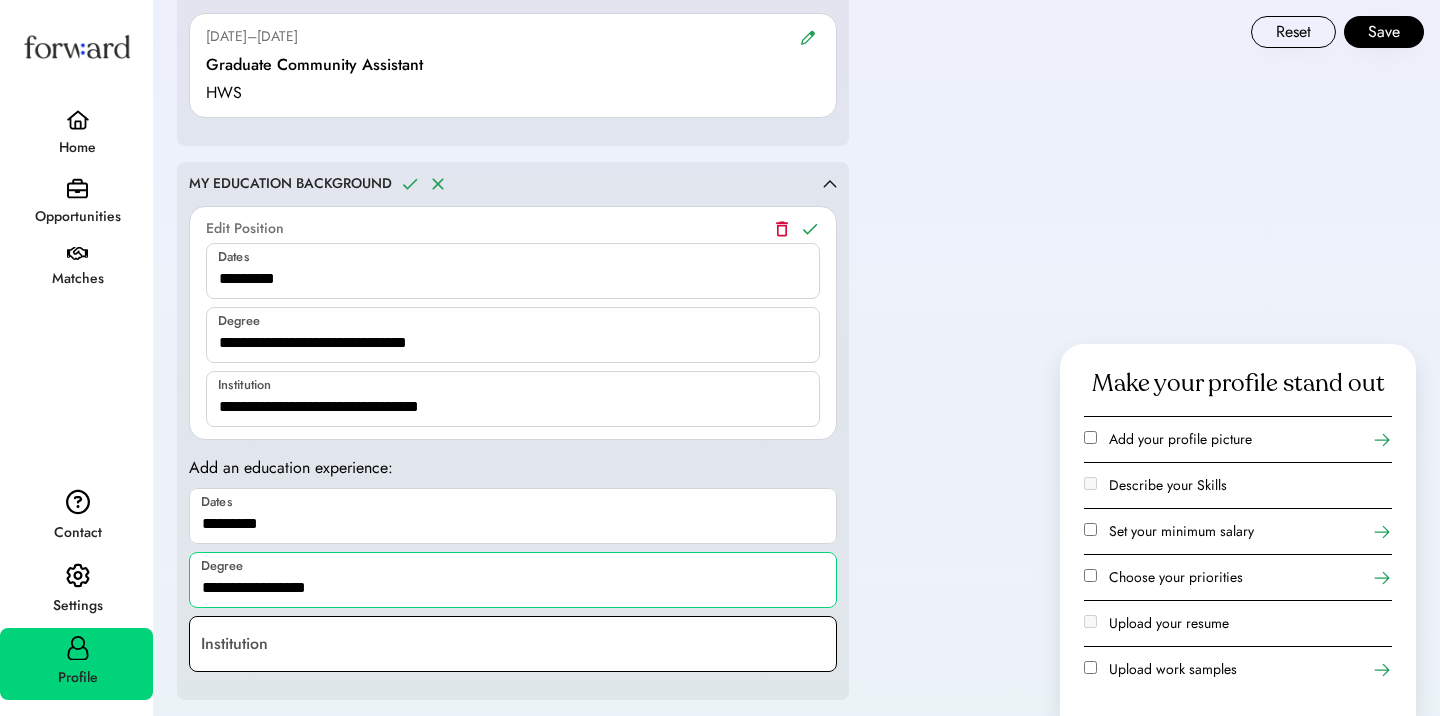 type on "**********" 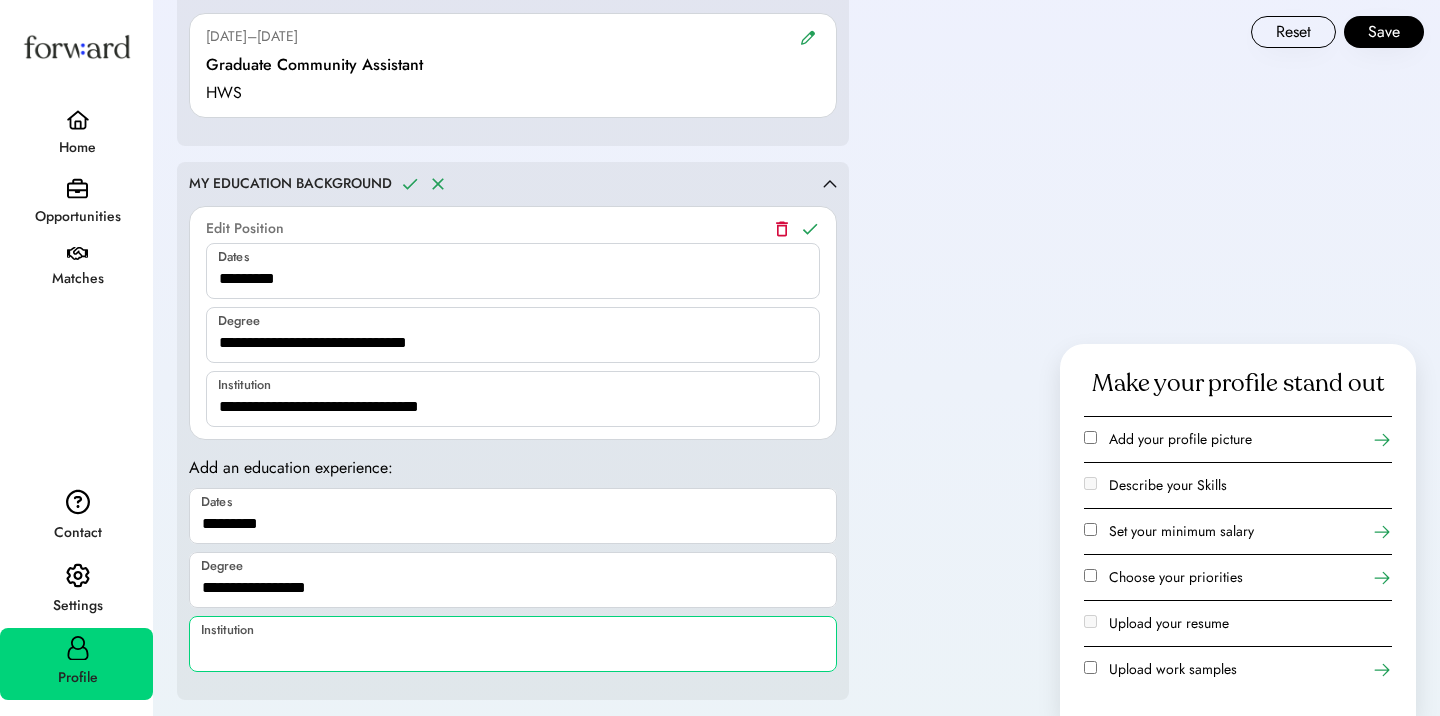 click at bounding box center (513, 644) 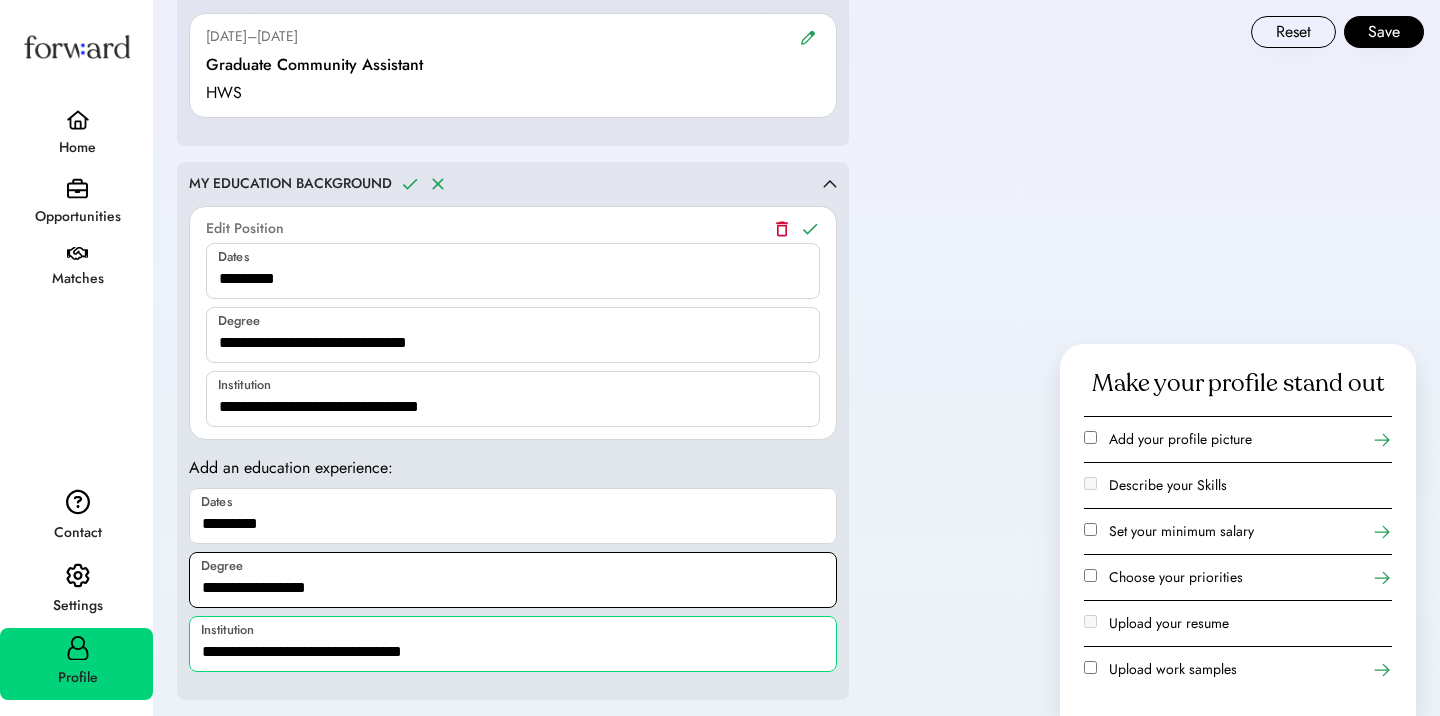 type on "**********" 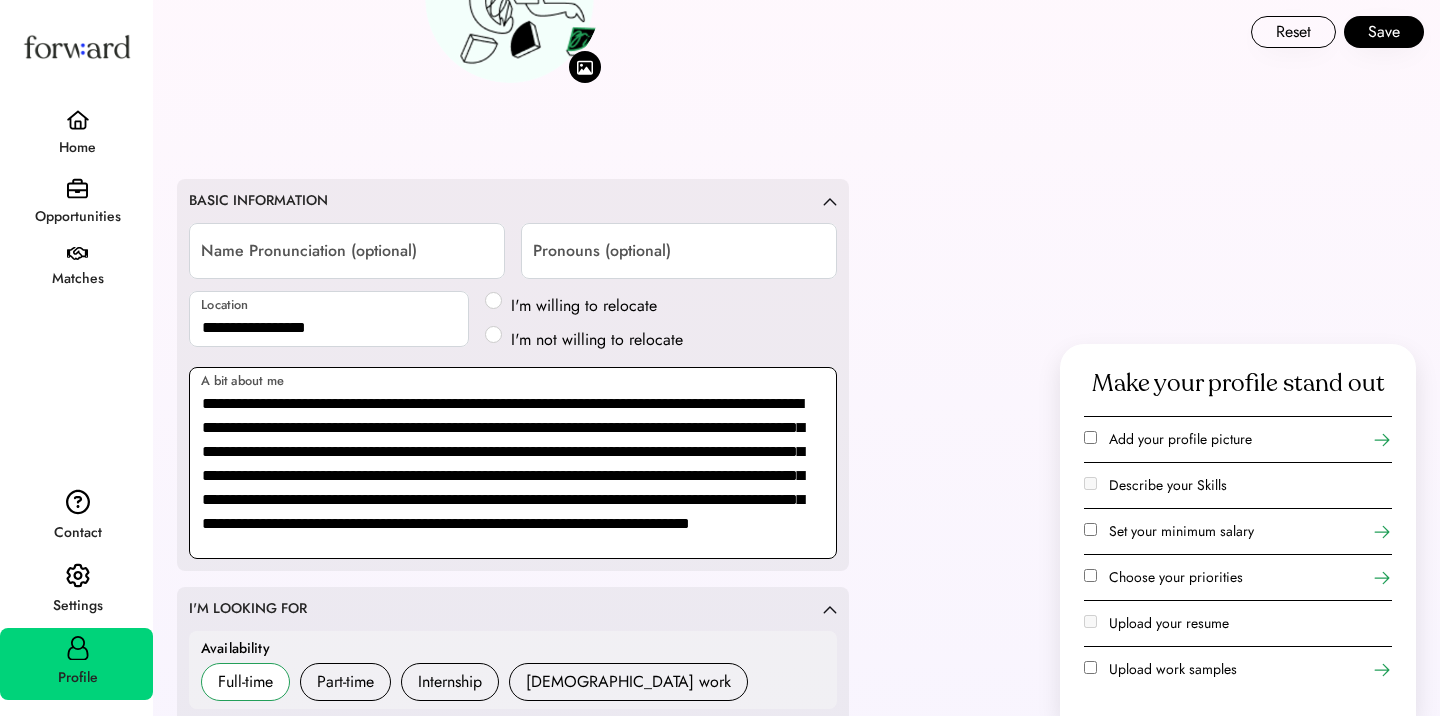 scroll, scrollTop: 0, scrollLeft: 0, axis: both 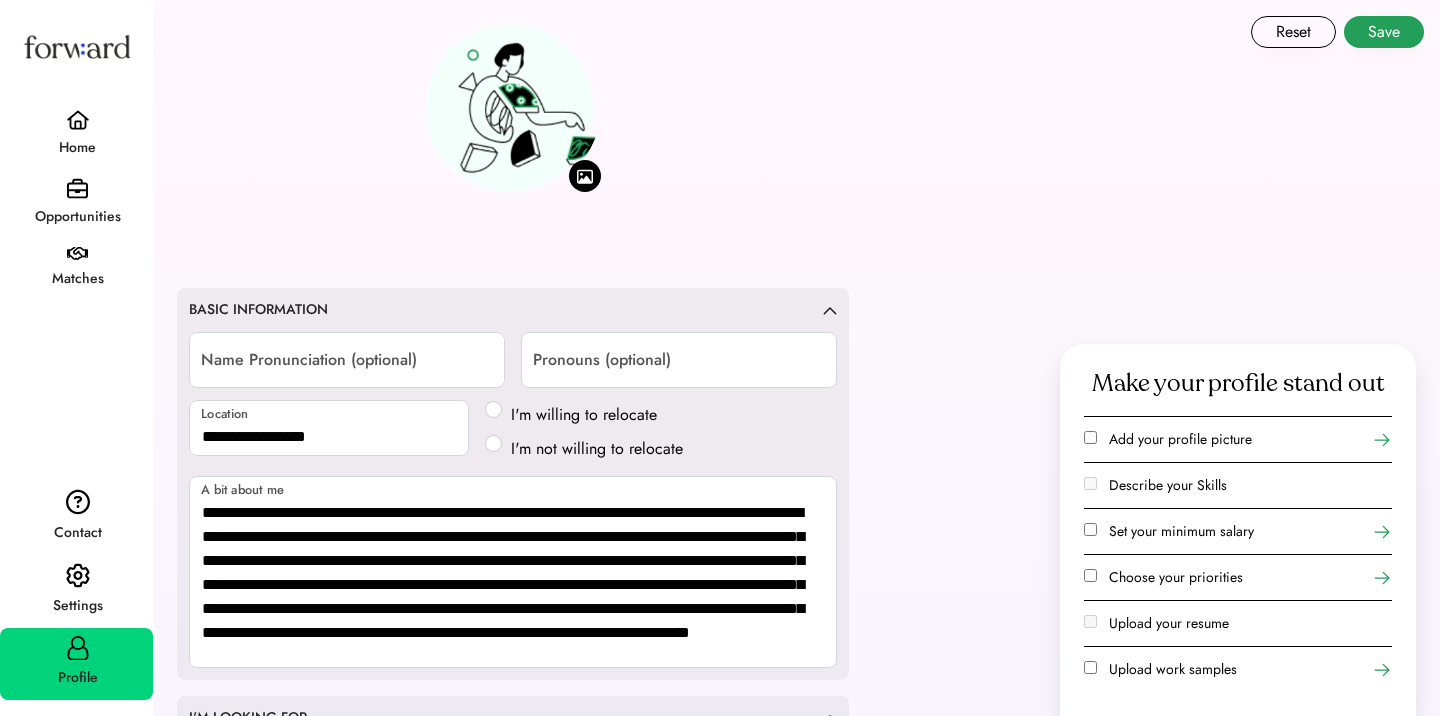 type on "**********" 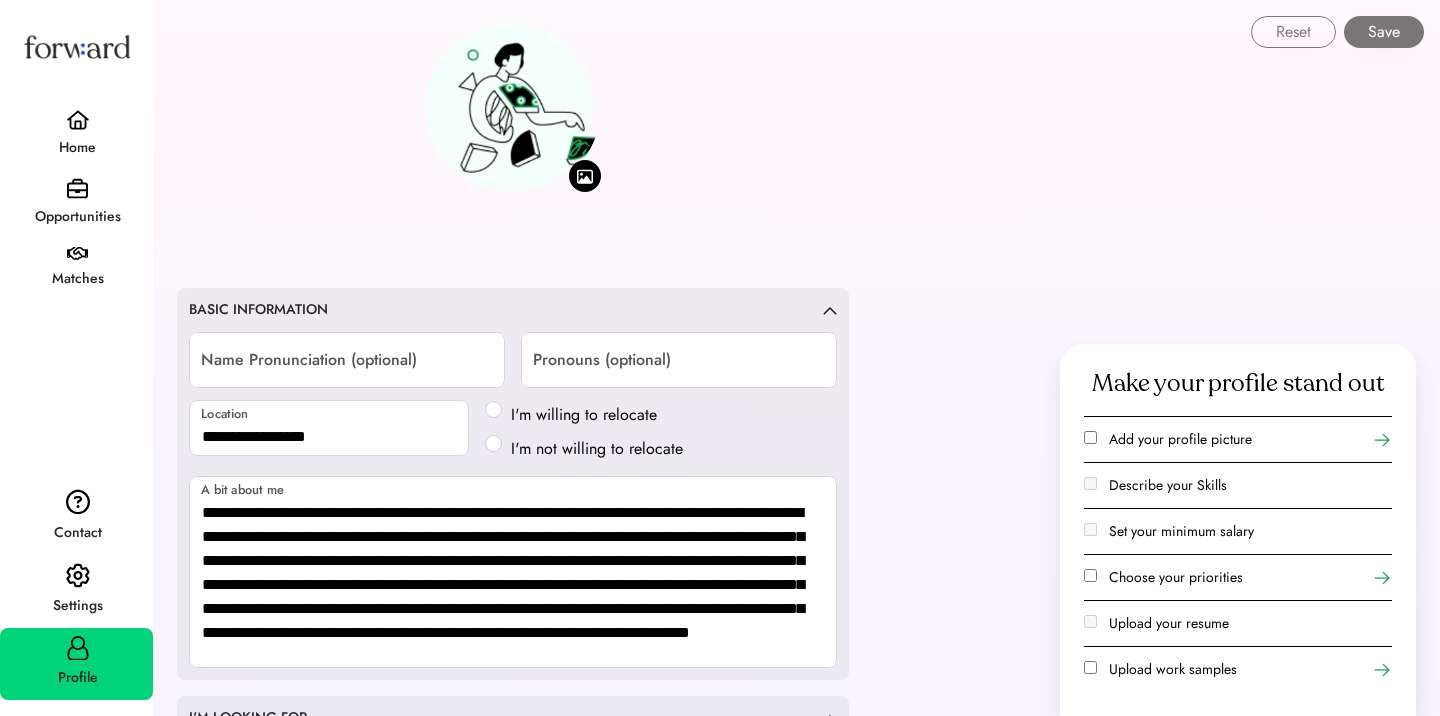 select on "*******" 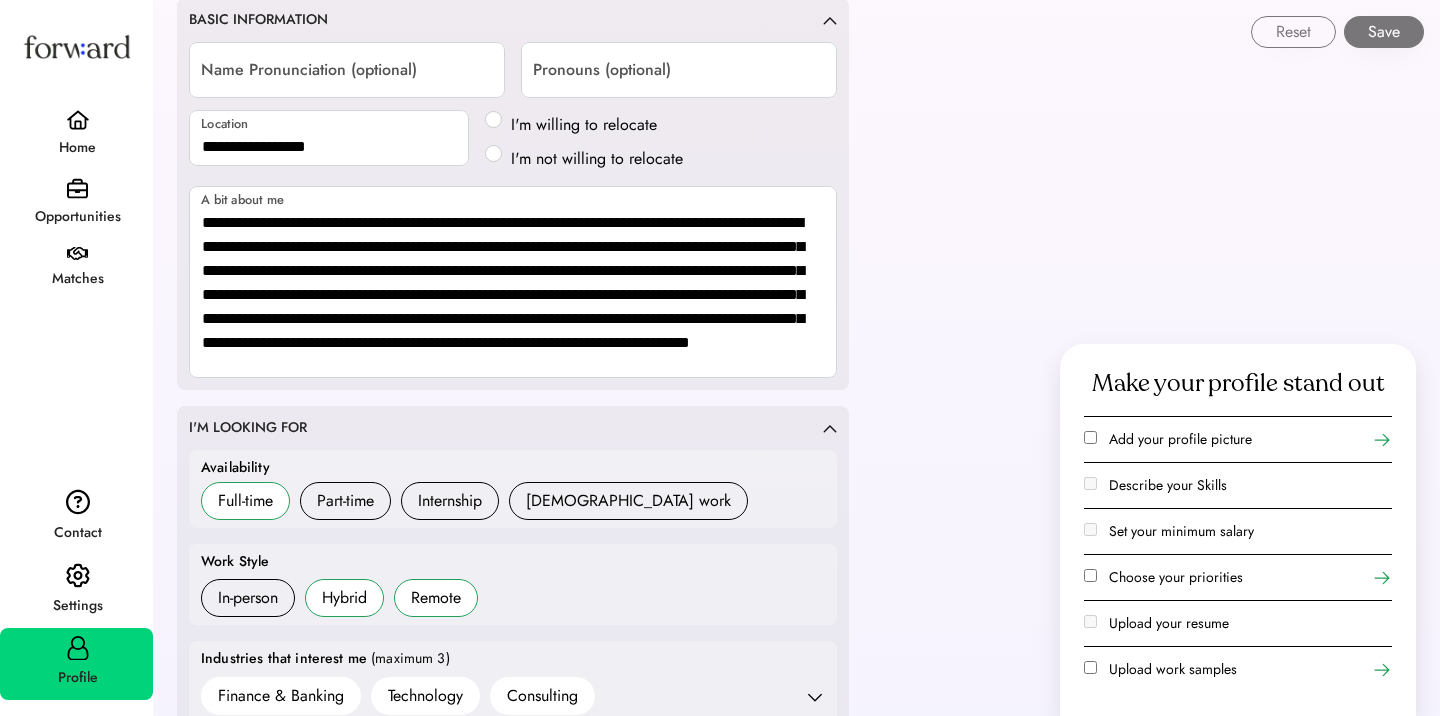 scroll, scrollTop: 308, scrollLeft: 0, axis: vertical 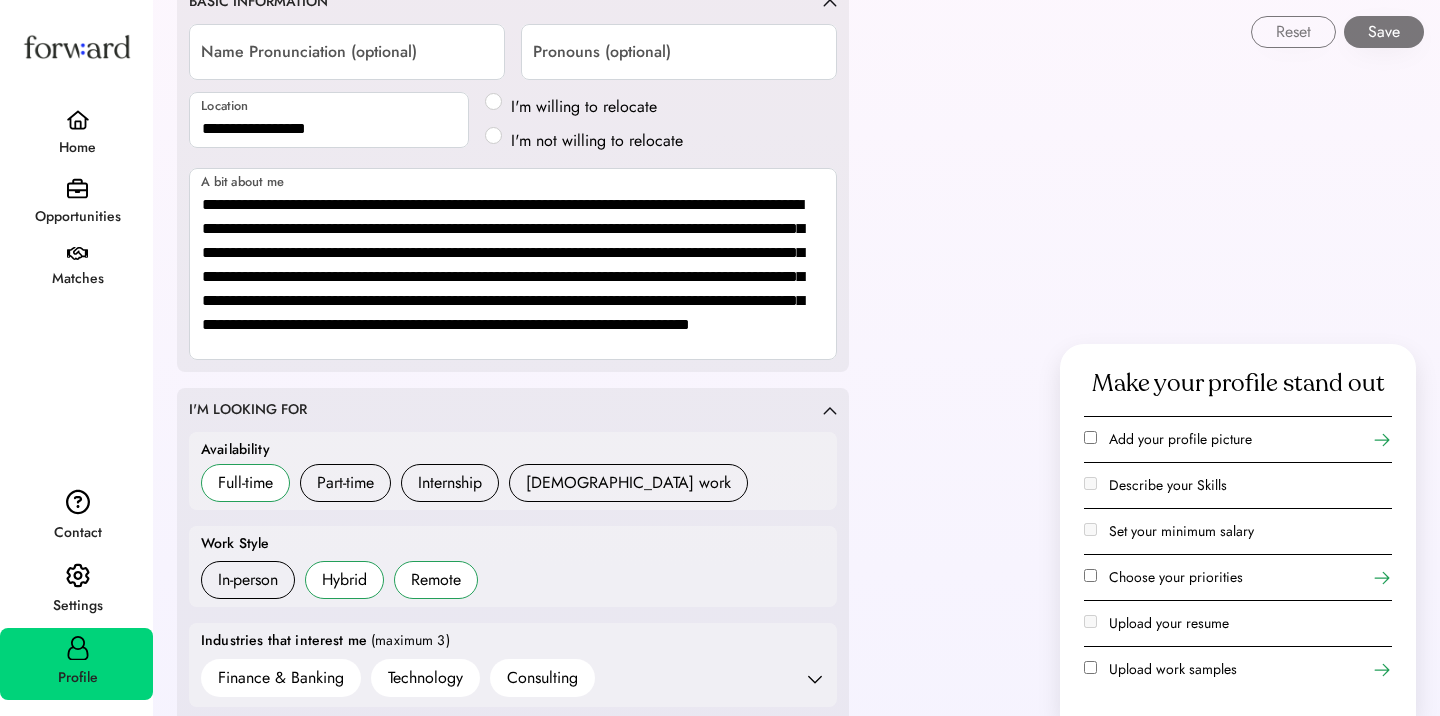 click on "Choose your priorities" at bounding box center [1176, 577] 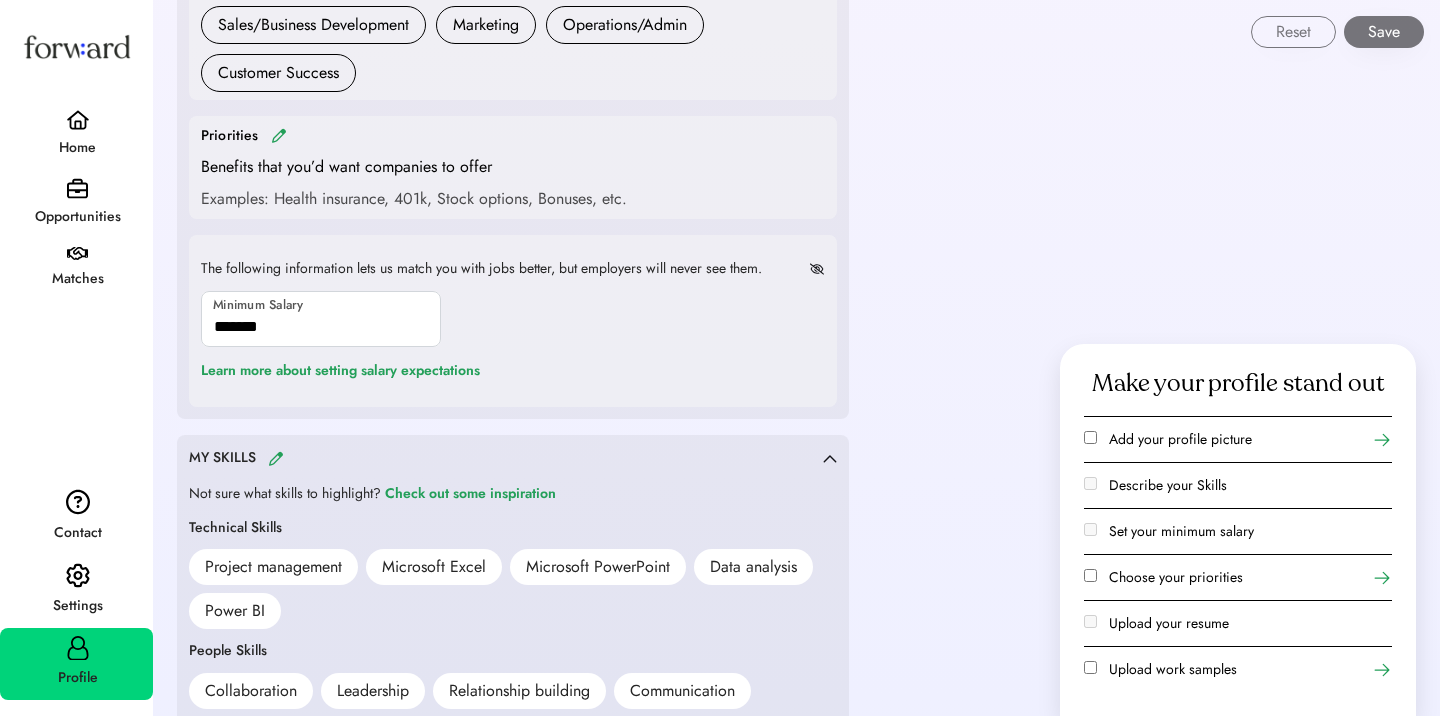 scroll, scrollTop: 1057, scrollLeft: 0, axis: vertical 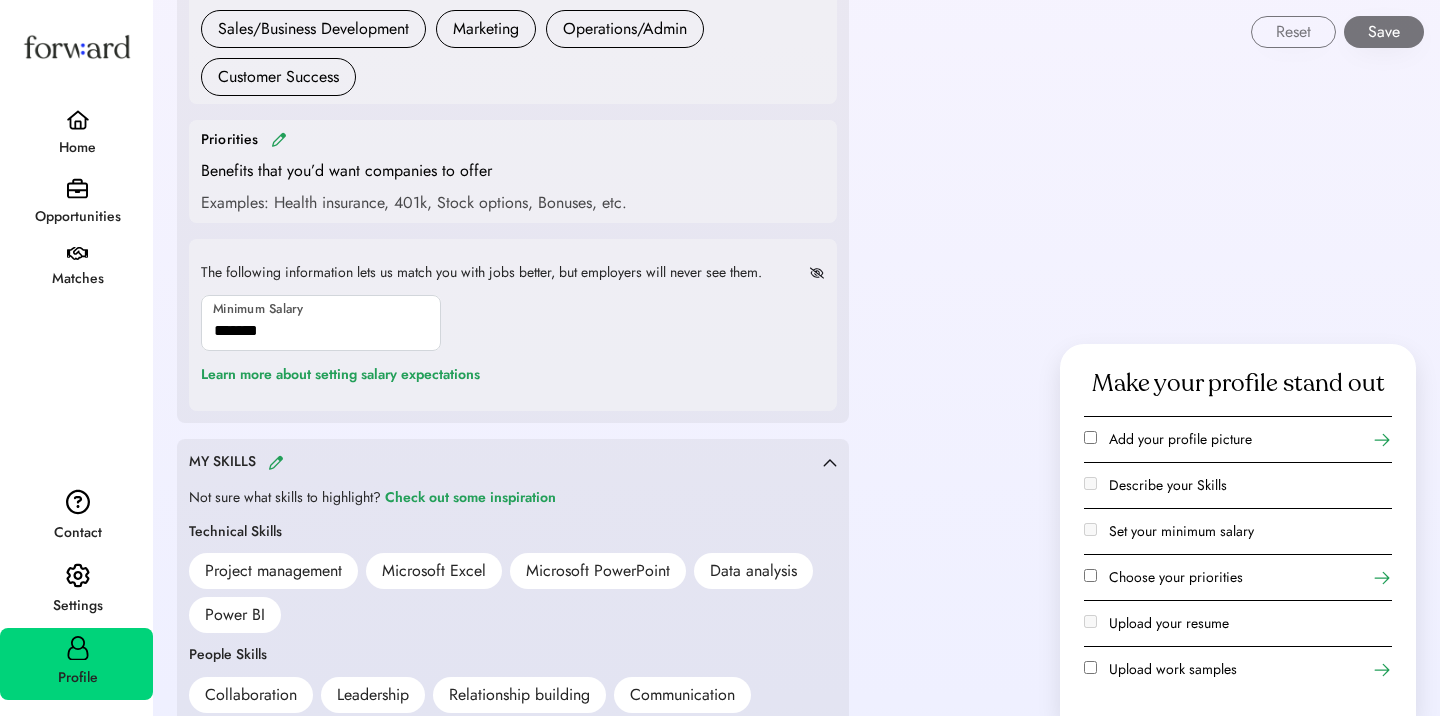 click on "Priorities Benefits that you’d want companies to offer Examples: Health insurance, 401k, Stock options, Bonuses, etc." at bounding box center (513, 171) 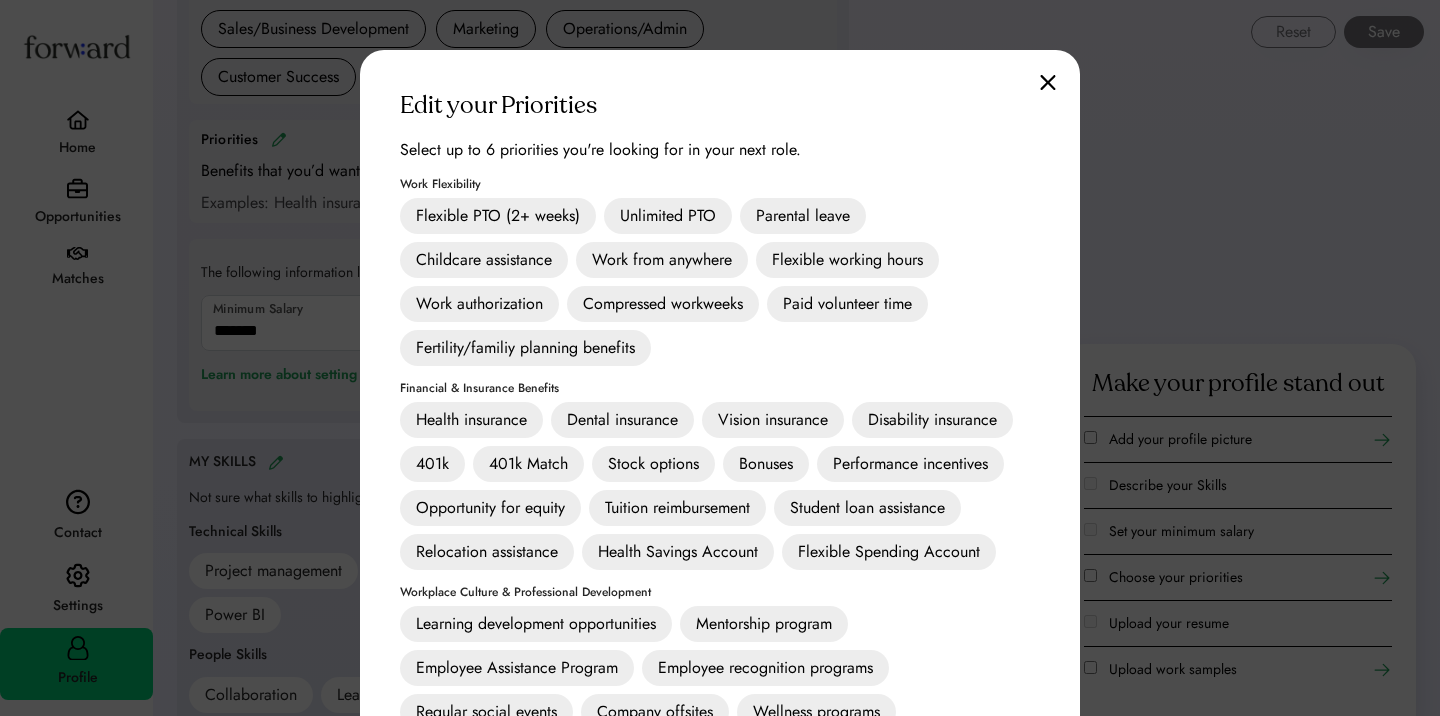 click on "Work from anywhere" at bounding box center [662, 260] 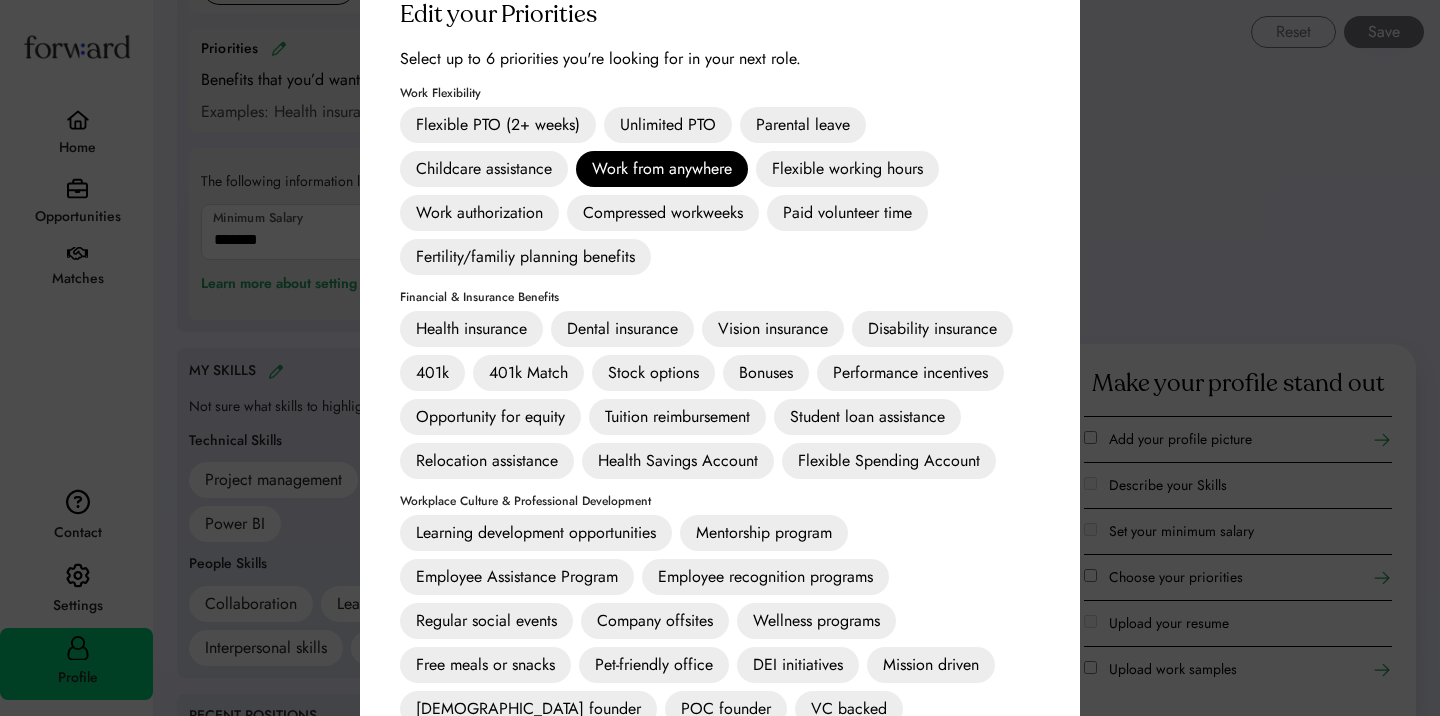 scroll, scrollTop: 1166, scrollLeft: 0, axis: vertical 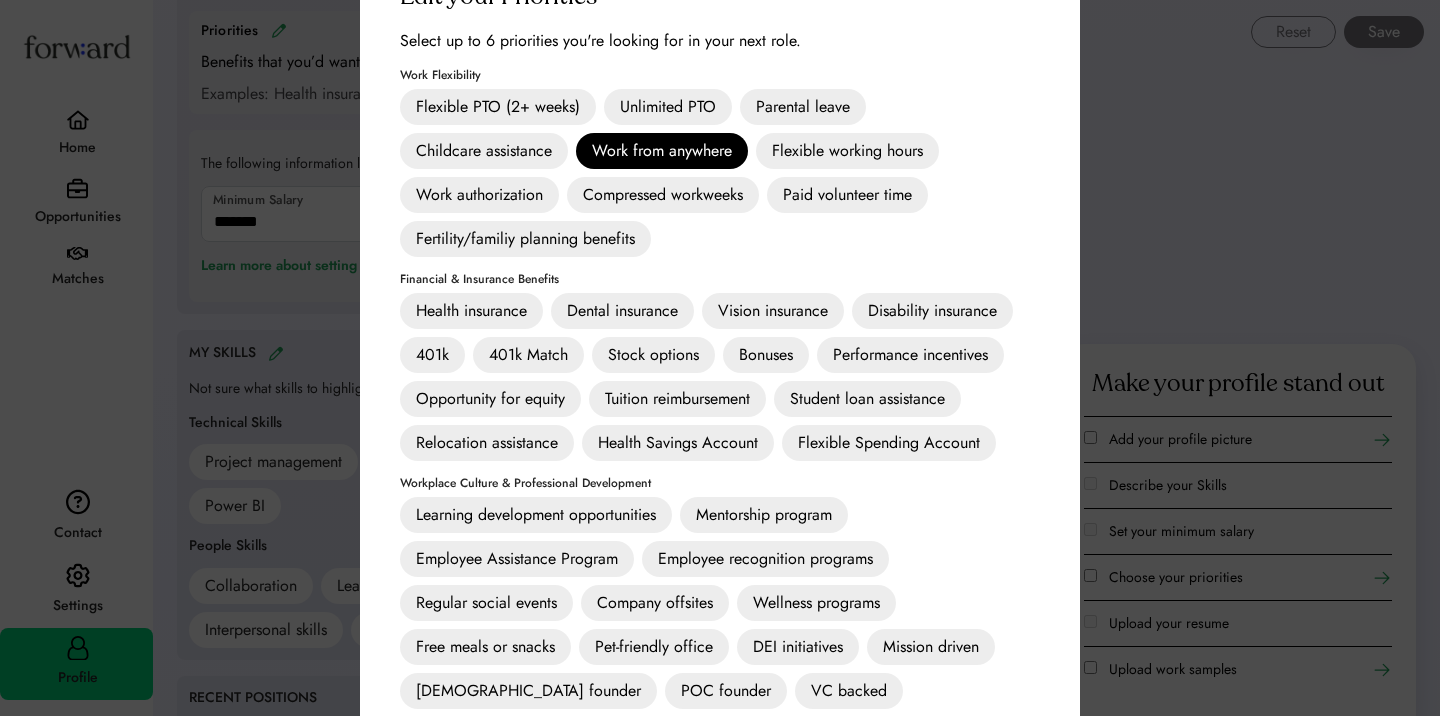 click on "Health insurance" at bounding box center (471, 311) 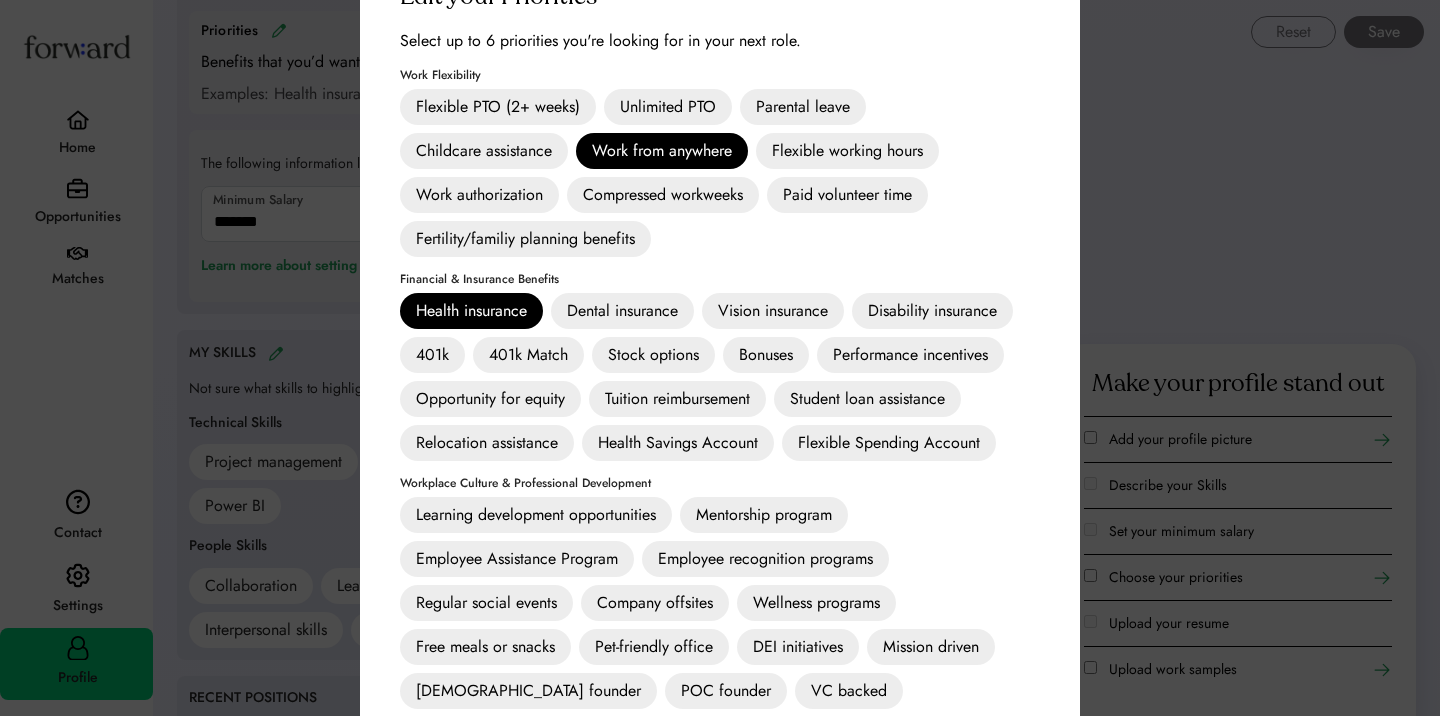 click on "401k Match" at bounding box center [528, 355] 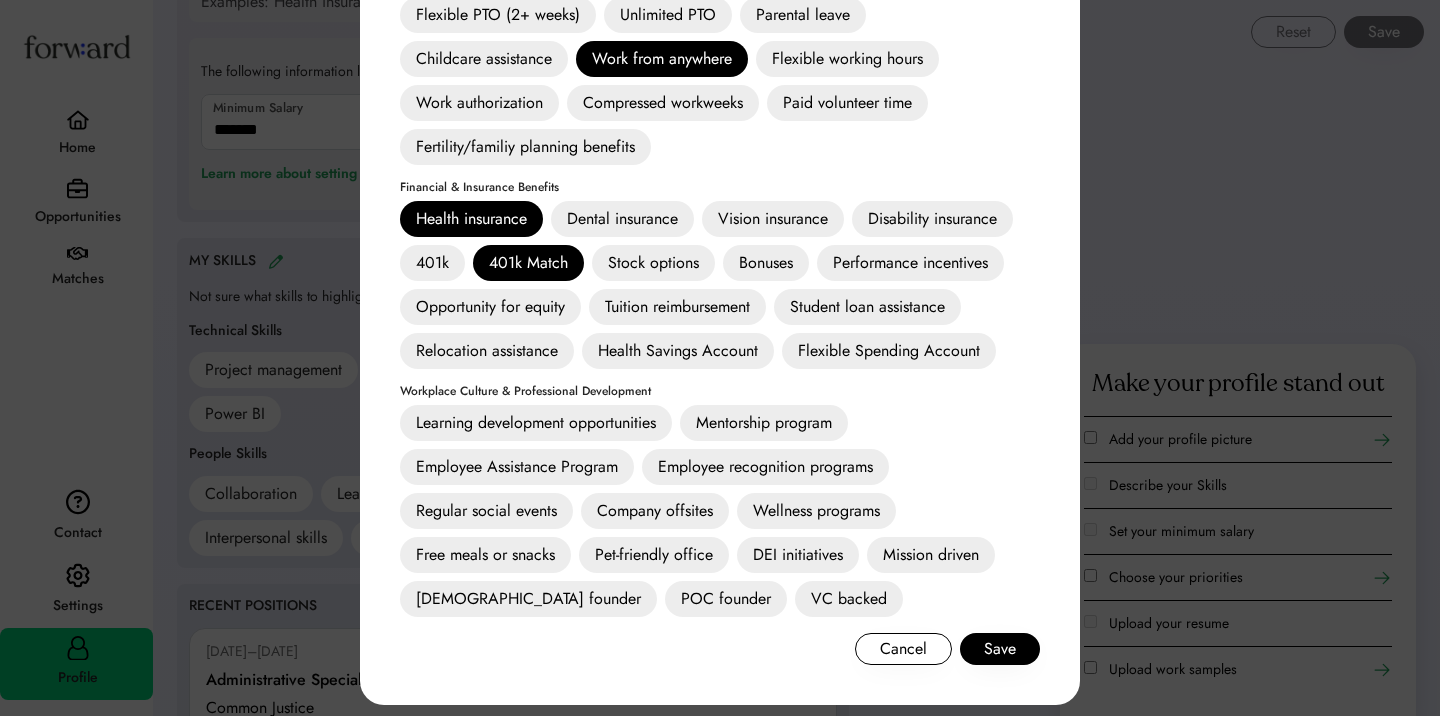 scroll, scrollTop: 1260, scrollLeft: 0, axis: vertical 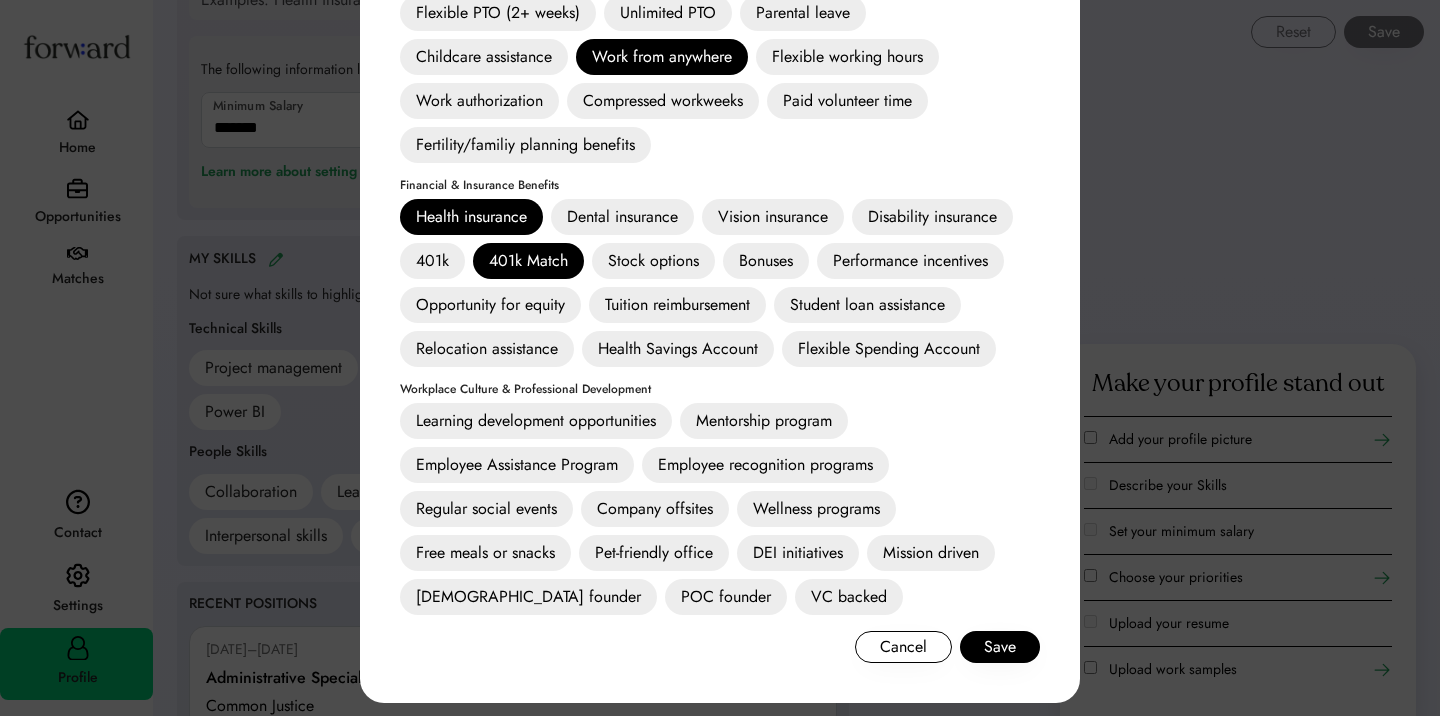 click on "Performance incentives" at bounding box center (910, 261) 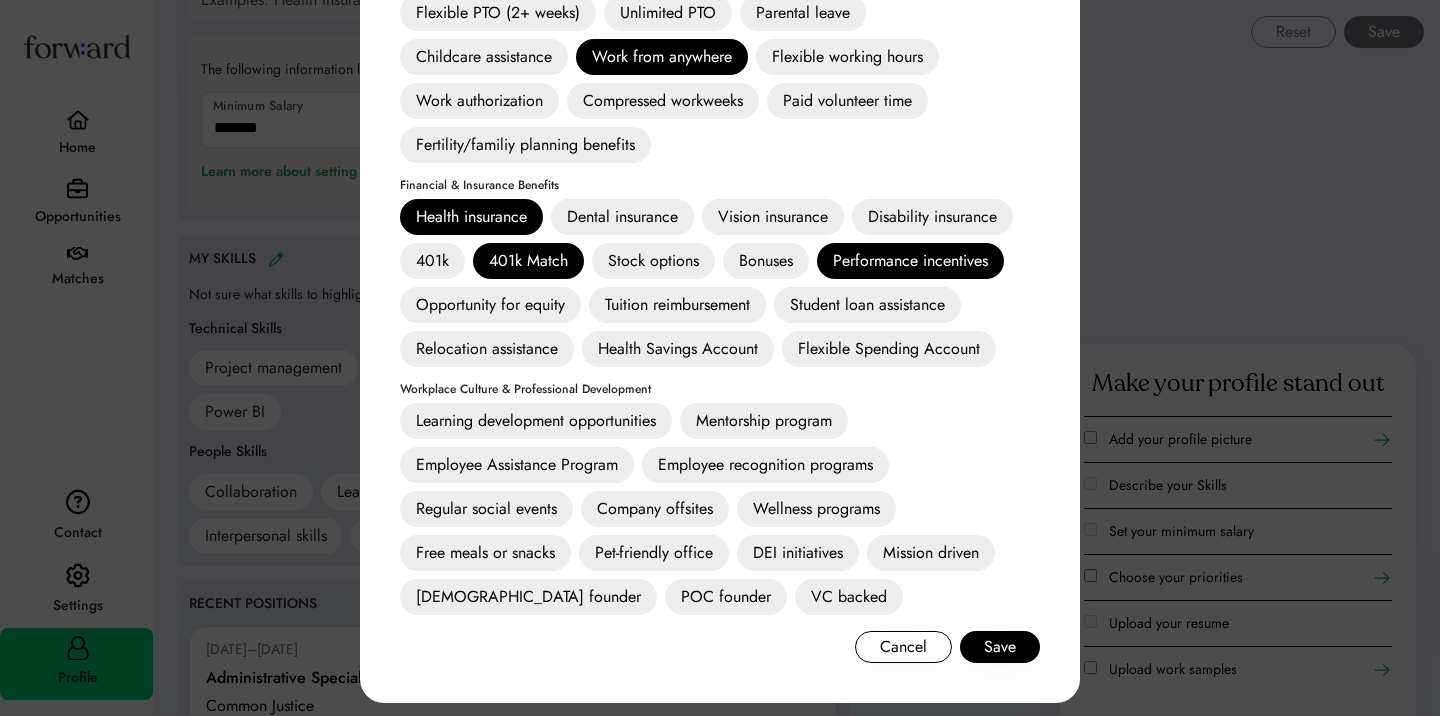 click on "Bonuses" at bounding box center (766, 261) 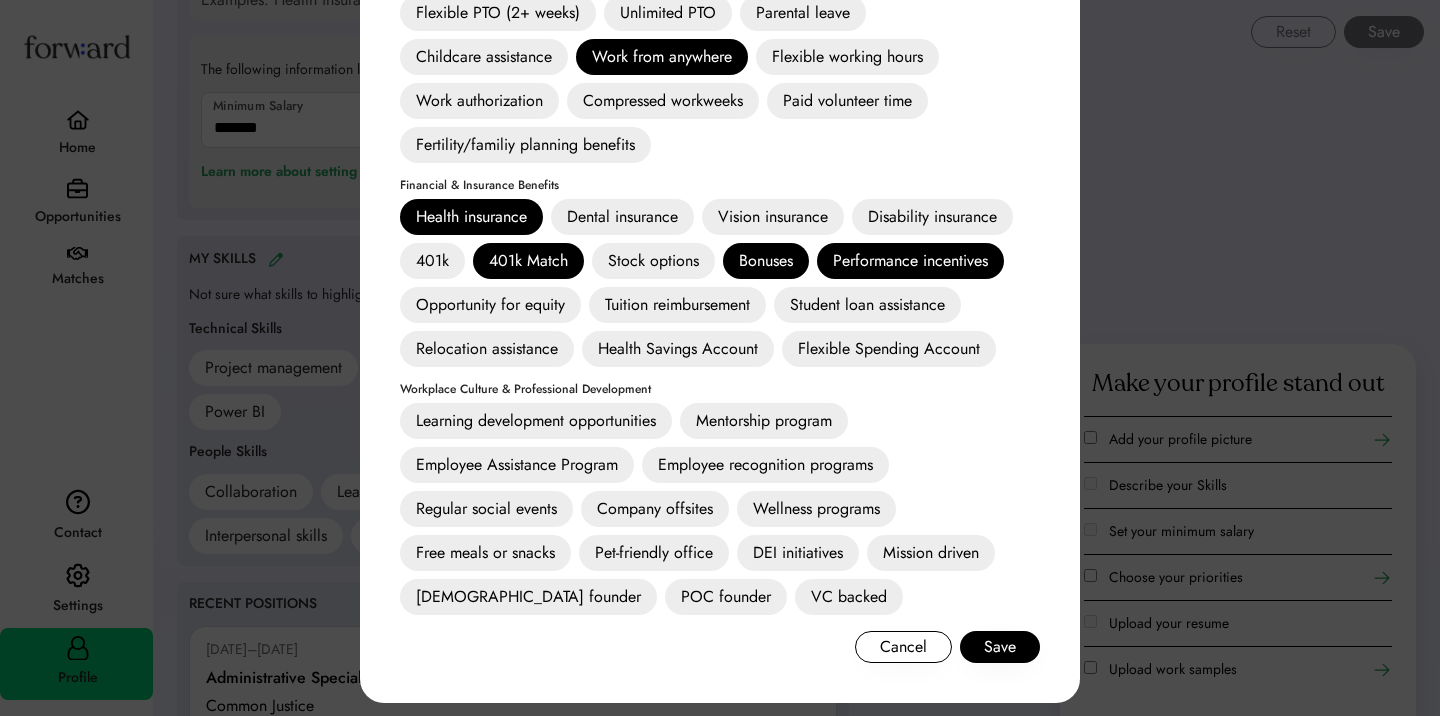 click on "Performance incentives" at bounding box center (910, 261) 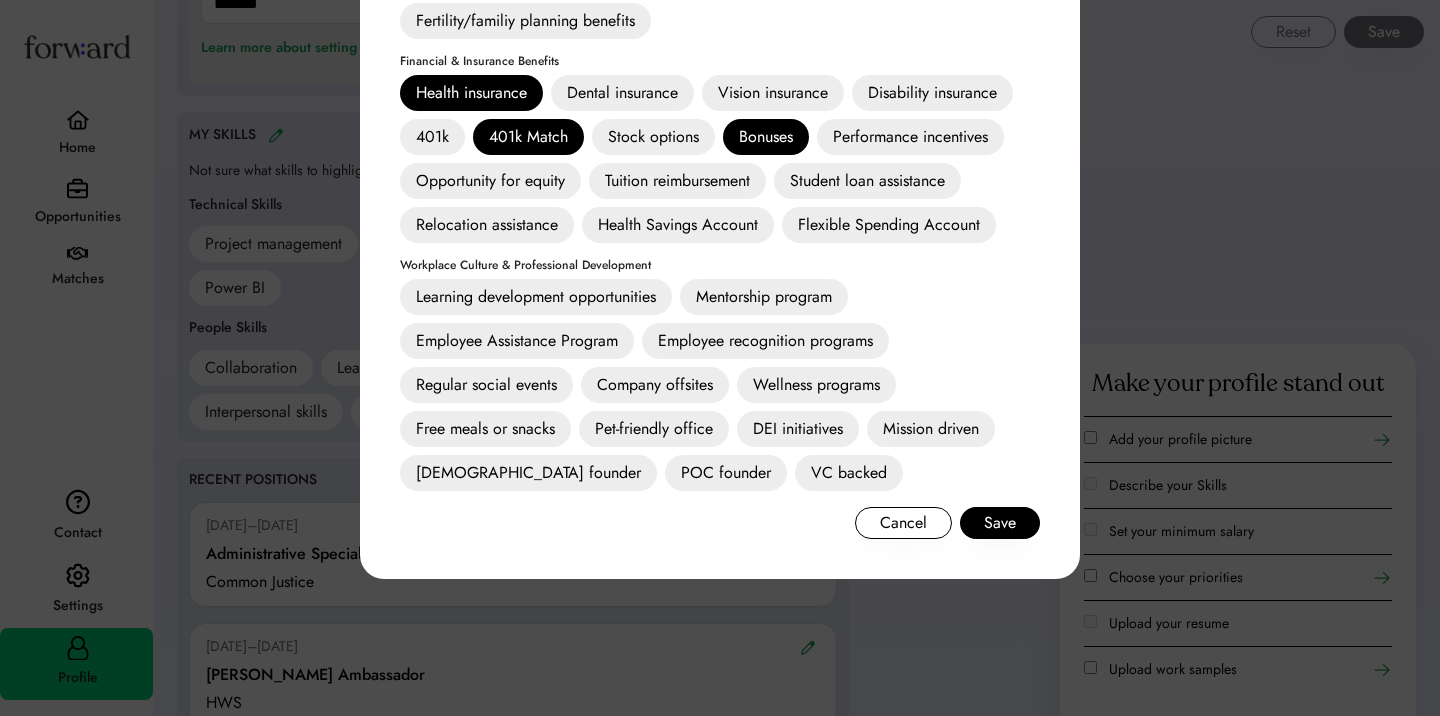 scroll, scrollTop: 1378, scrollLeft: 0, axis: vertical 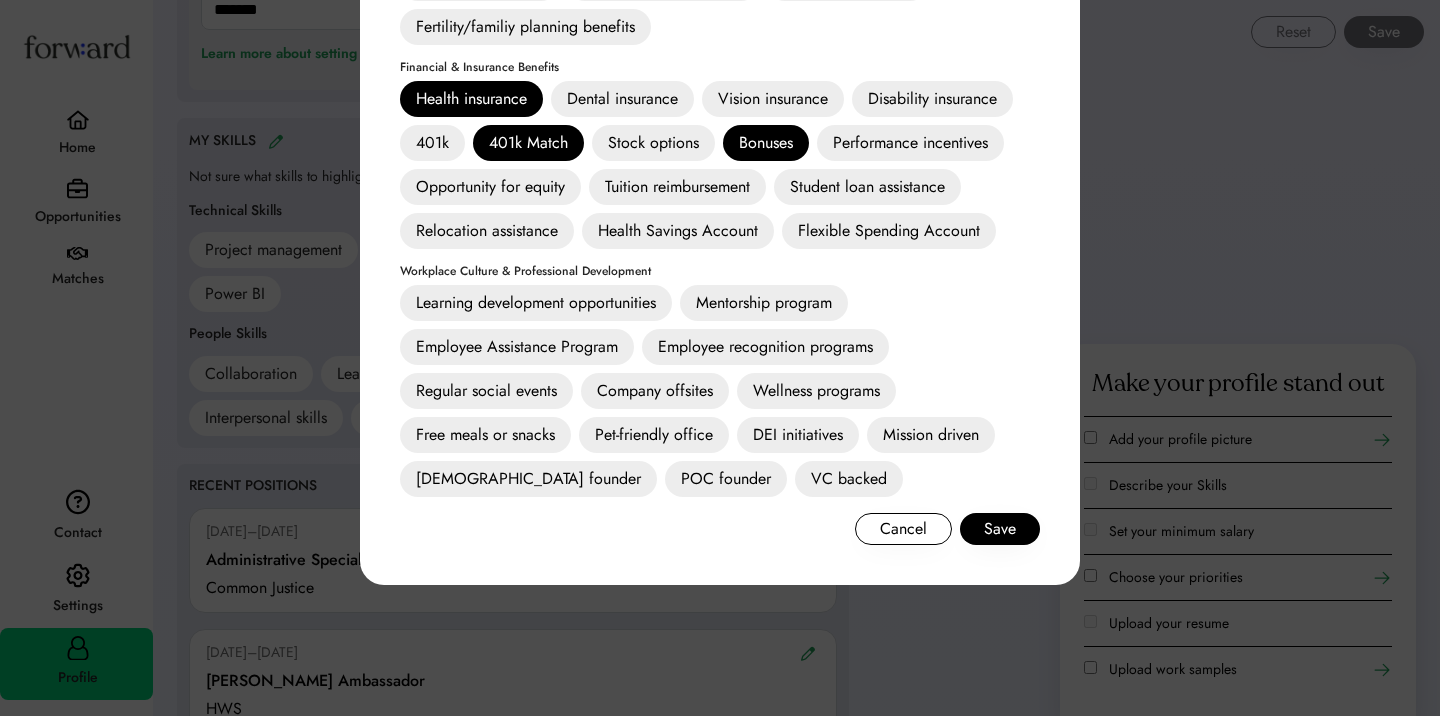 click on "Learning development opportunities" at bounding box center [536, 303] 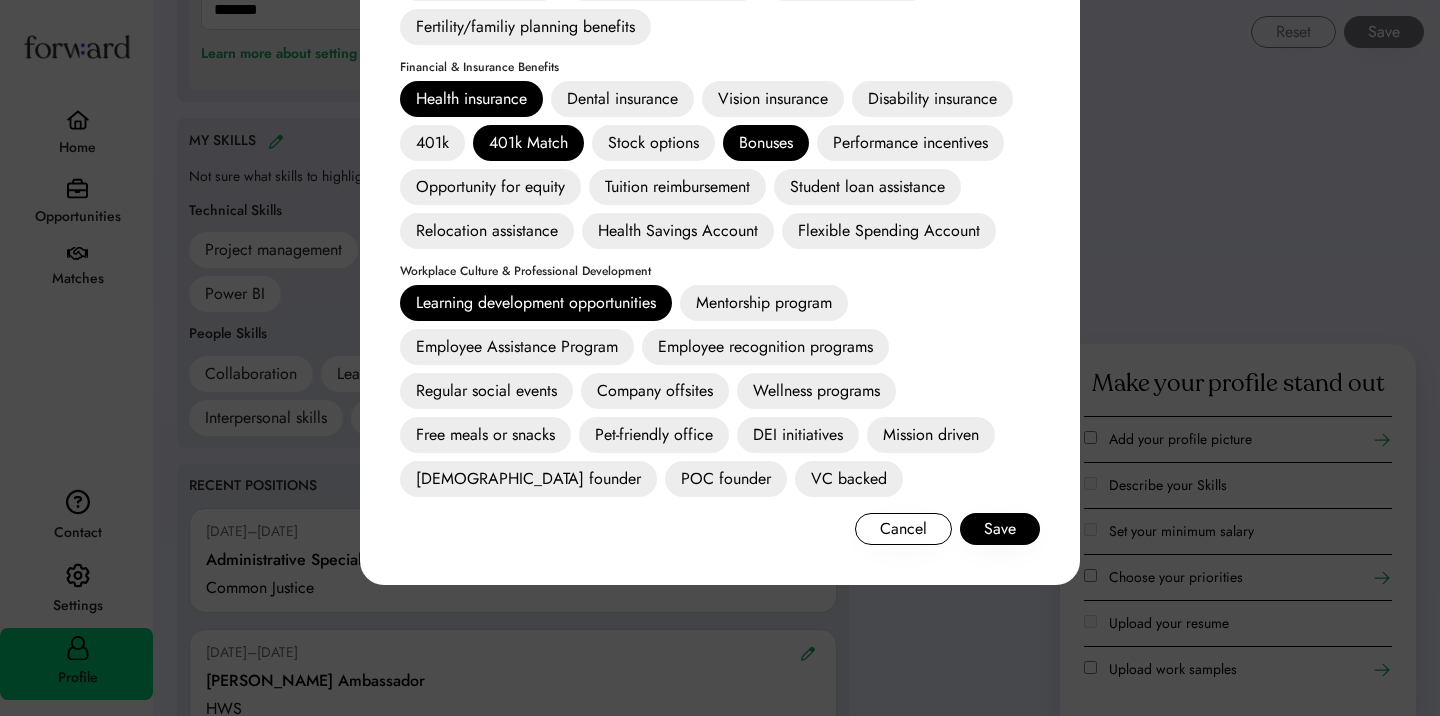 click on "Wellness programs" at bounding box center (816, 391) 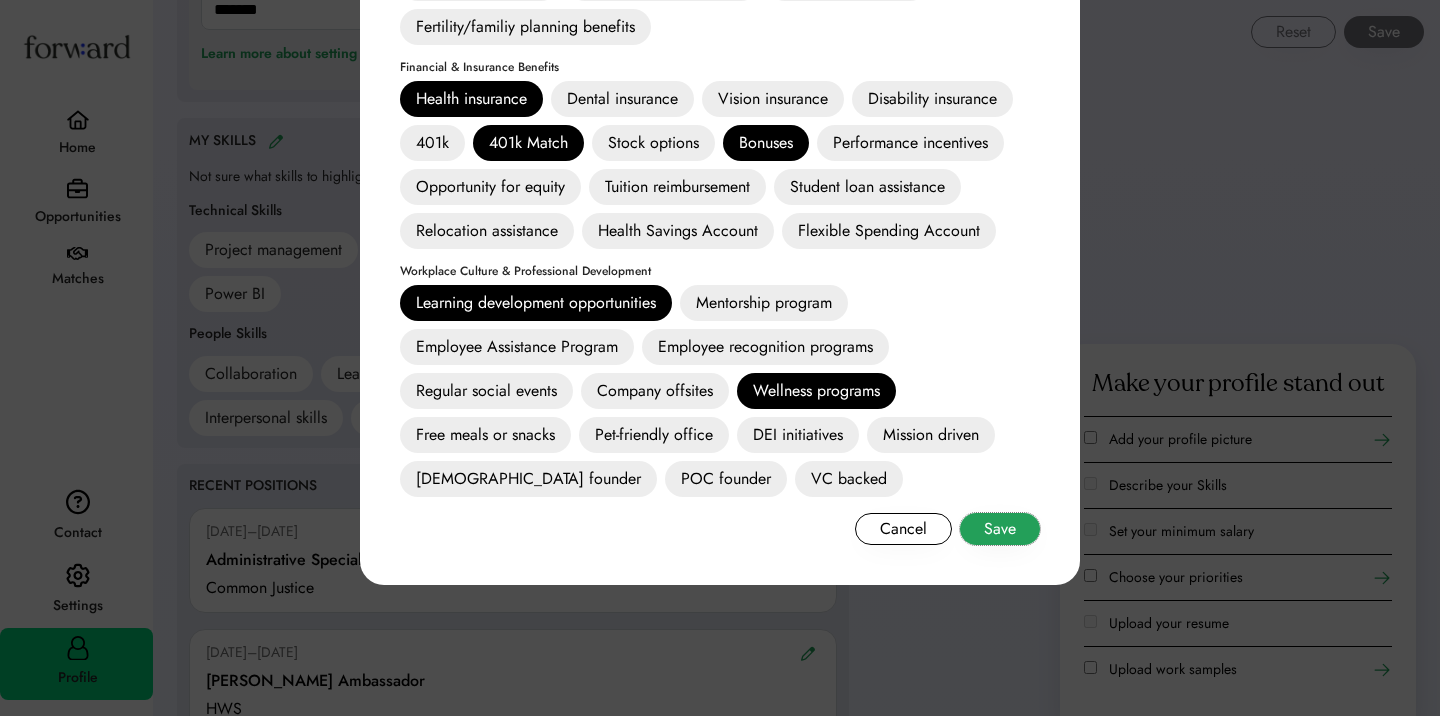click on "Save" at bounding box center [1000, 529] 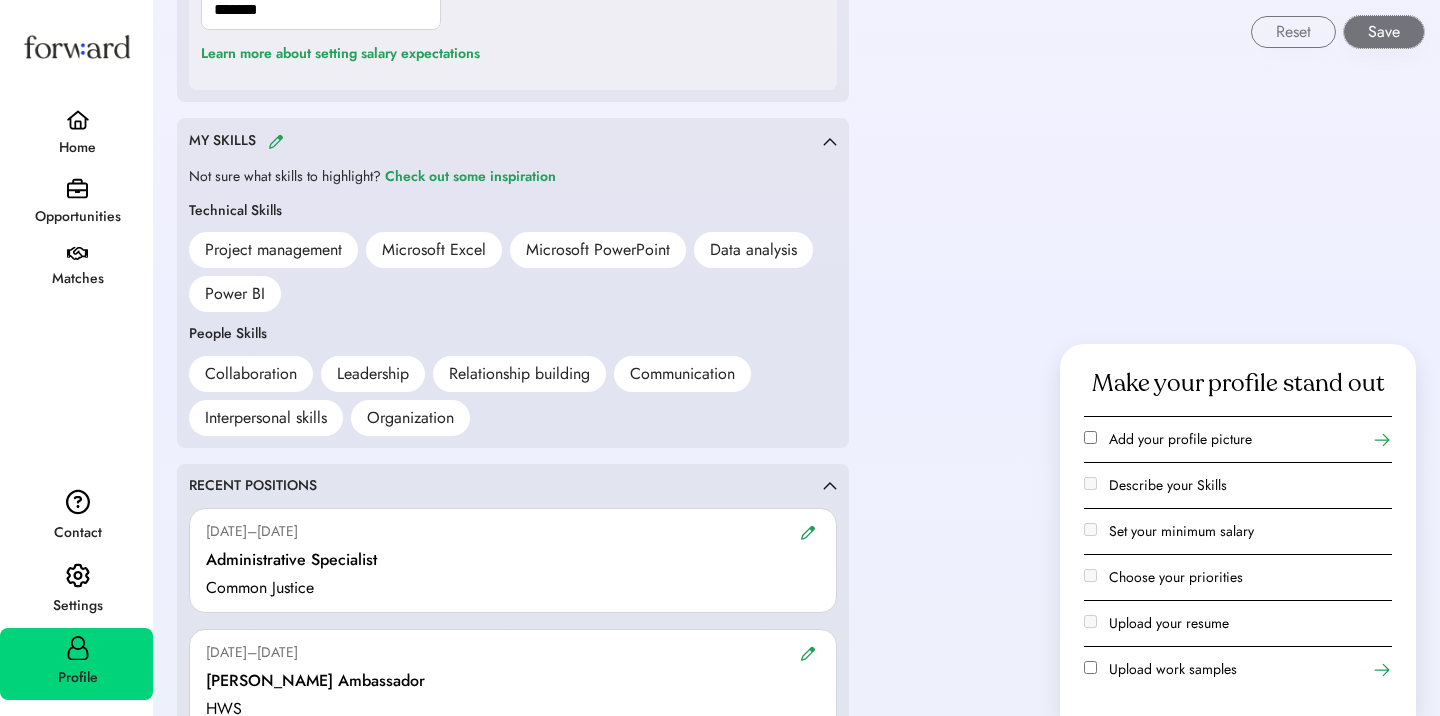 click on "Save" at bounding box center [1384, 32] 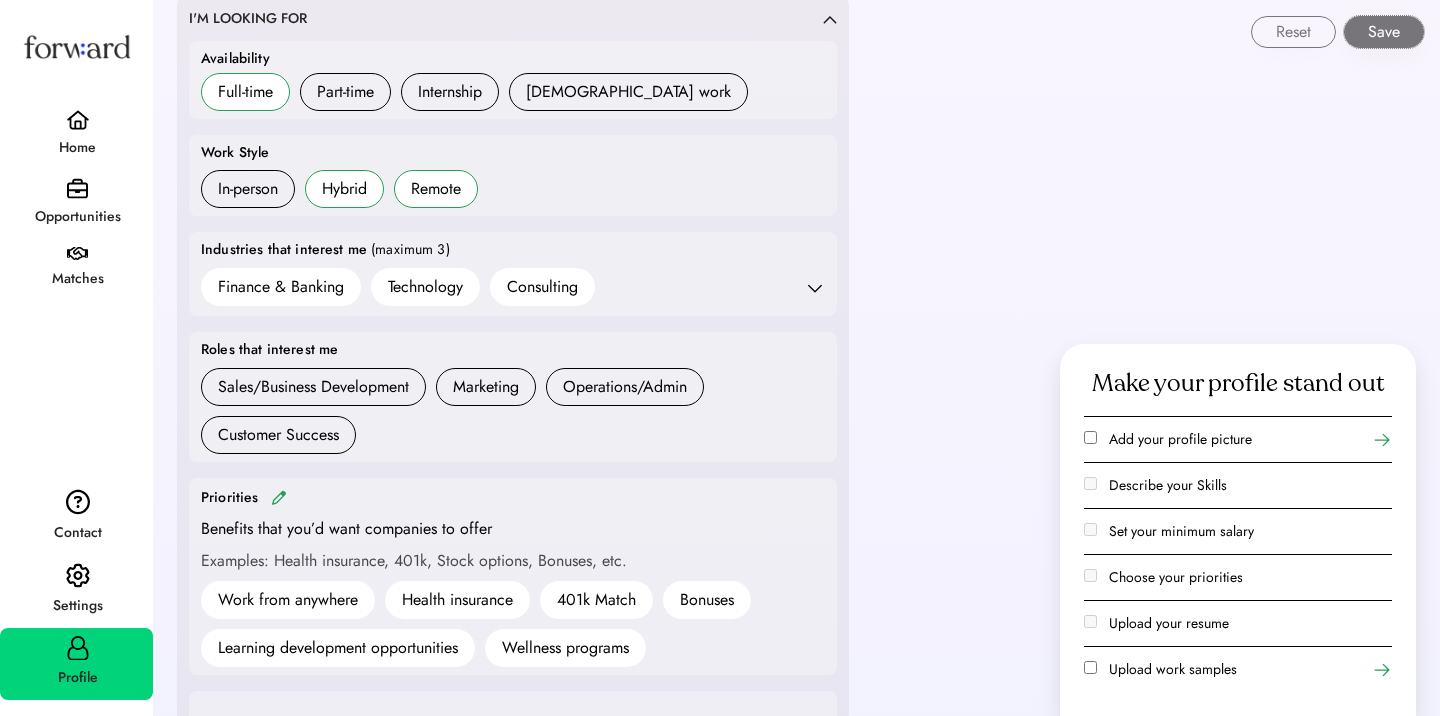 scroll, scrollTop: 0, scrollLeft: 0, axis: both 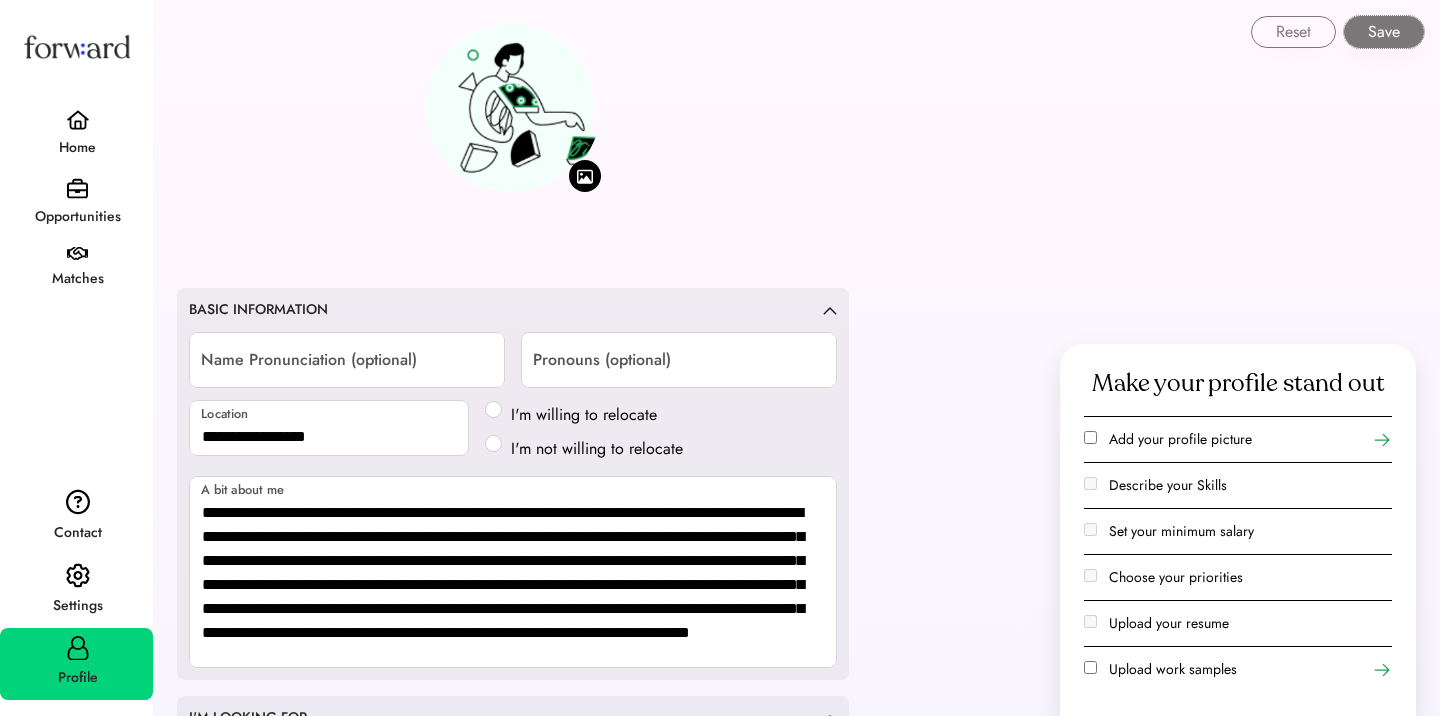 click on "Save" at bounding box center [1384, 32] 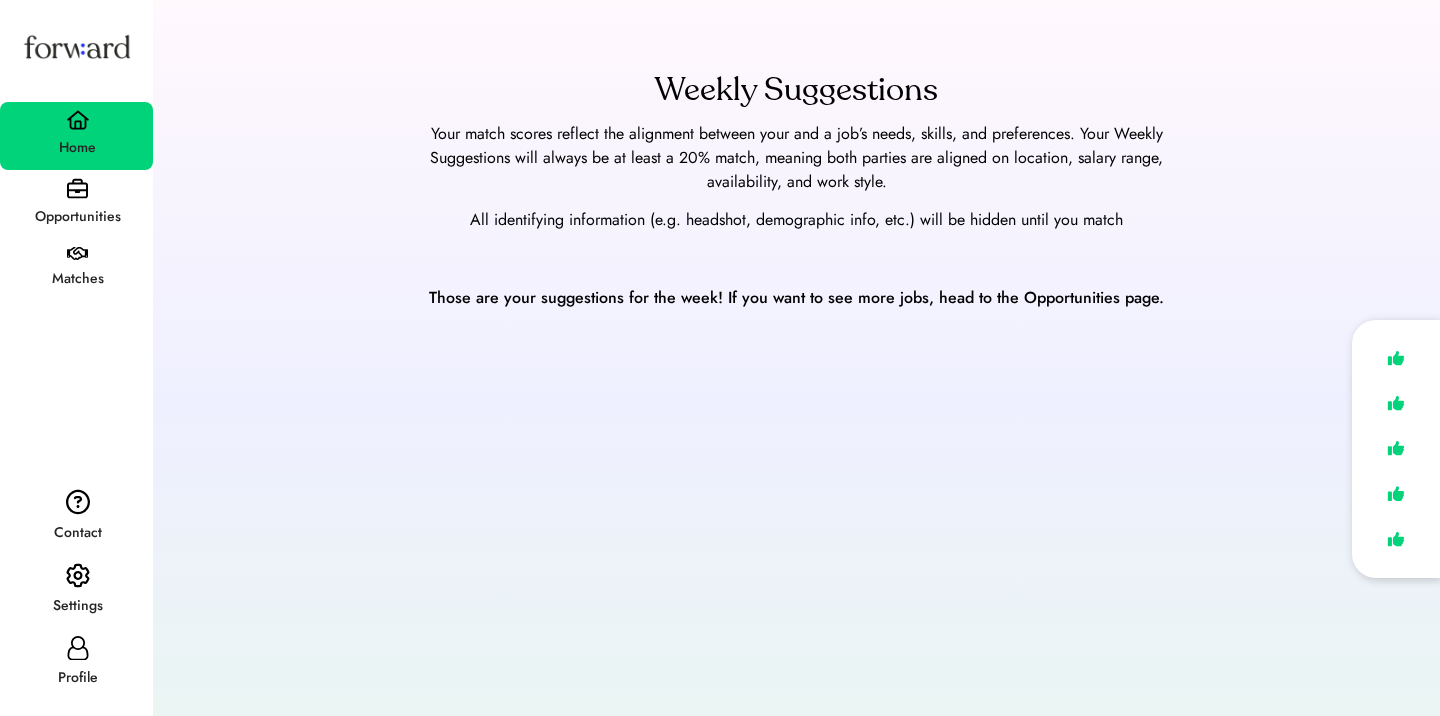 click on "Opportunities" at bounding box center (77, 217) 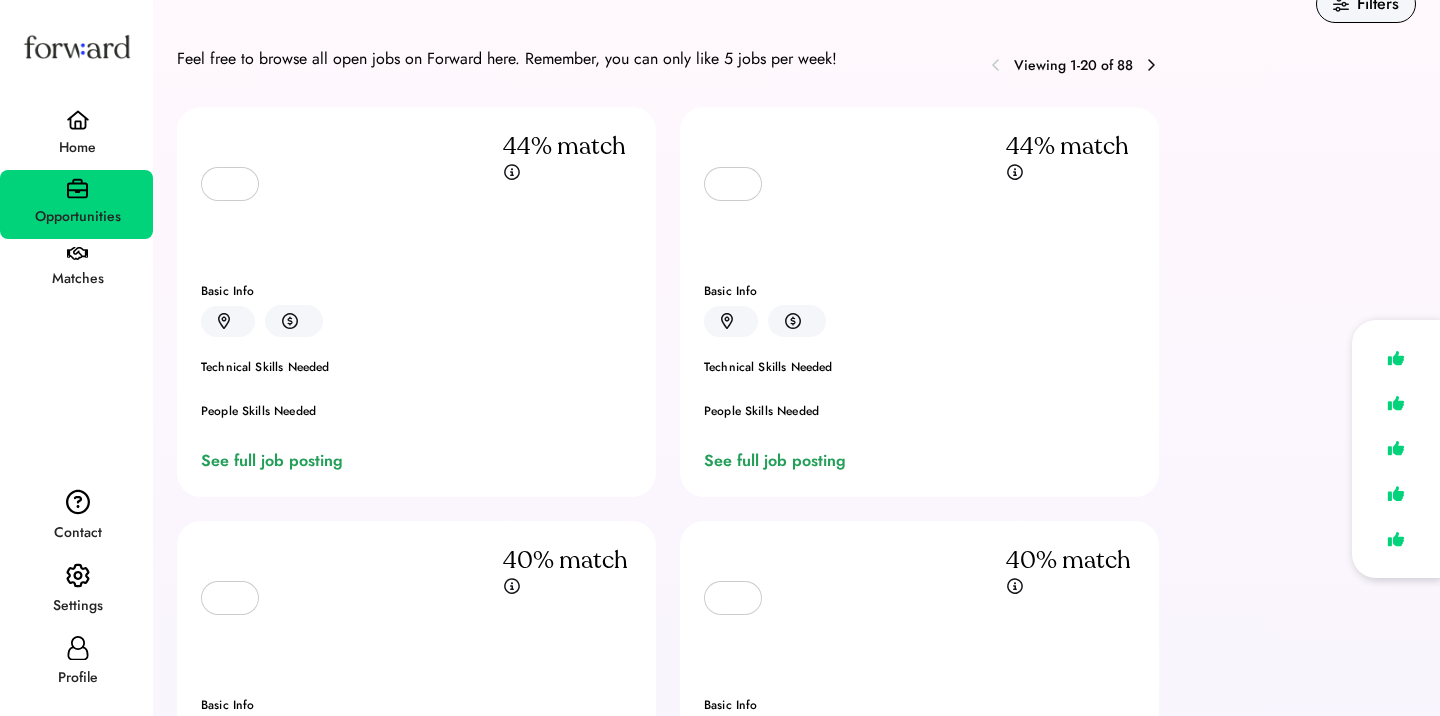 scroll, scrollTop: 42, scrollLeft: 0, axis: vertical 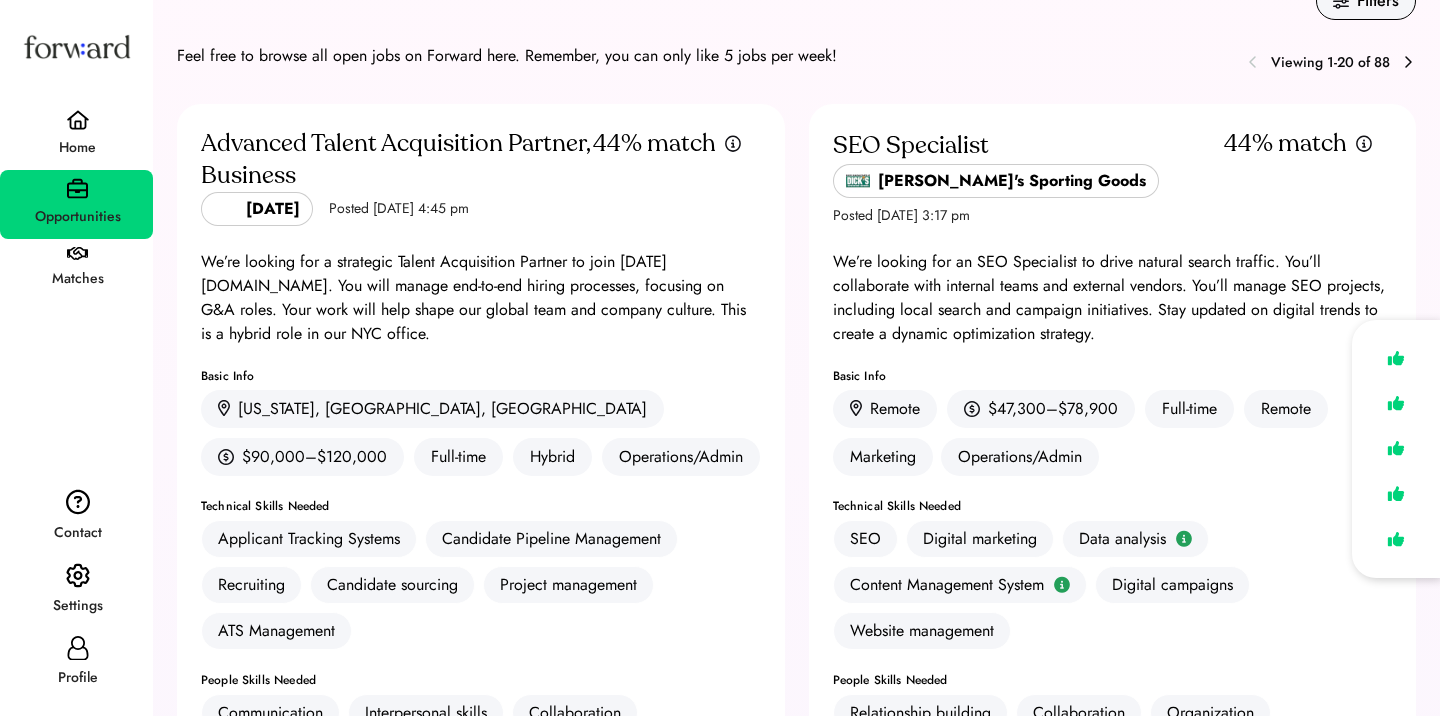 click on "Matches" at bounding box center (77, 279) 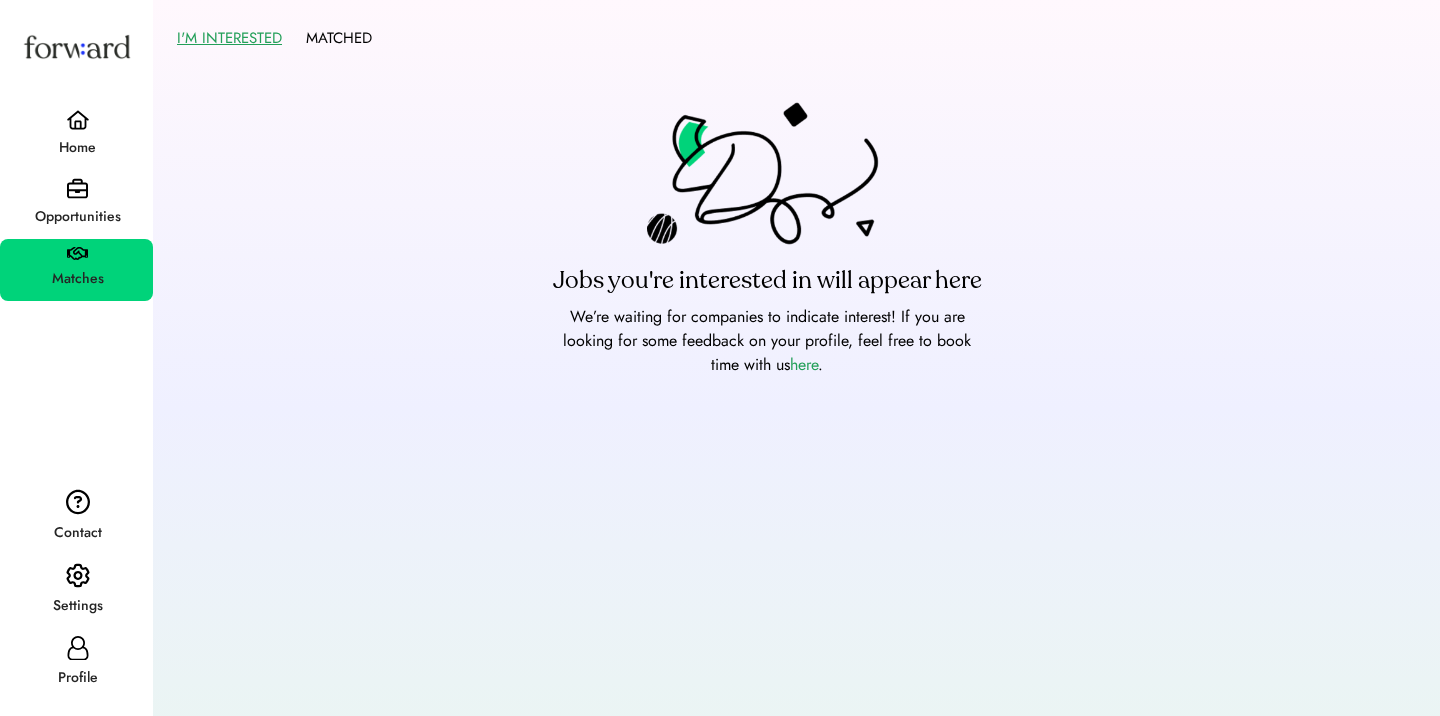 scroll, scrollTop: 0, scrollLeft: 0, axis: both 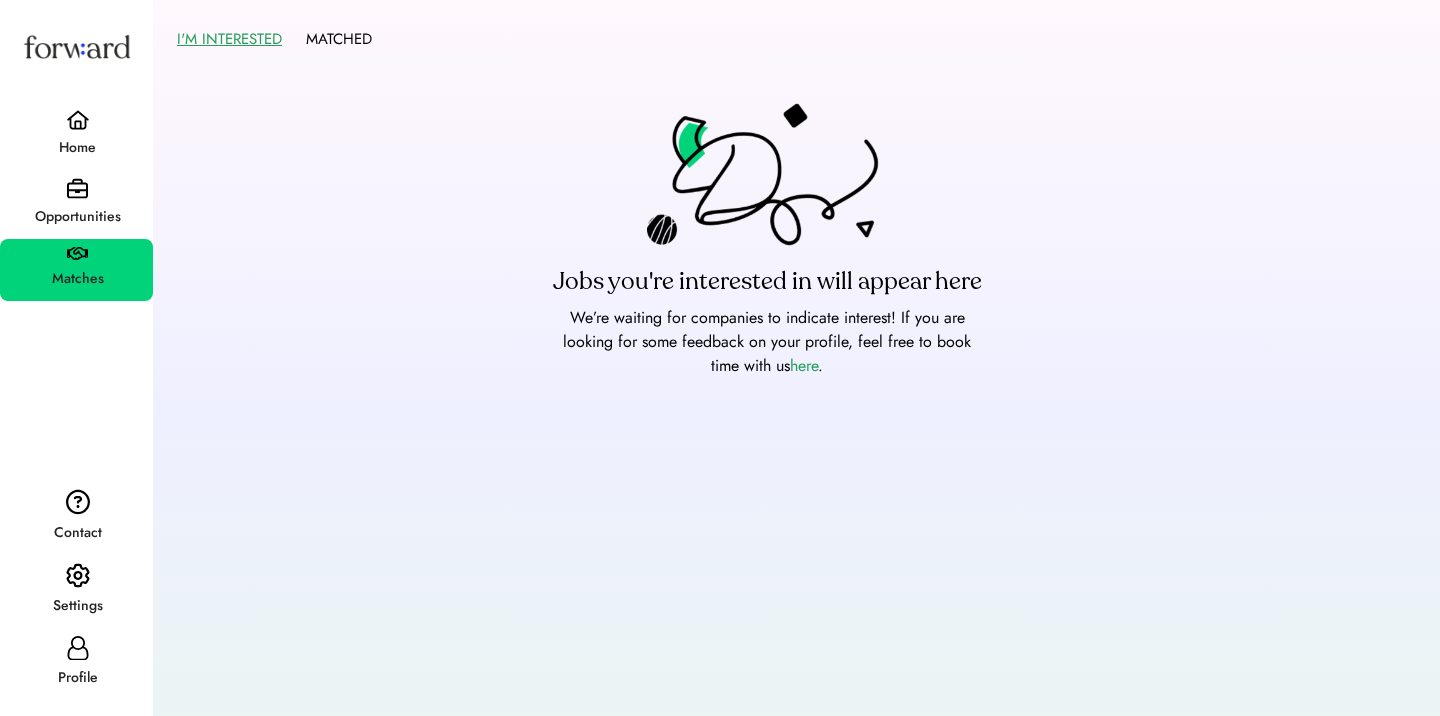 click 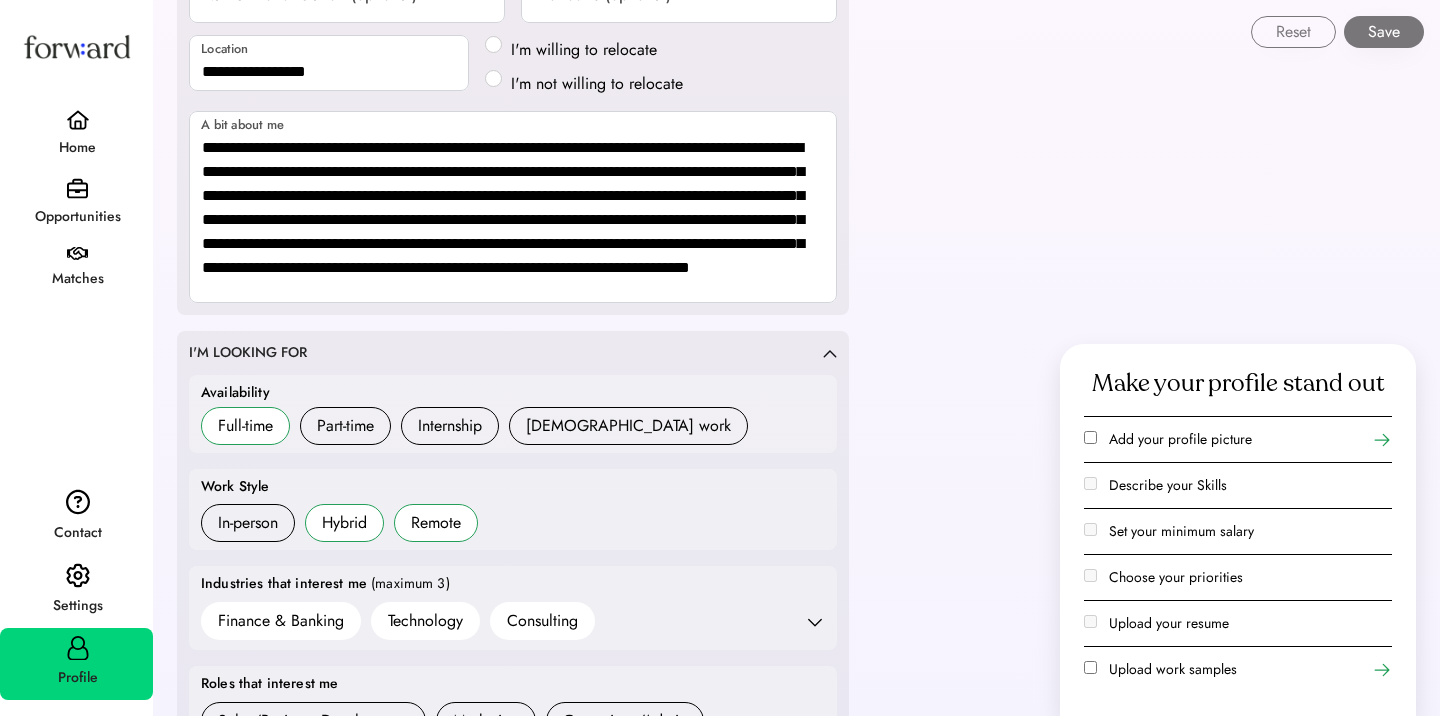 scroll, scrollTop: 0, scrollLeft: 0, axis: both 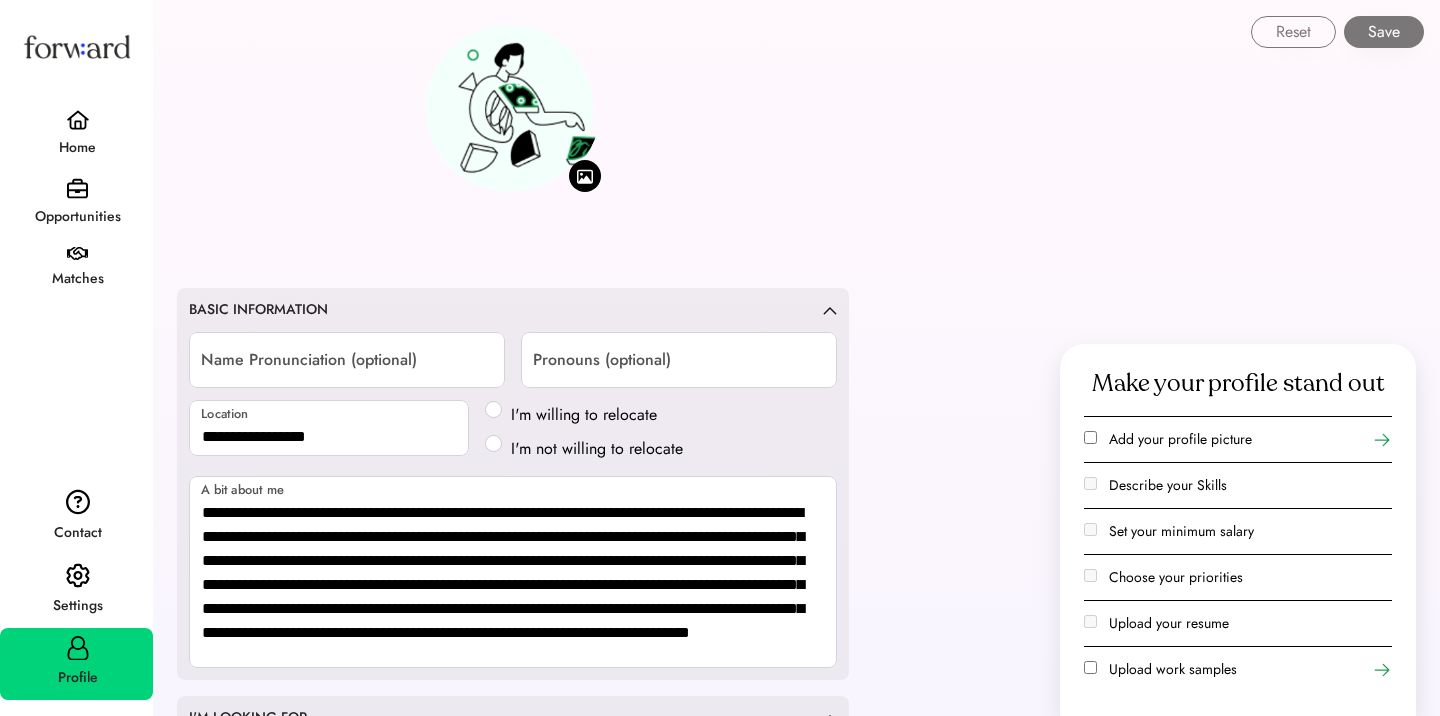 click on "Matches" at bounding box center (77, 279) 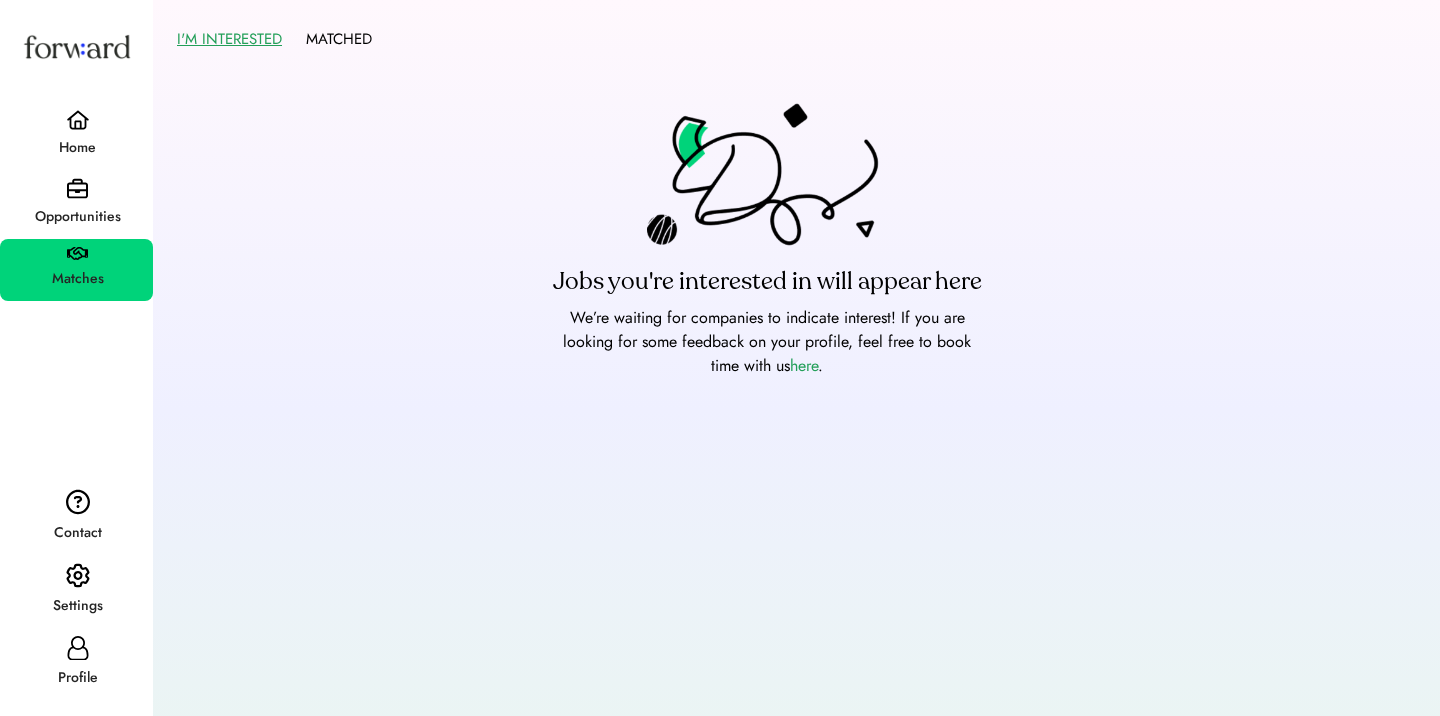 click at bounding box center [77, 188] 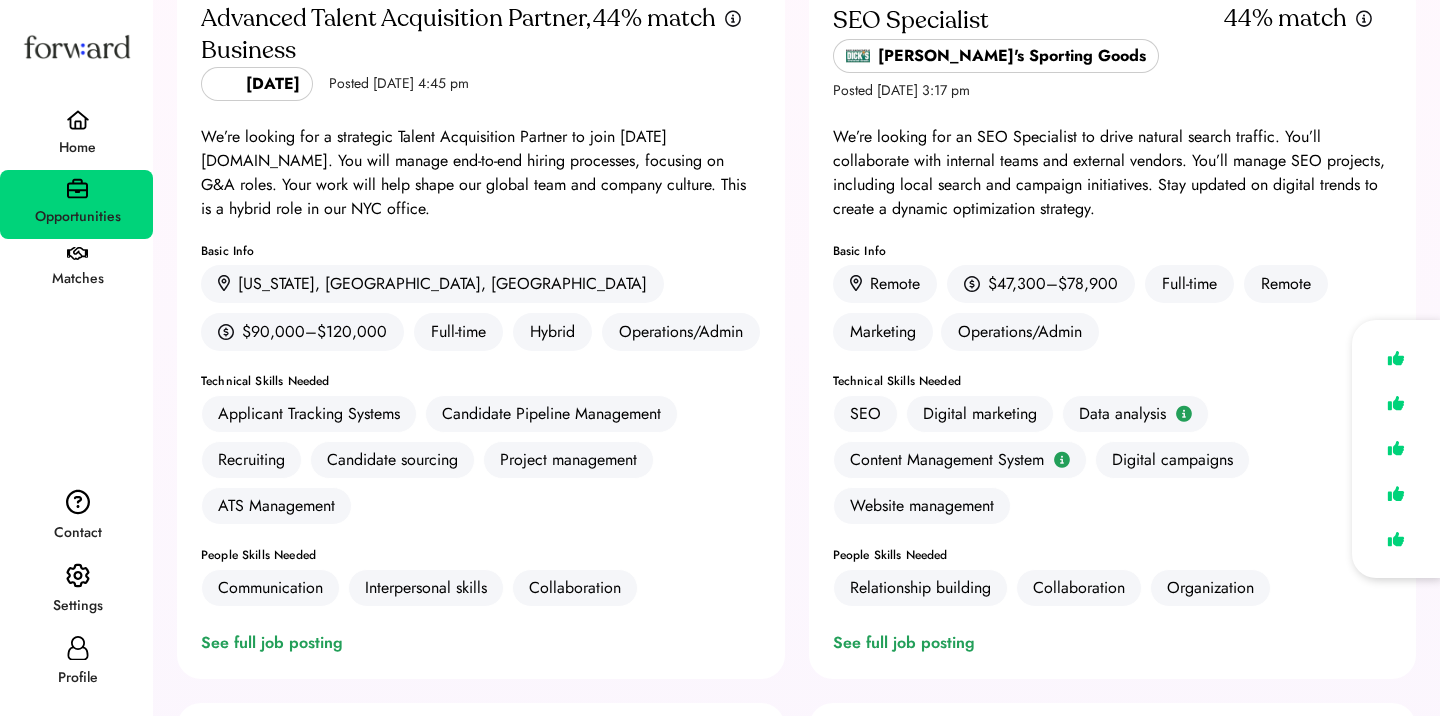 scroll, scrollTop: 177, scrollLeft: 0, axis: vertical 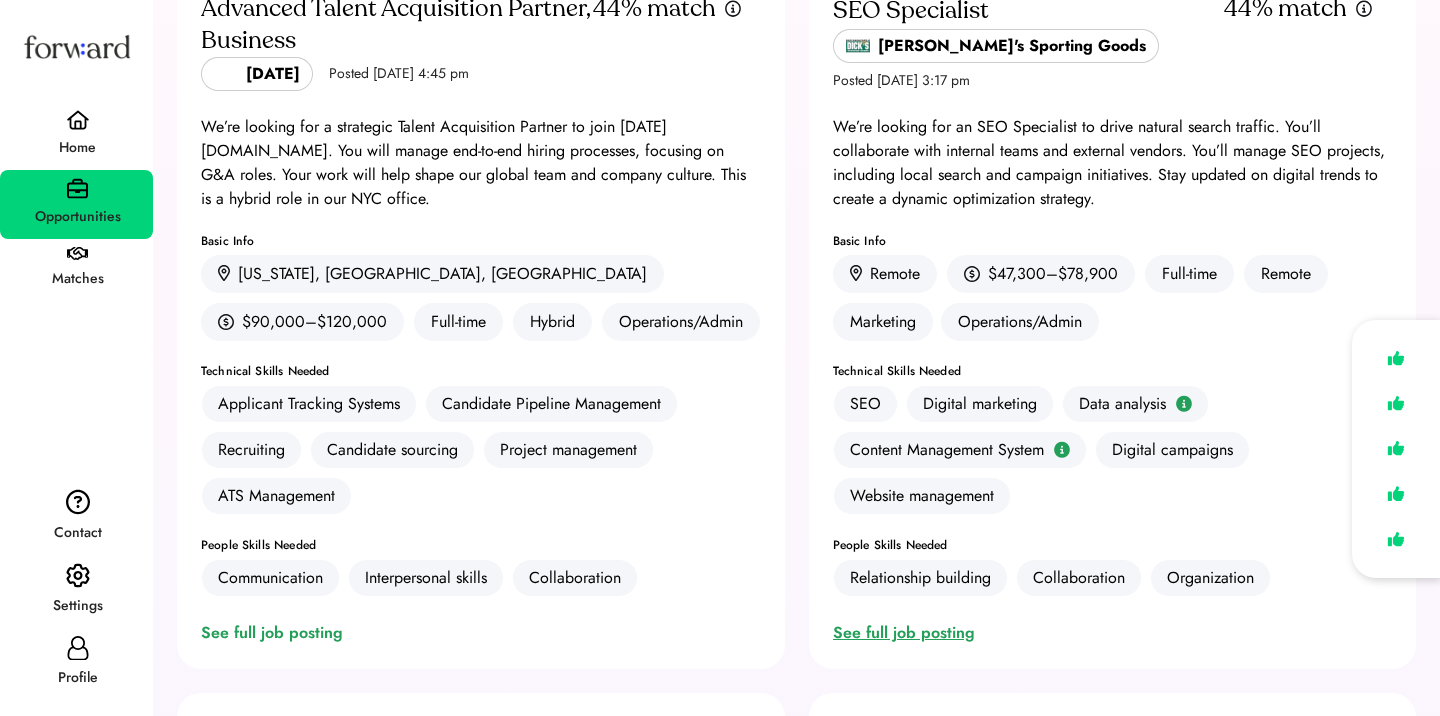 click on "See full job posting" at bounding box center [908, 633] 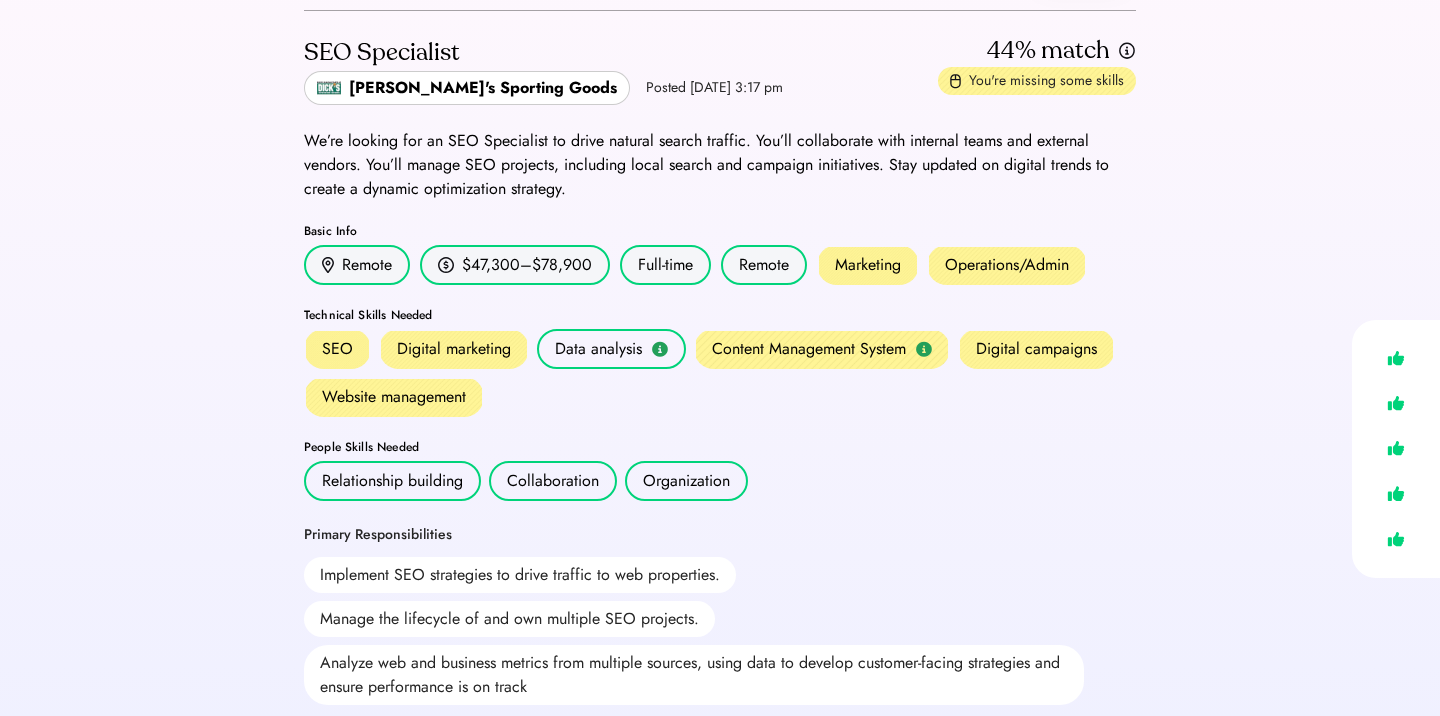 scroll, scrollTop: 0, scrollLeft: 0, axis: both 